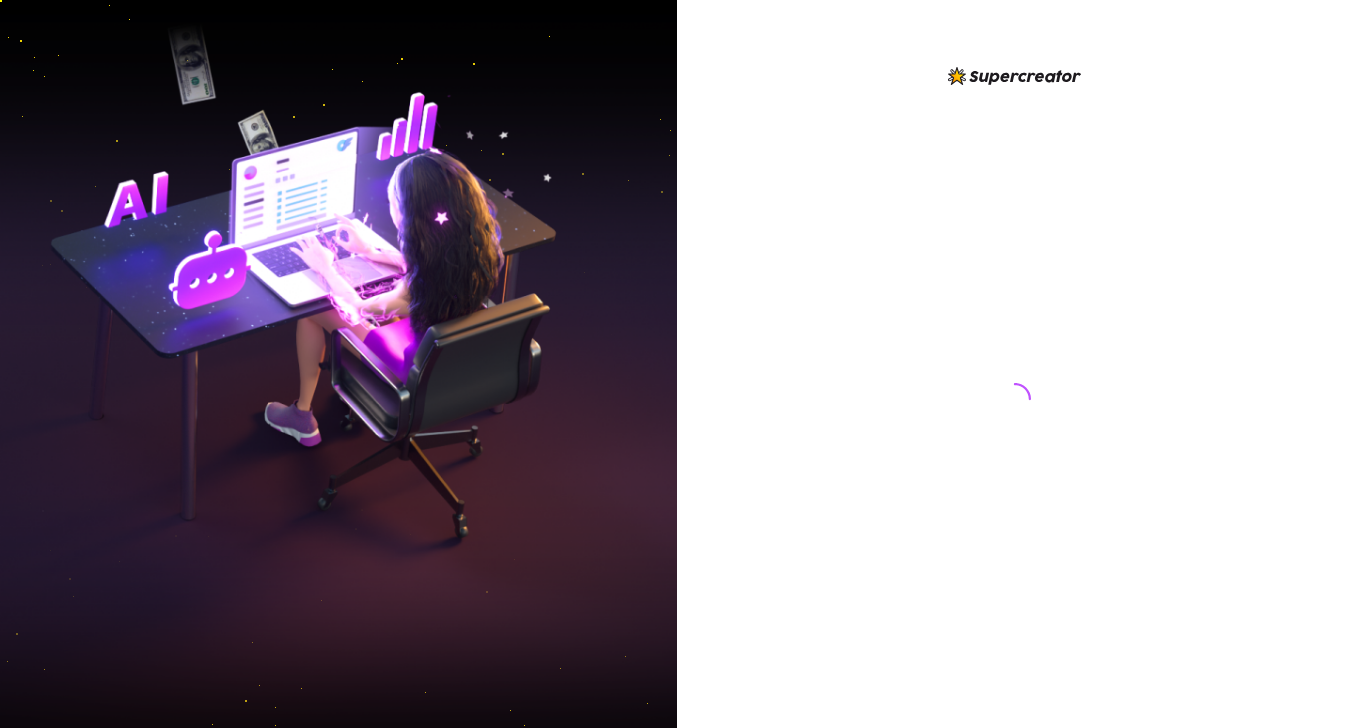 scroll, scrollTop: 0, scrollLeft: 0, axis: both 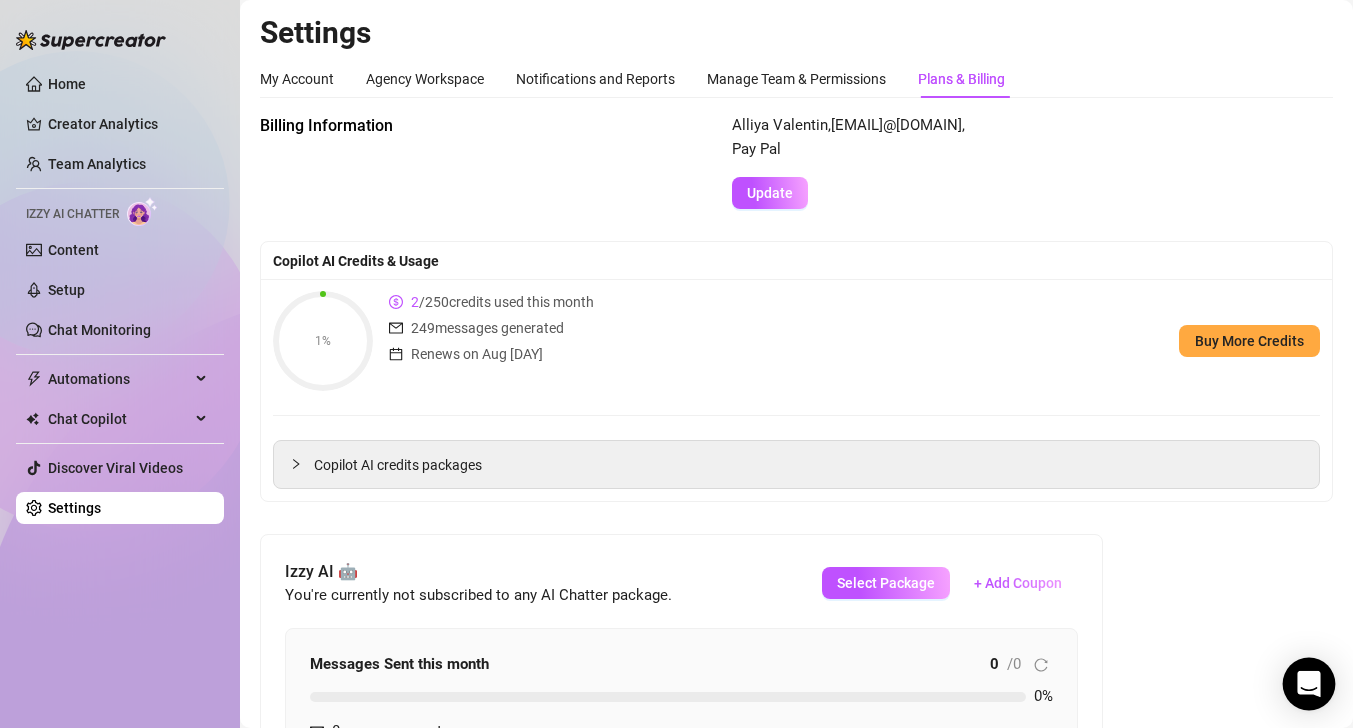 click 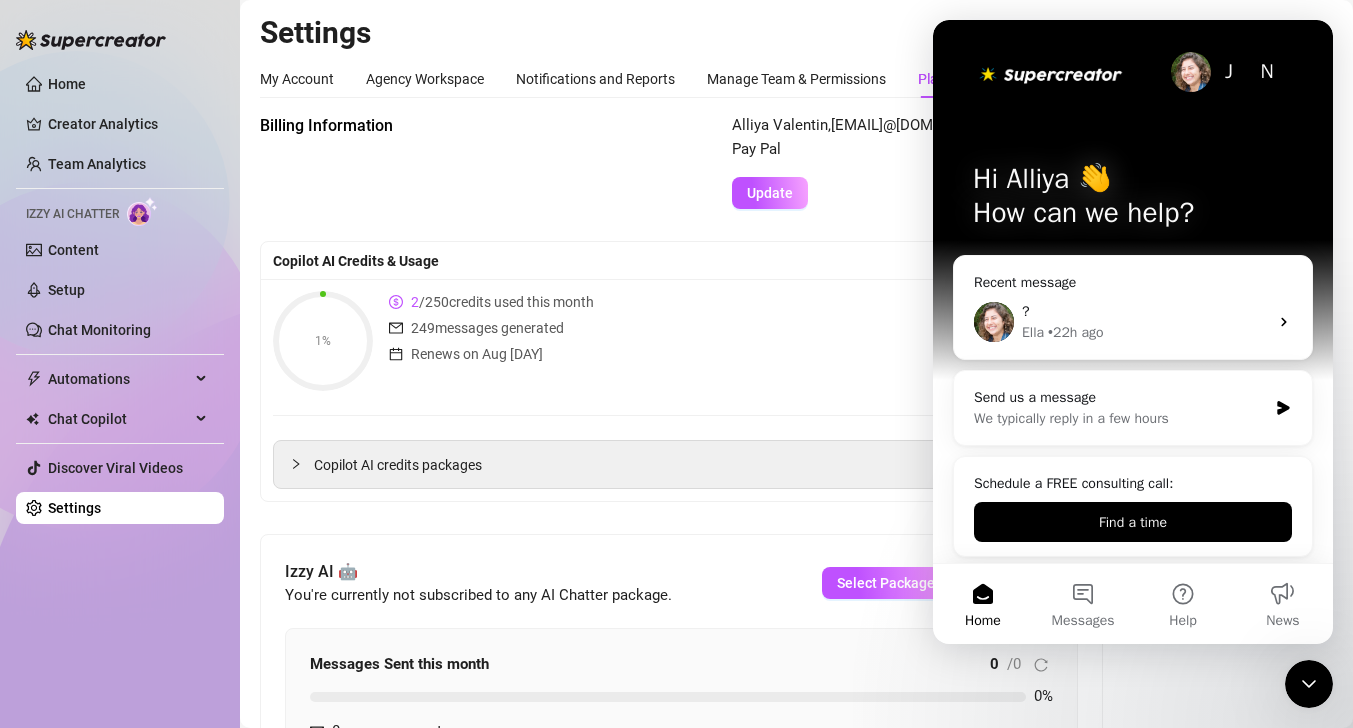 scroll, scrollTop: 0, scrollLeft: 0, axis: both 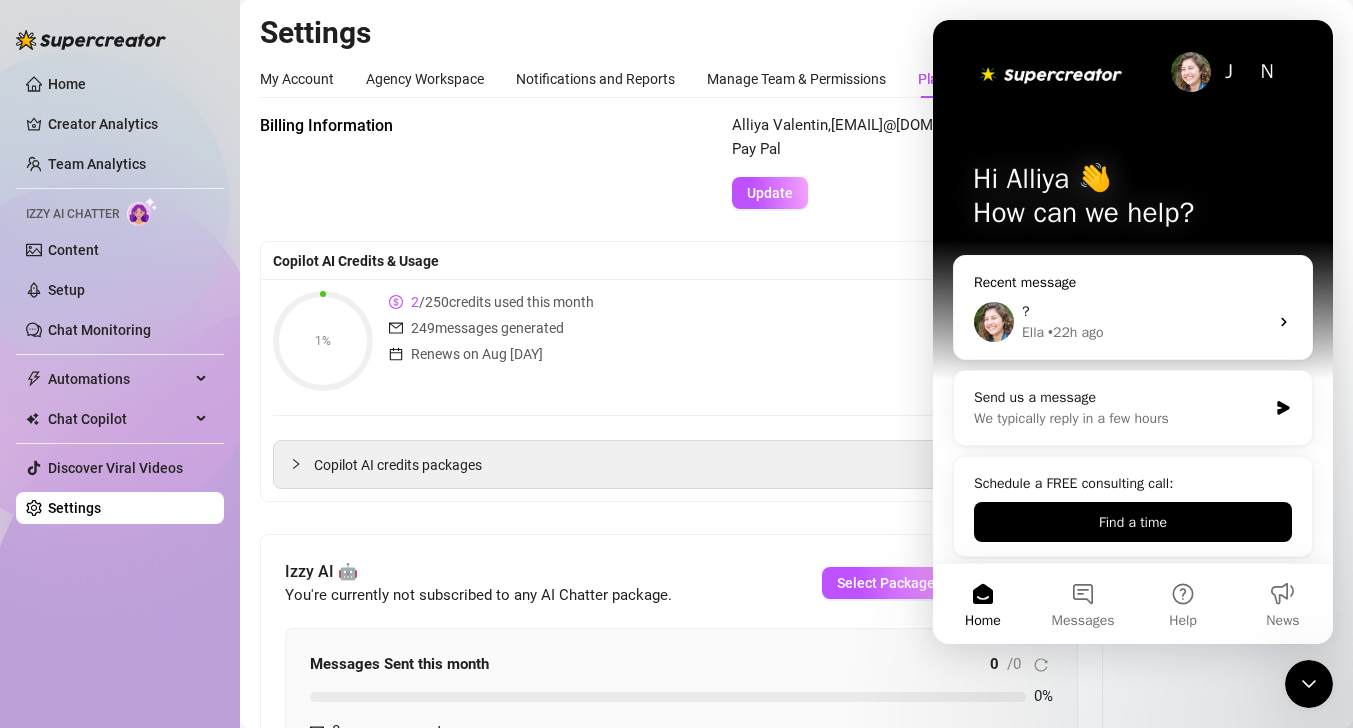 click on "[NAME] • 22h ago" at bounding box center [1145, 332] 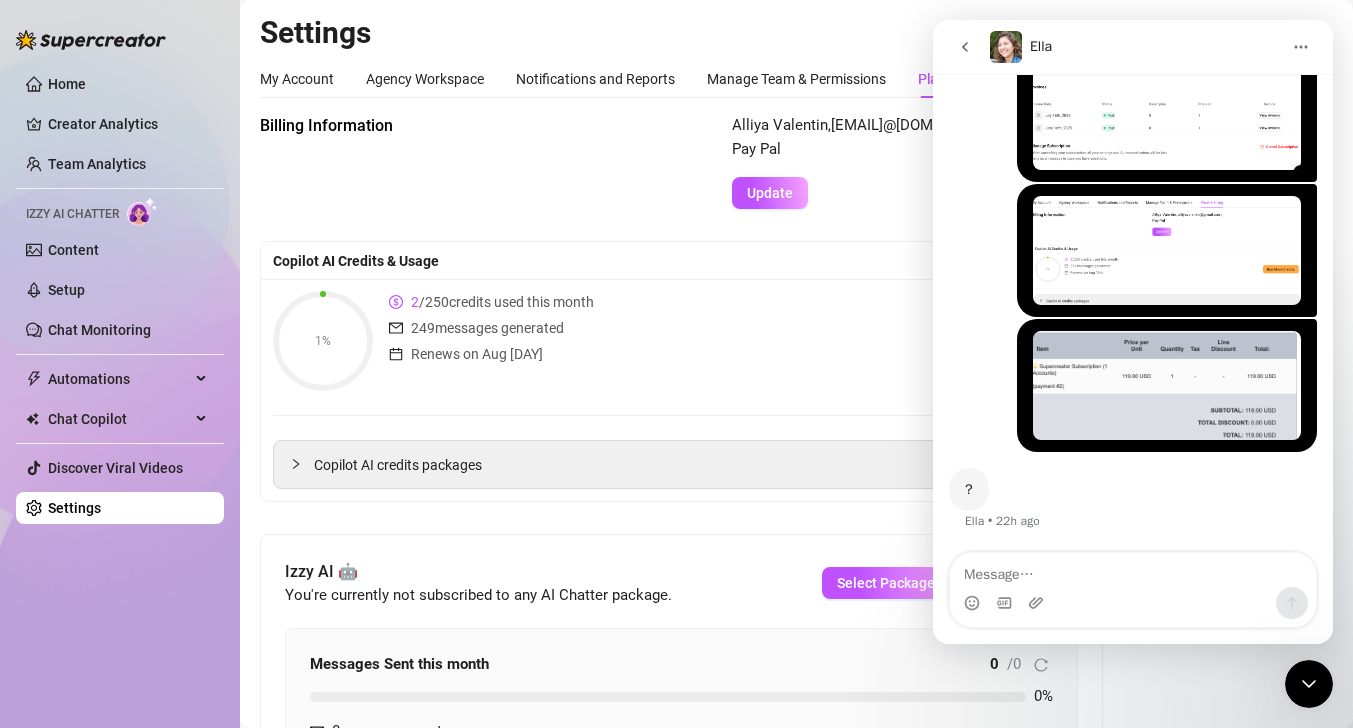 scroll, scrollTop: 3214, scrollLeft: 0, axis: vertical 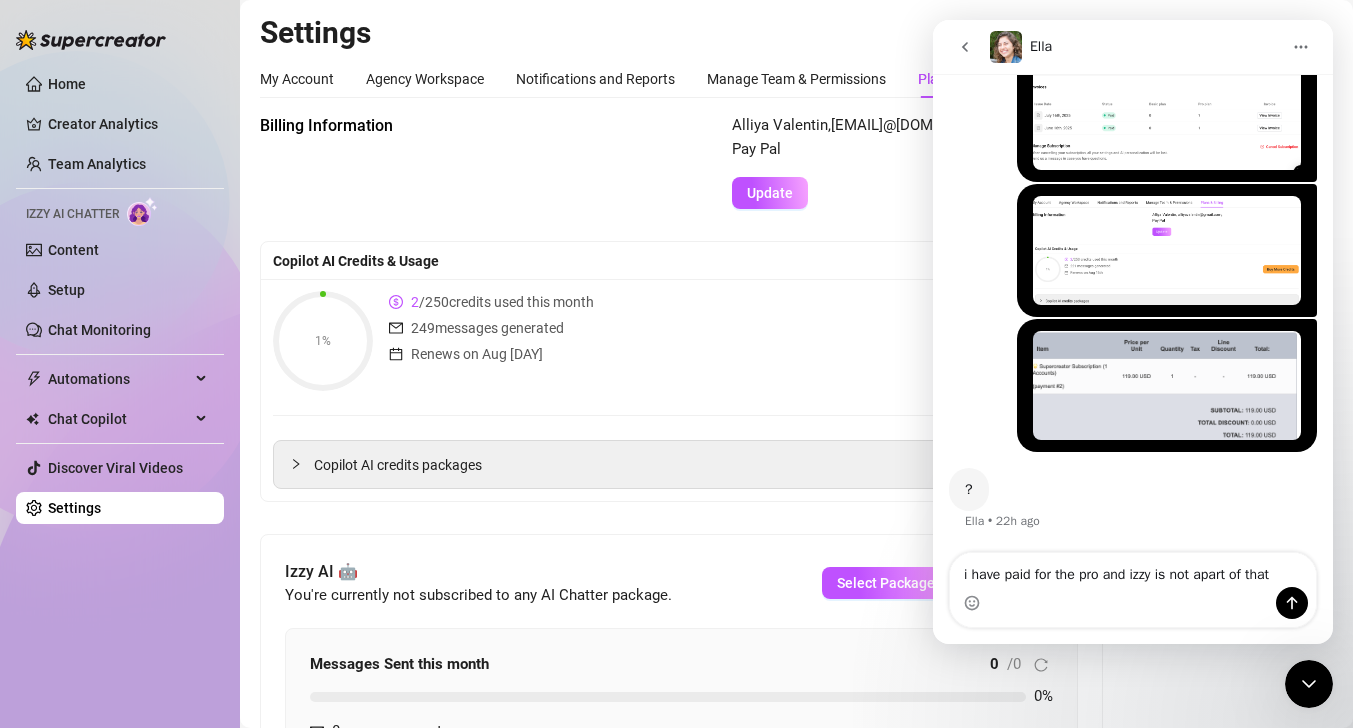 type on "i have paid for the pro and izzy is not apart of that?" 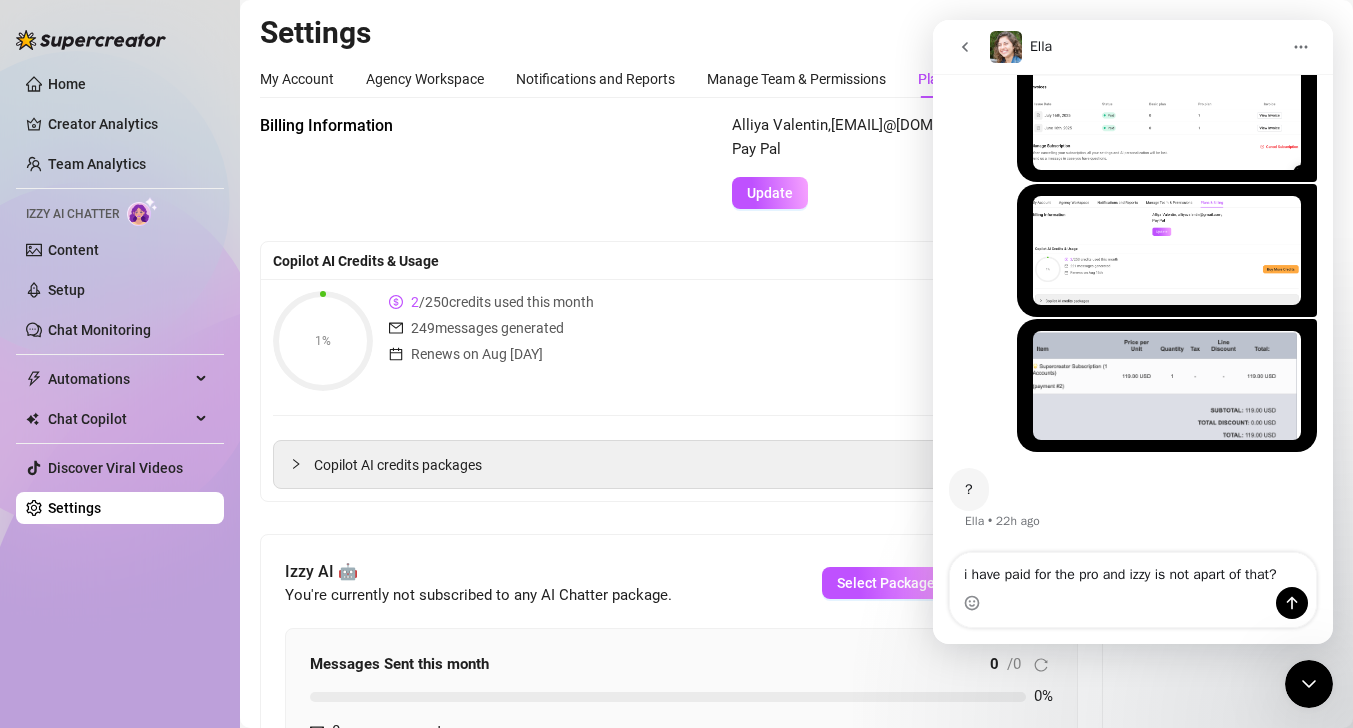 type 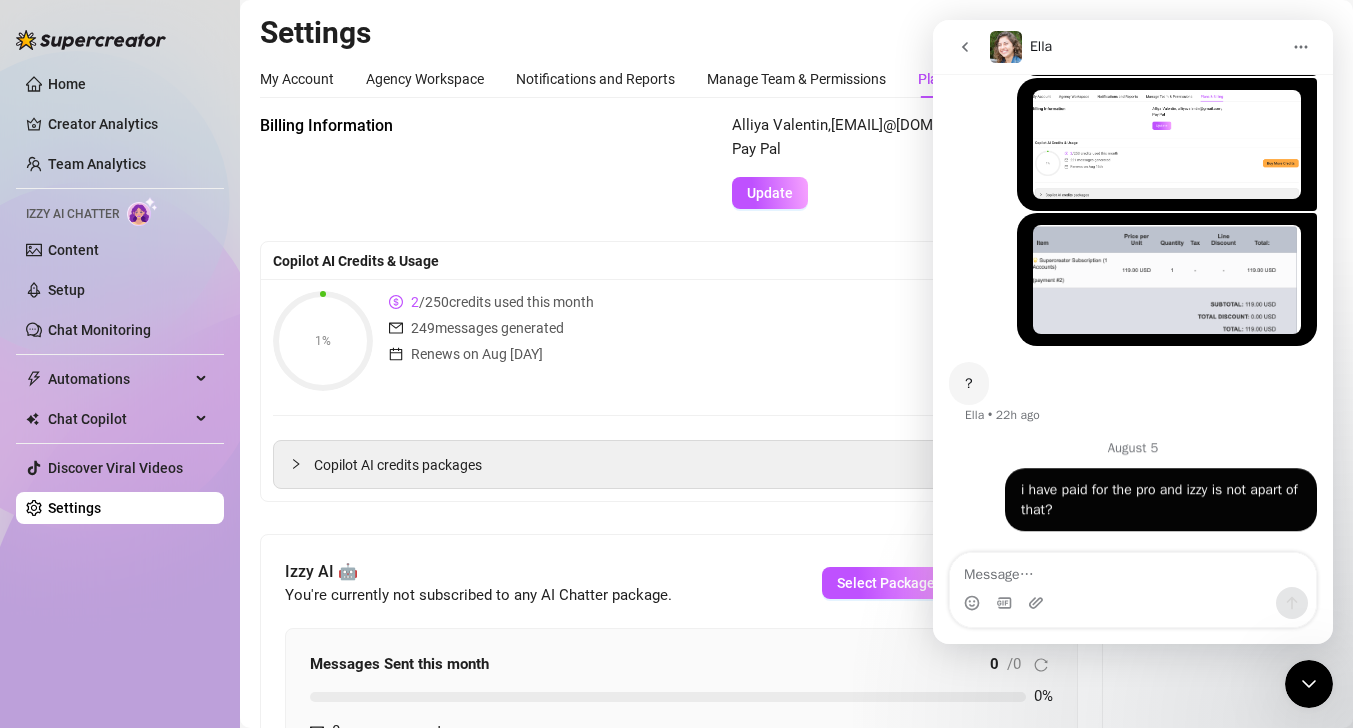 scroll, scrollTop: 3320, scrollLeft: 0, axis: vertical 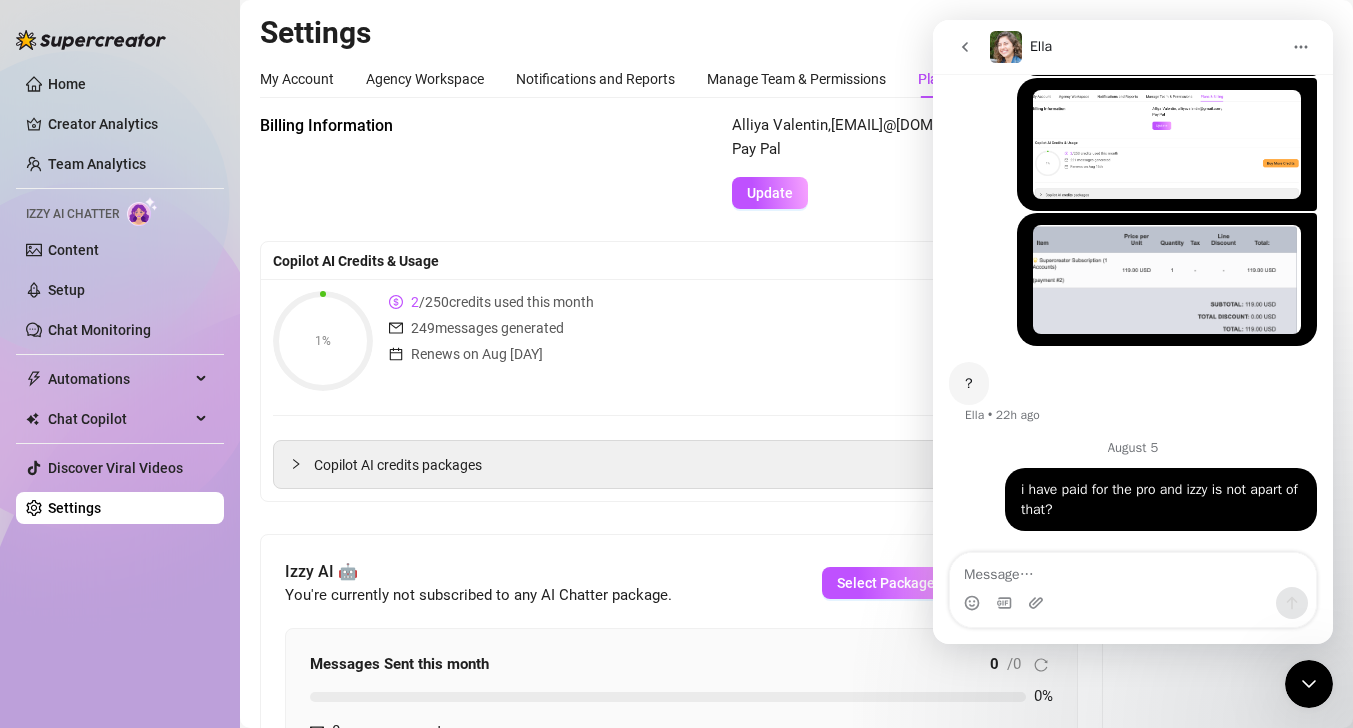click 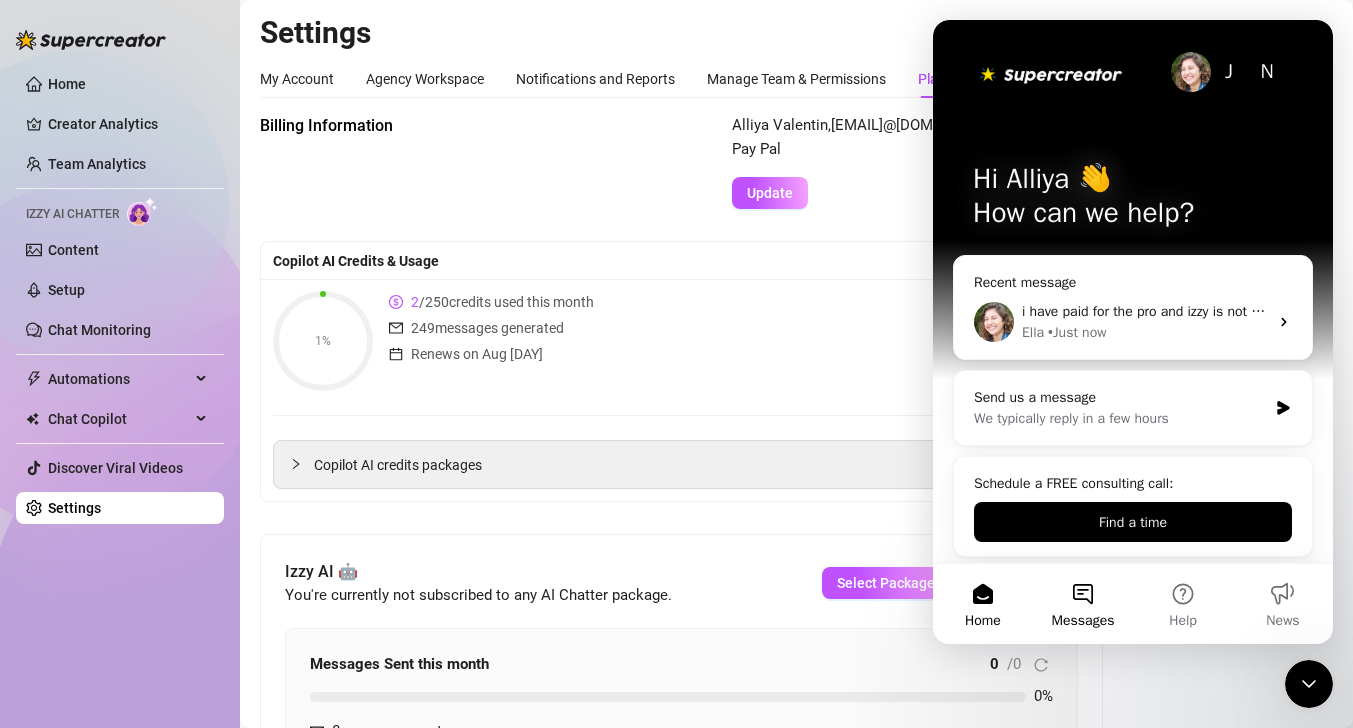 click on "Messages" at bounding box center (1083, 621) 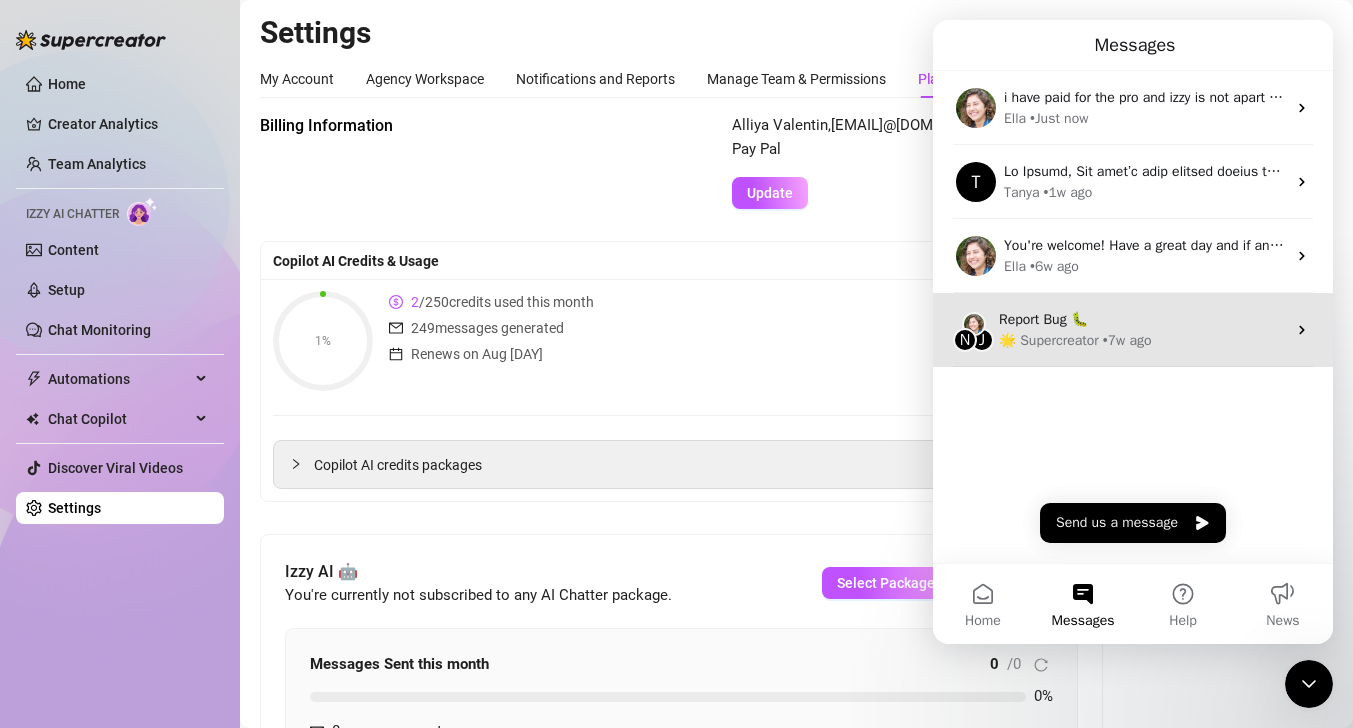 click on "Report Bug 🐛" at bounding box center (1142, 319) 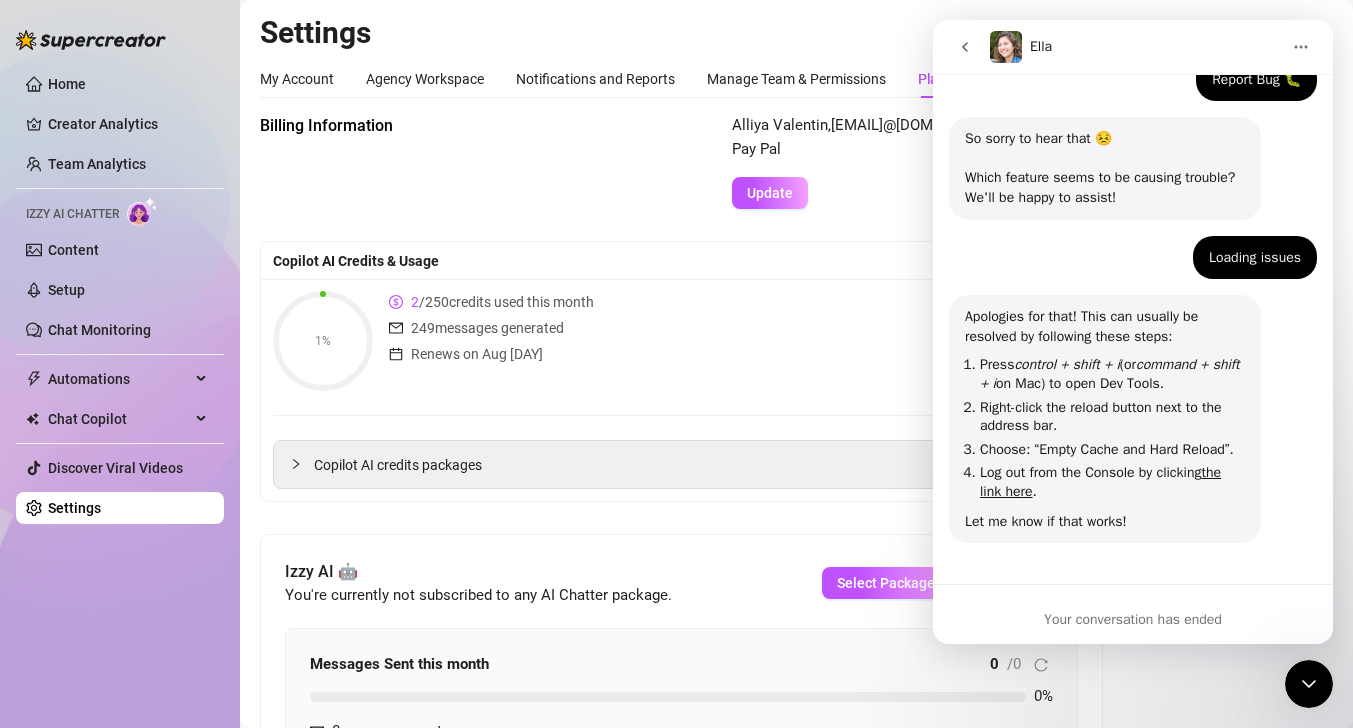 scroll, scrollTop: 156, scrollLeft: 0, axis: vertical 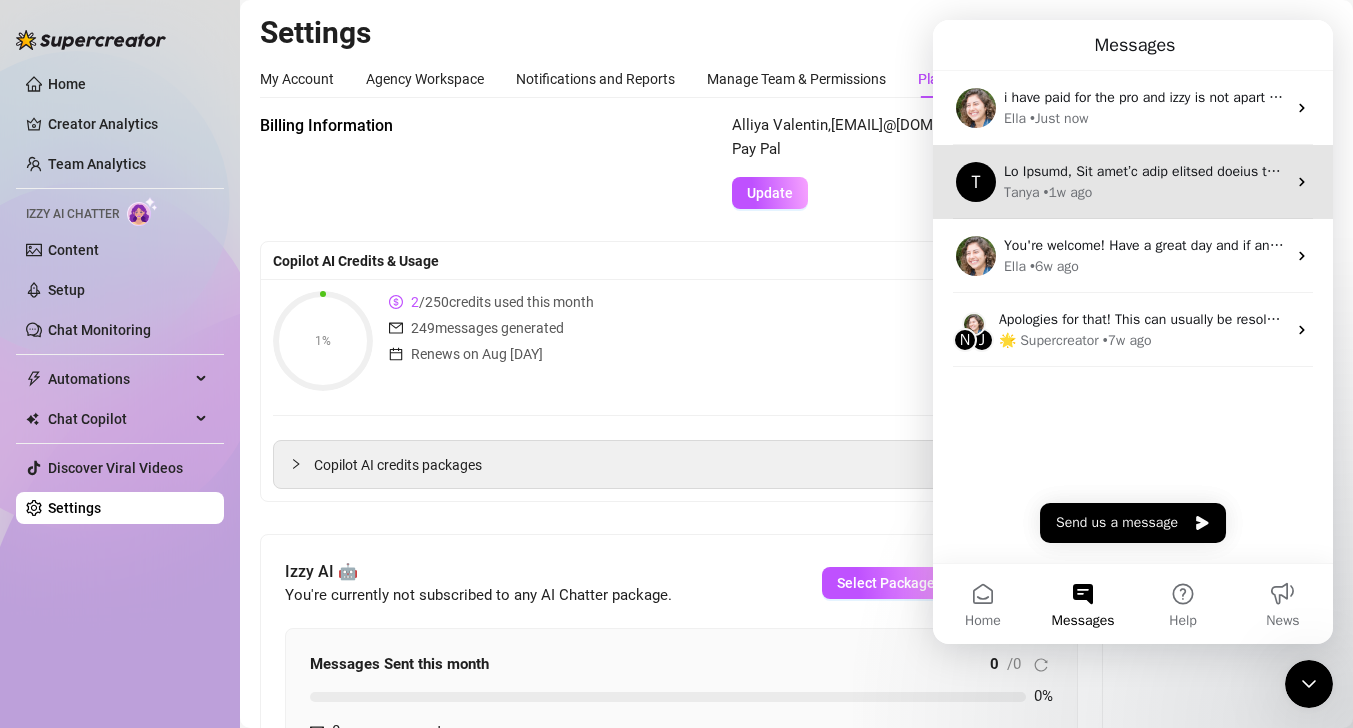 click on "[NAME] •  1w ago" at bounding box center [1145, 192] 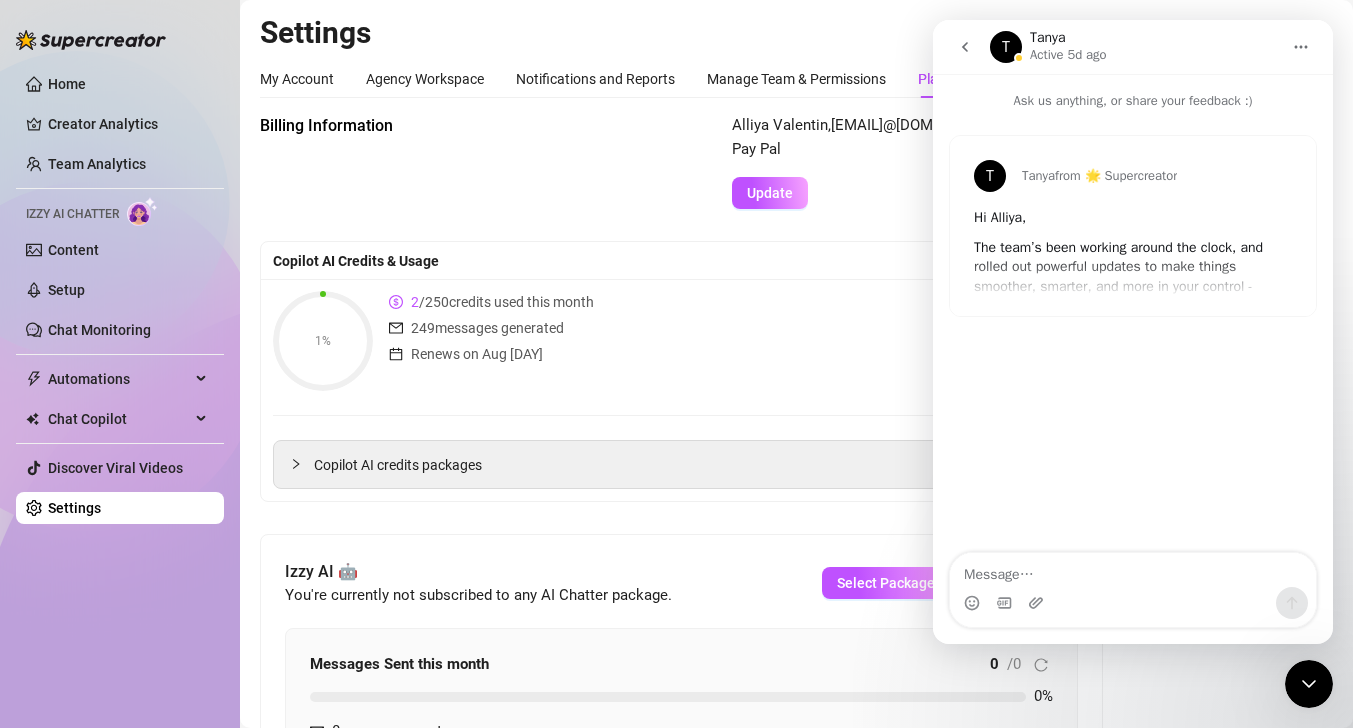 click on "T Tanya  from 🌟 Supercreator Hi Alliya, The team’s been working around the clock, and rolled out powerful updates to make things smoother, smarter, and more in your control - especially with Izzy. New way to Bump Online Fans Now Izzy can automatically bump fans 24/7, so you’ll never miss a chance to reach. Izzy can now: Automatically send bump messages to online fans 24/7 - just set it up once, no need to schedule anything manually. This makes sure she’ll always work at full power Add your bump messages or import and use our best ones. You’ll see which messages get the most replies, so you can keep getting better Unsend messages automatically Pro tip:  Combine this with AI chats for a super powerful way to boost engagement.   New Izzy Settings with more control We launched a  new Izzy Settings page , which gives you more control over who and how Izzy chats with fans.   With the new Izzy settings, you can:  Add a random delay before Izzy replies to make the chat feel more natural and human." at bounding box center (1133, 226) 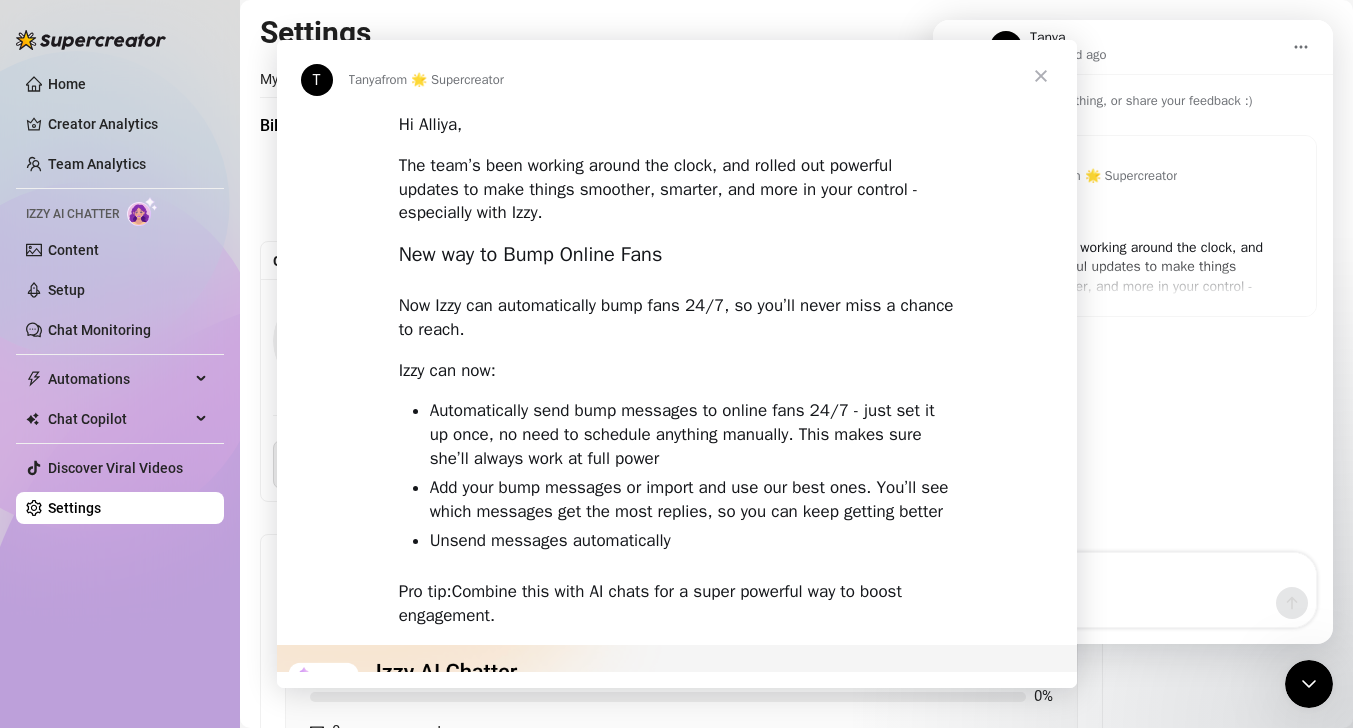 scroll, scrollTop: 0, scrollLeft: 0, axis: both 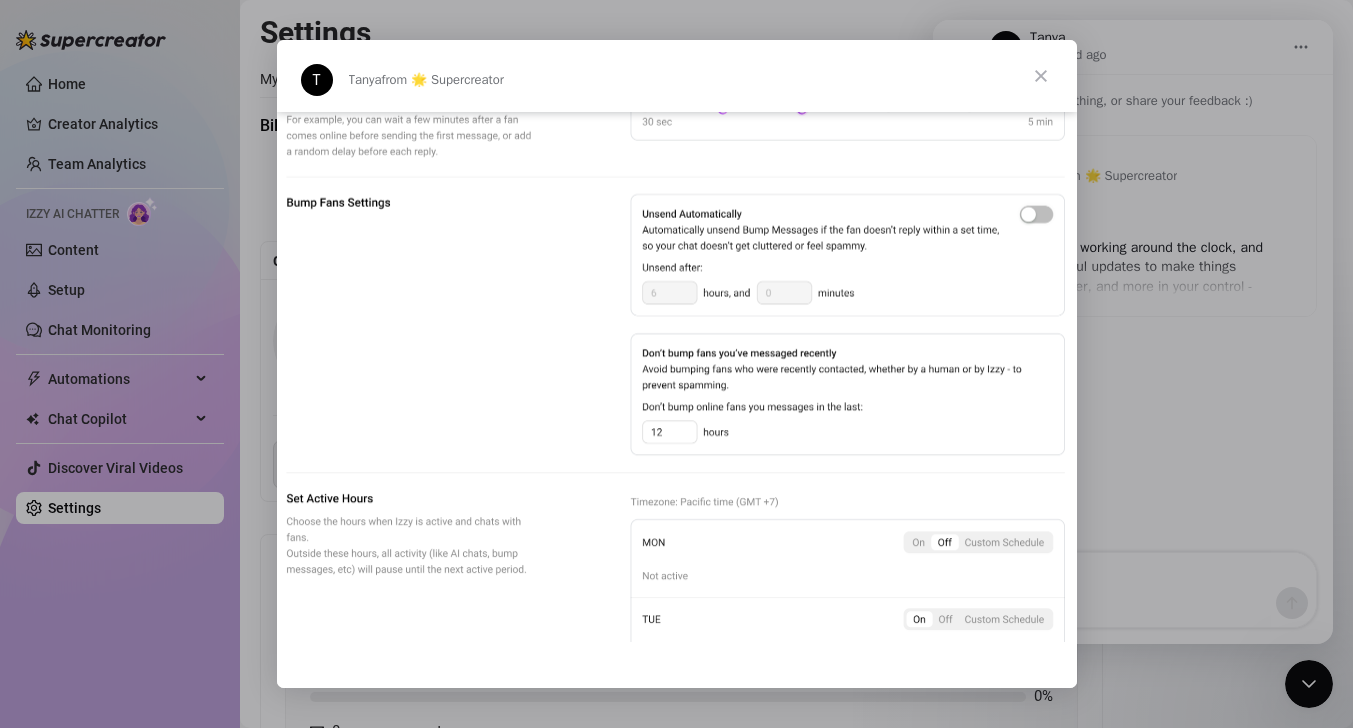 click at bounding box center (1041, 76) 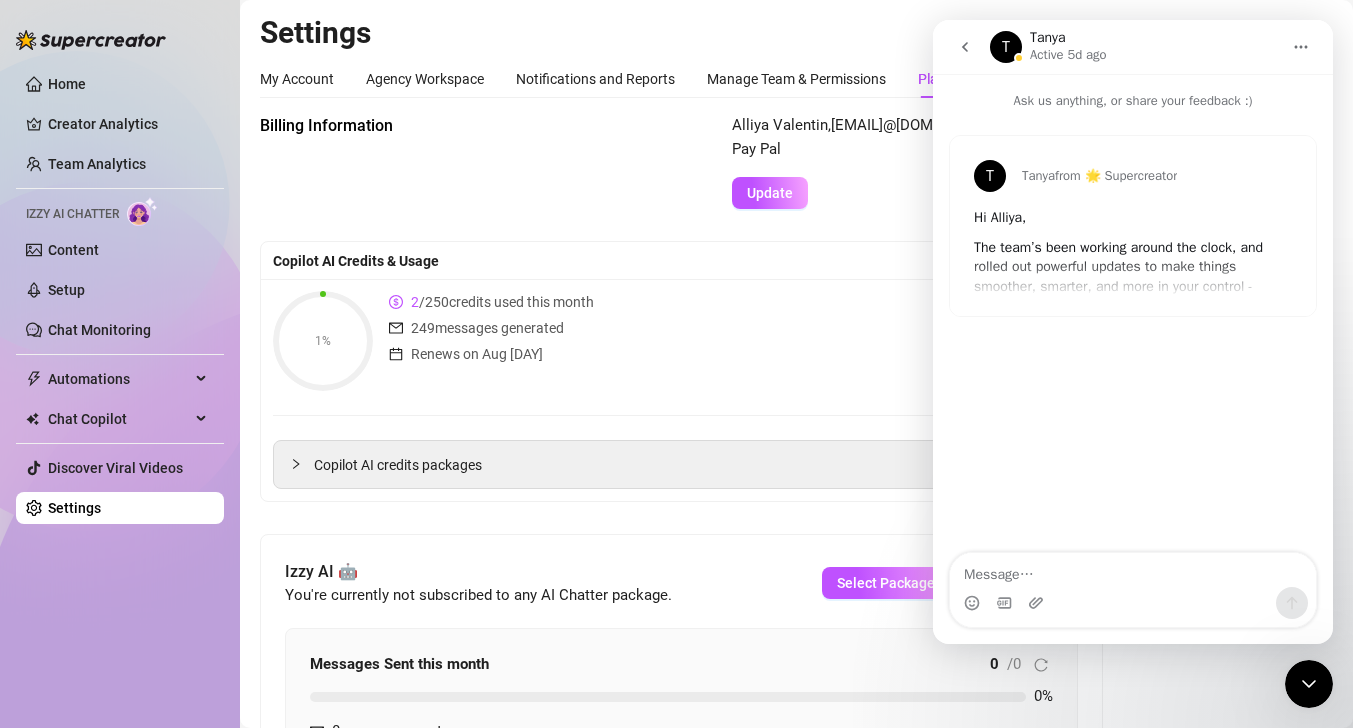 click 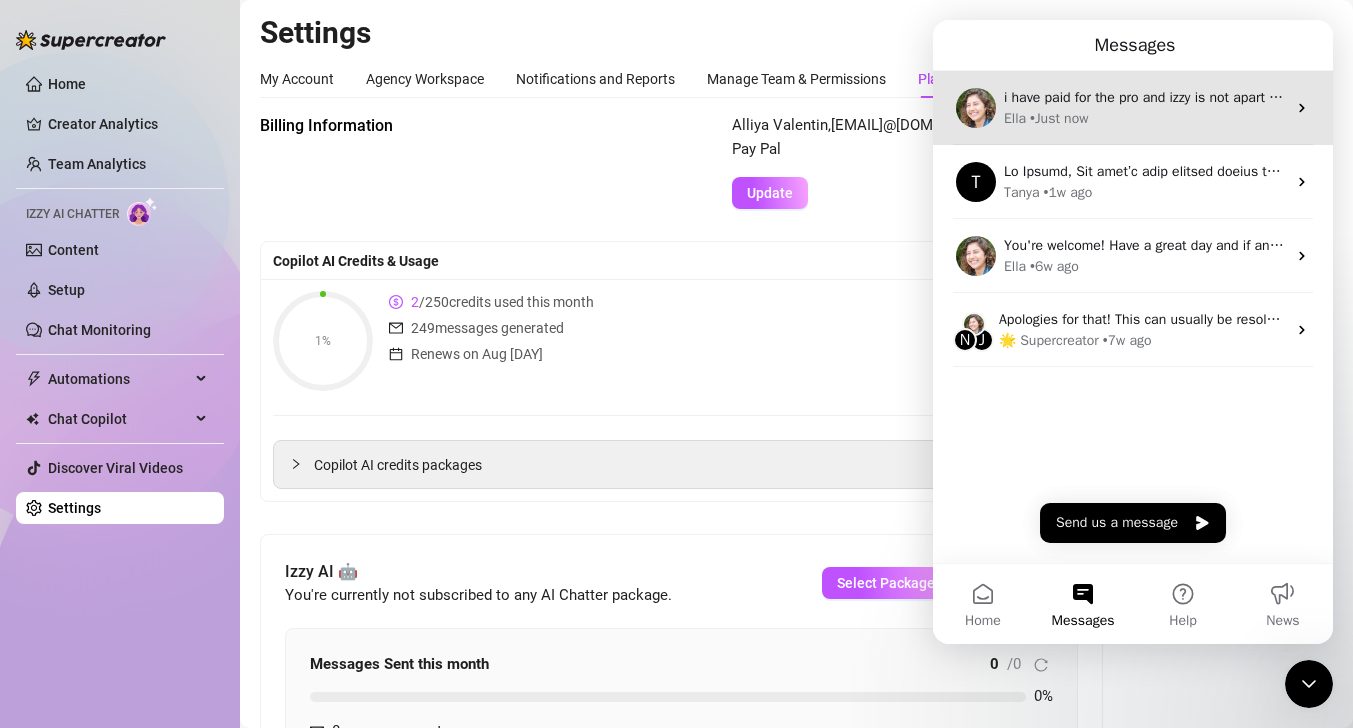 click on "i have paid for the pro and izzy is not apart of that? [NAME] • Just now" at bounding box center [1133, 108] 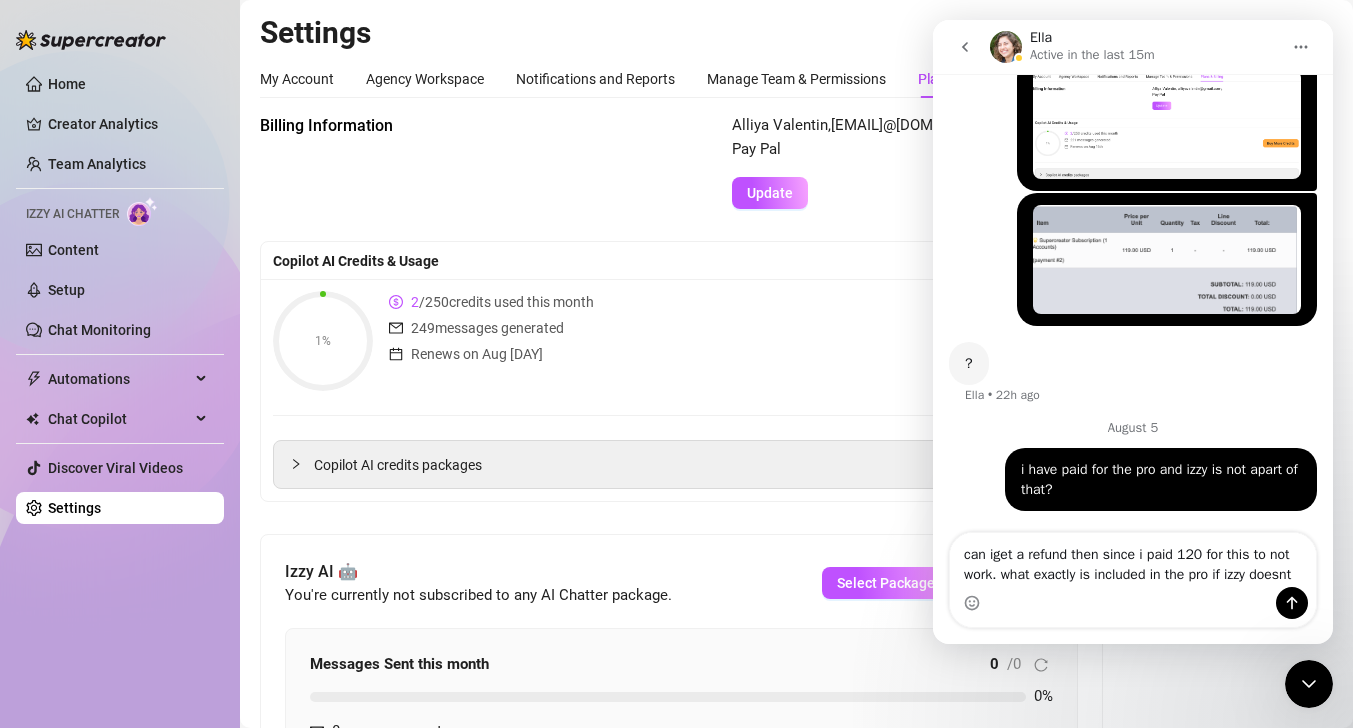 scroll, scrollTop: 3360, scrollLeft: 0, axis: vertical 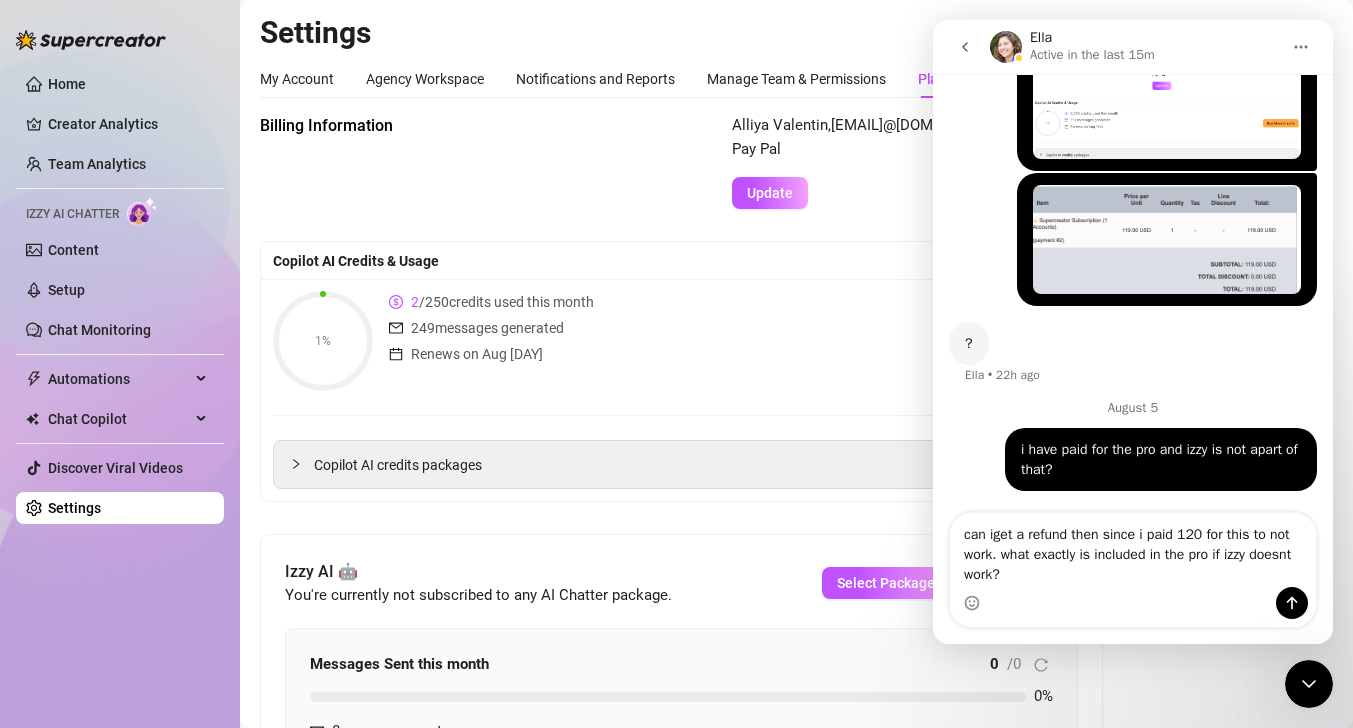 click on "can iget a refund then since i paid 120 for this to not work. what exactly is included in the pro if izzy doesnt work?" at bounding box center (1133, 550) 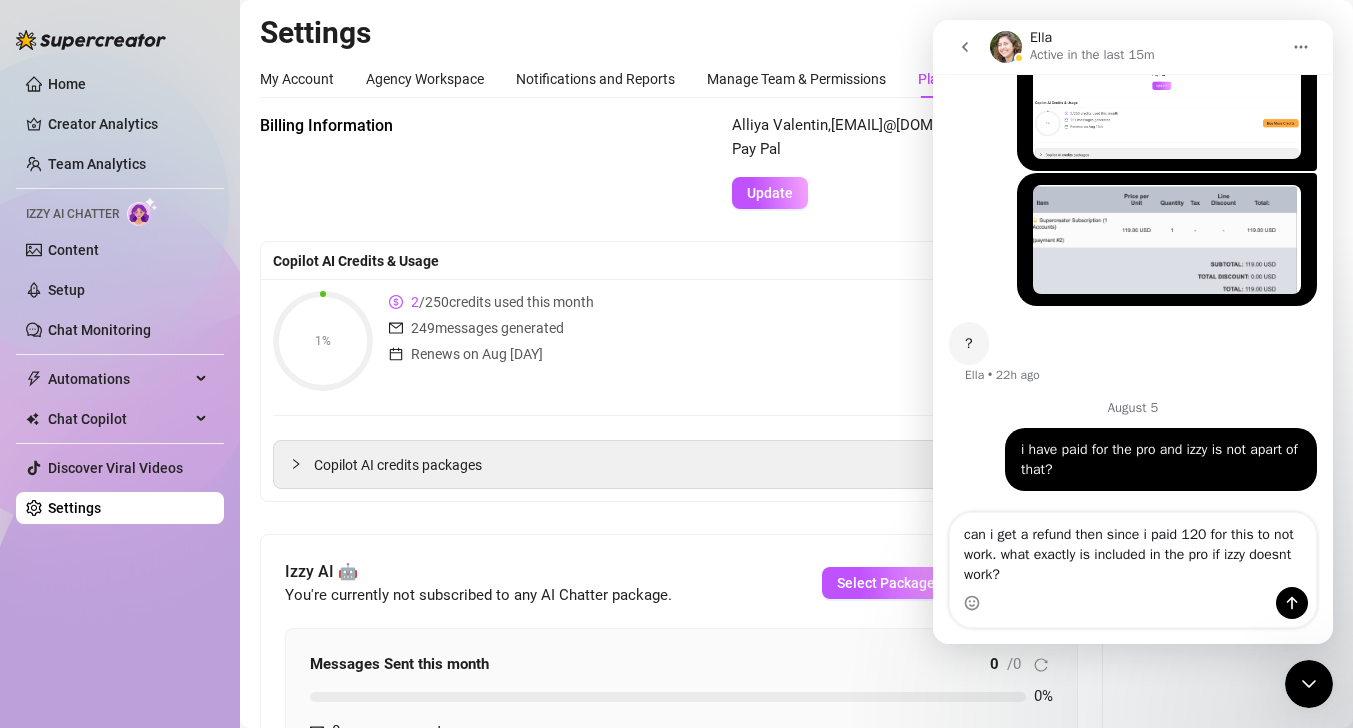 click on "can i get a refund then since i paid 120 for this to not work. what exactly is included in the pro if izzy doesnt work?" at bounding box center (1133, 550) 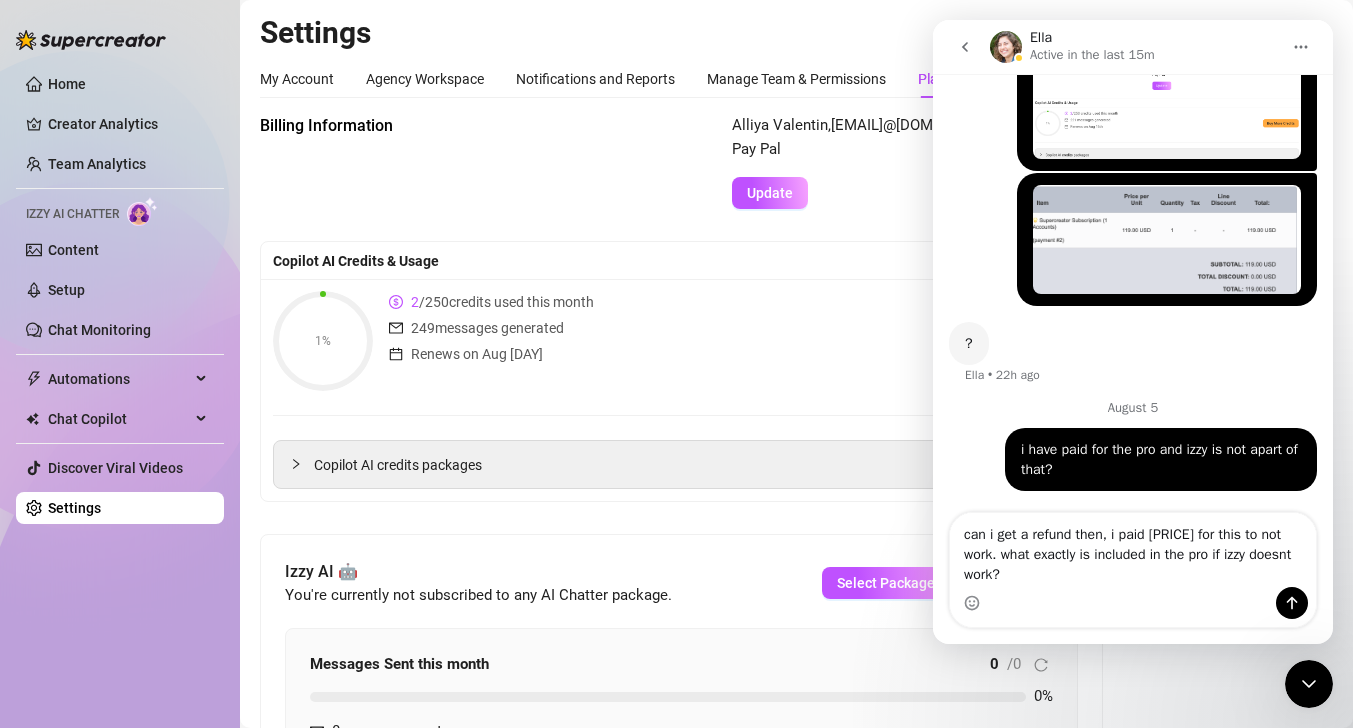 click on "can i get a refund then, i paid [PRICE] for this to not work. what exactly is included in the pro if izzy doesnt work?" at bounding box center [1133, 550] 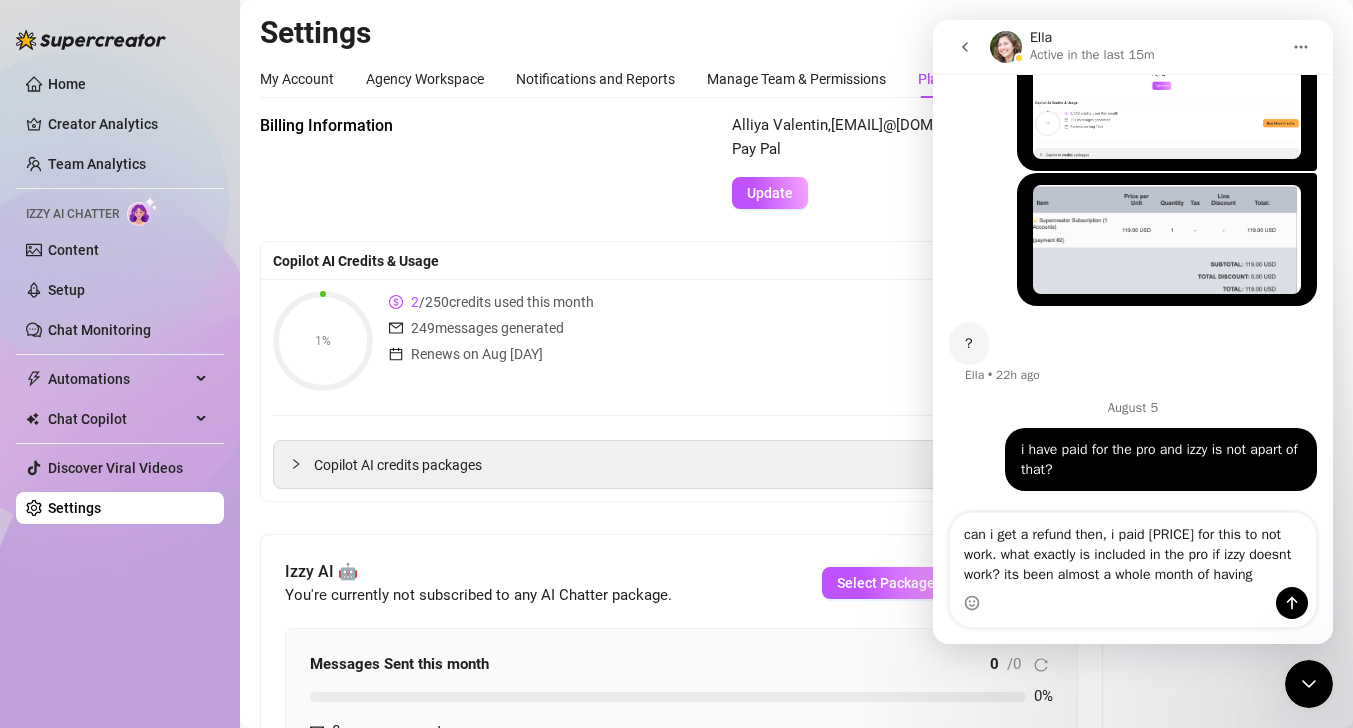 scroll, scrollTop: 3380, scrollLeft: 0, axis: vertical 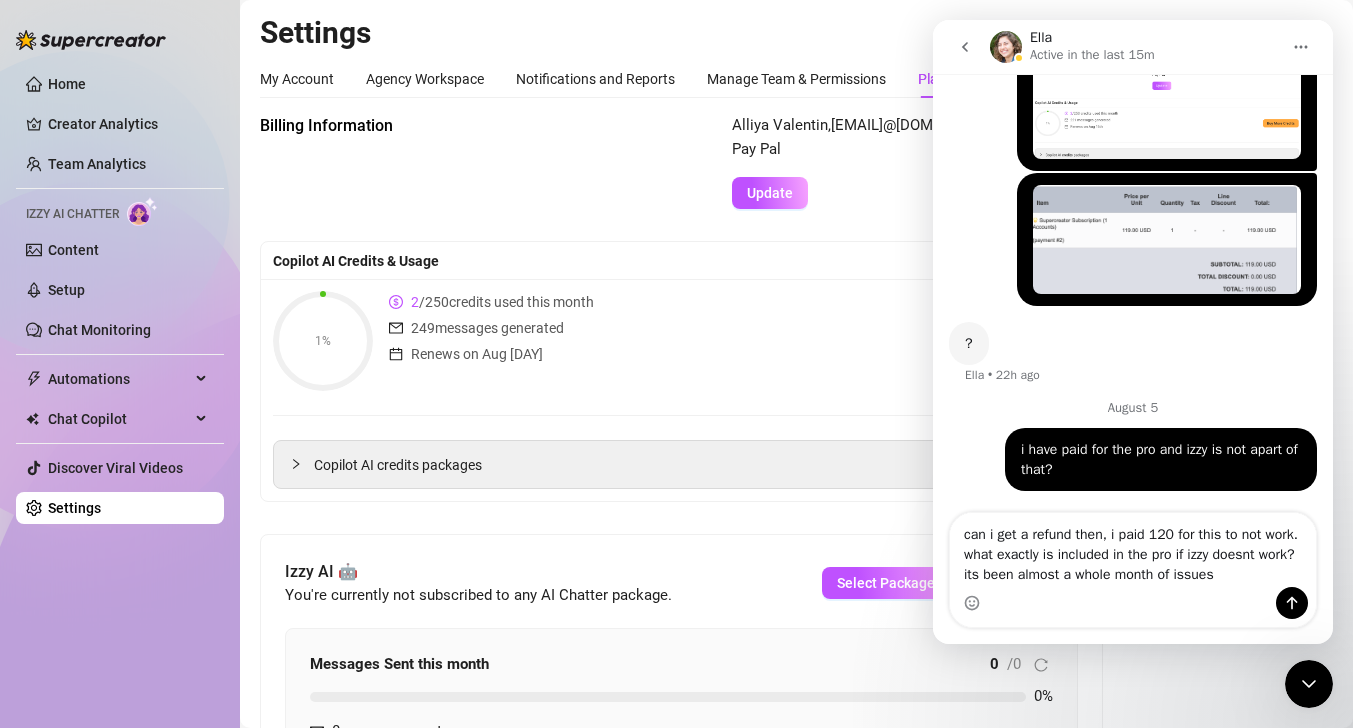type on "can i get a refund then, i paid 120 for this to not work. what exactly is included in the pro if izzy doesnt work? its been almost a whole month of issues" 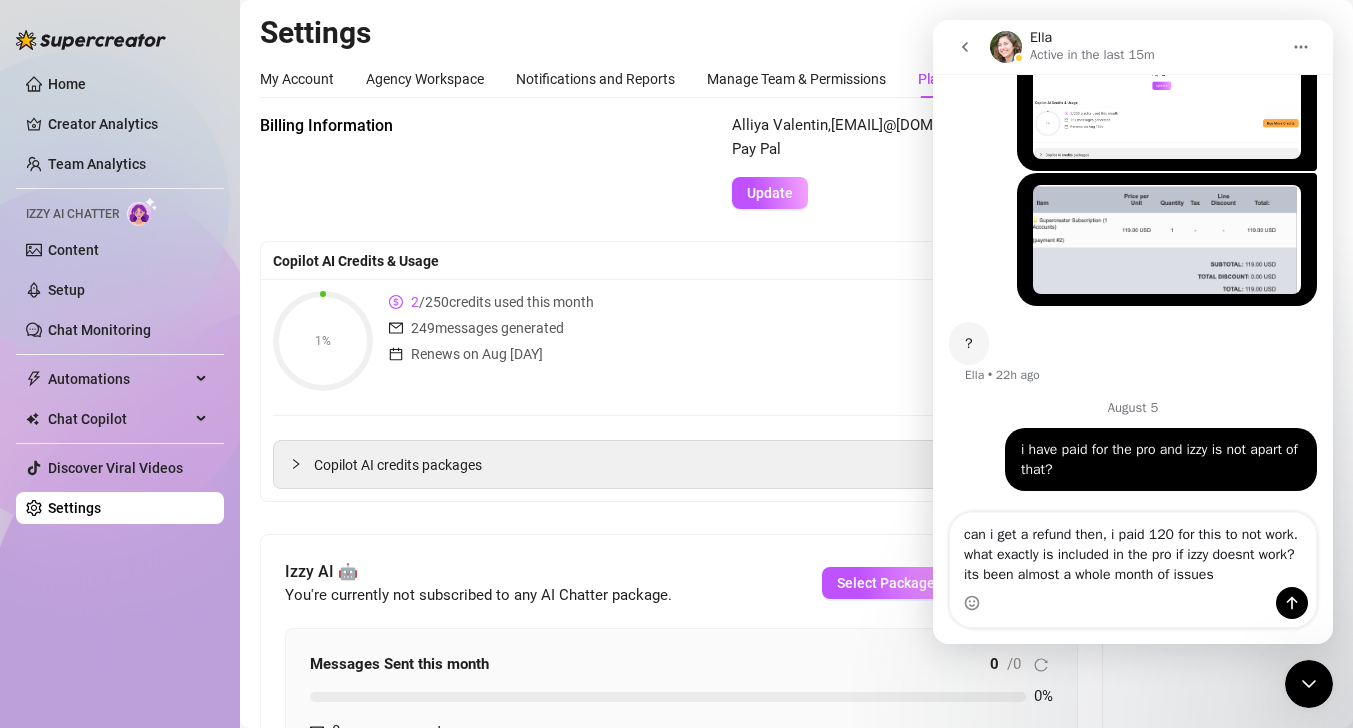 type 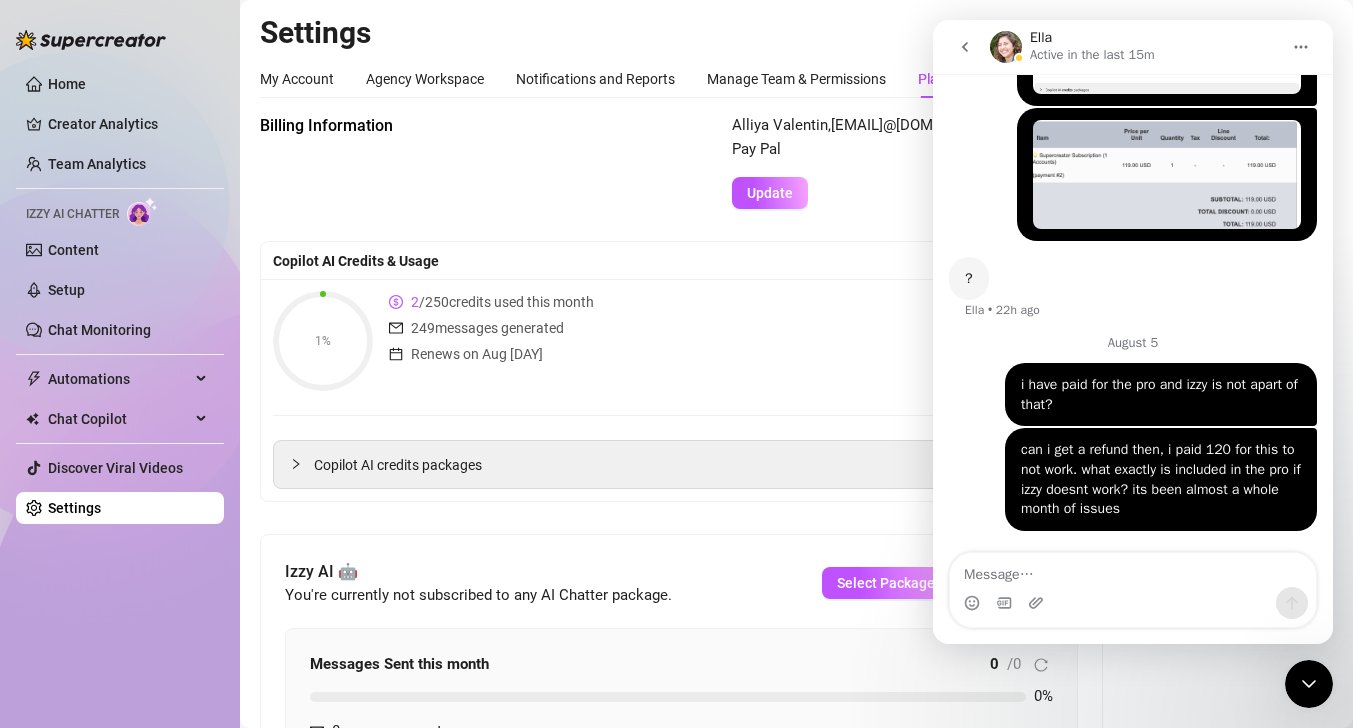 scroll, scrollTop: 3425, scrollLeft: 0, axis: vertical 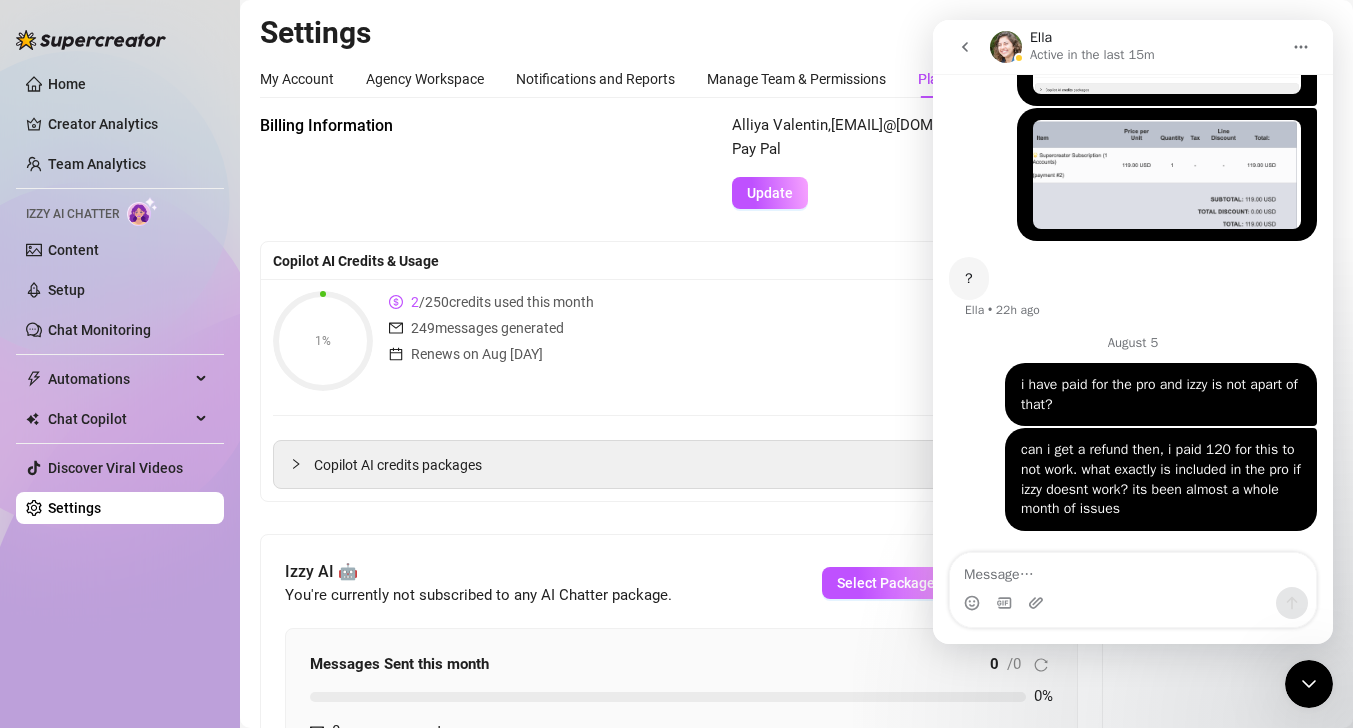 click 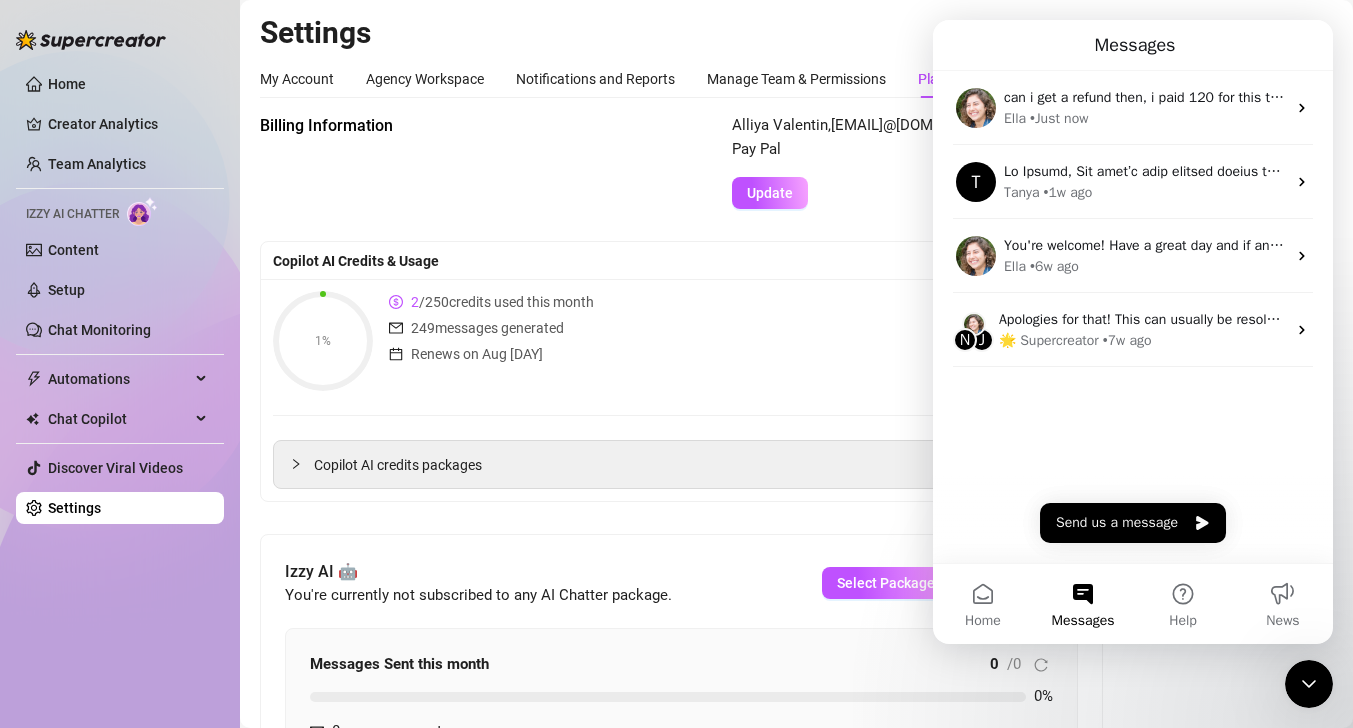 scroll, scrollTop: 0, scrollLeft: 0, axis: both 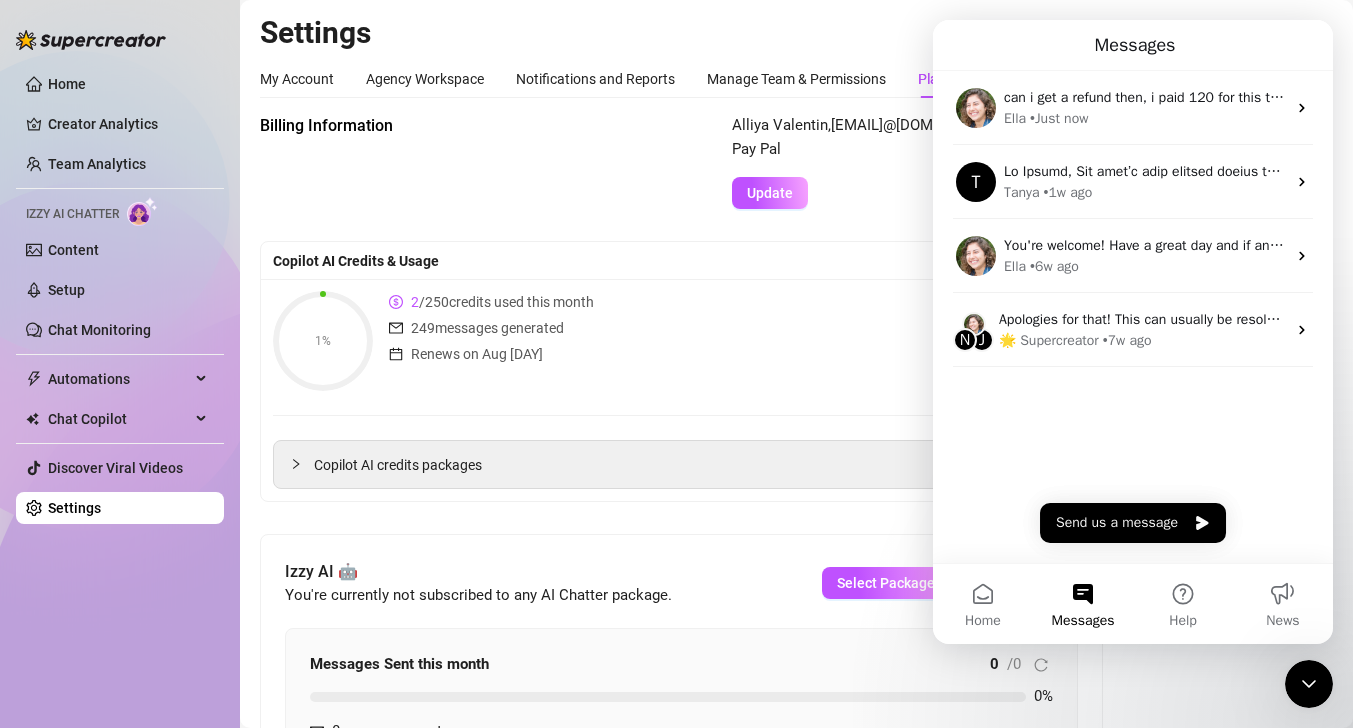 click 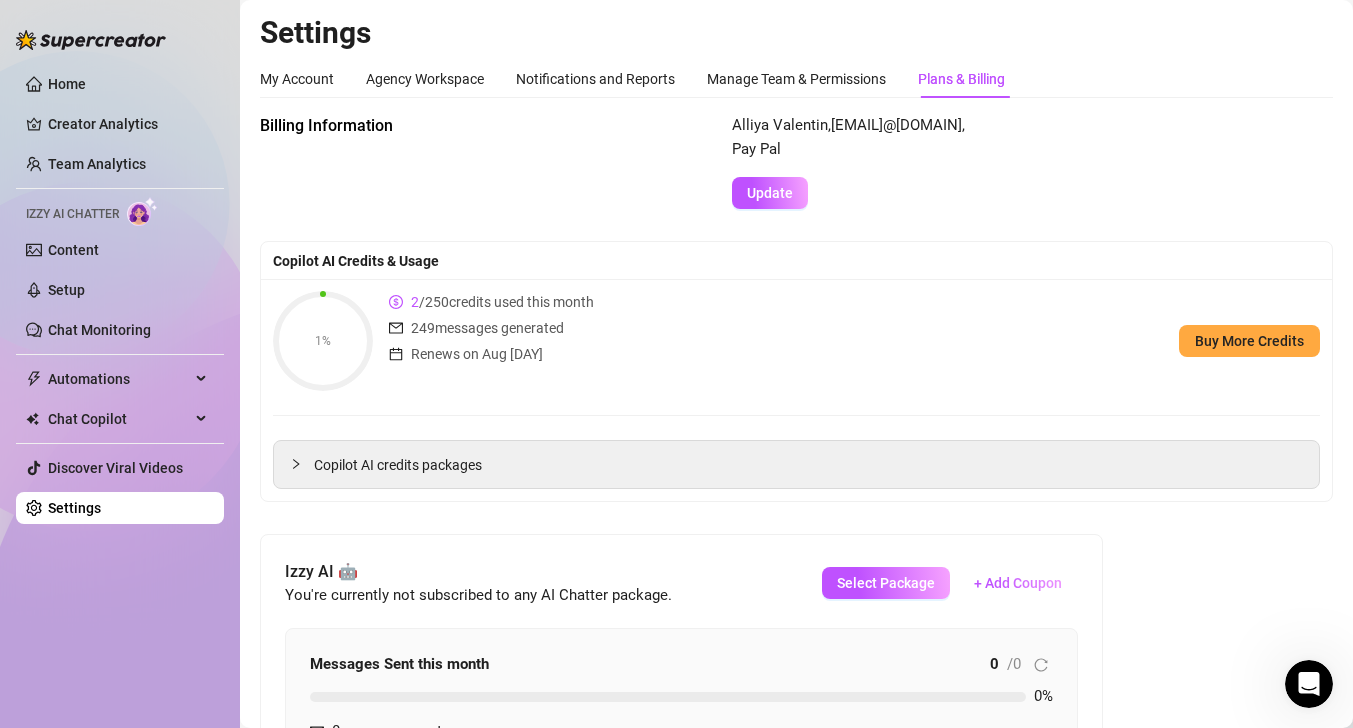 scroll, scrollTop: 0, scrollLeft: 0, axis: both 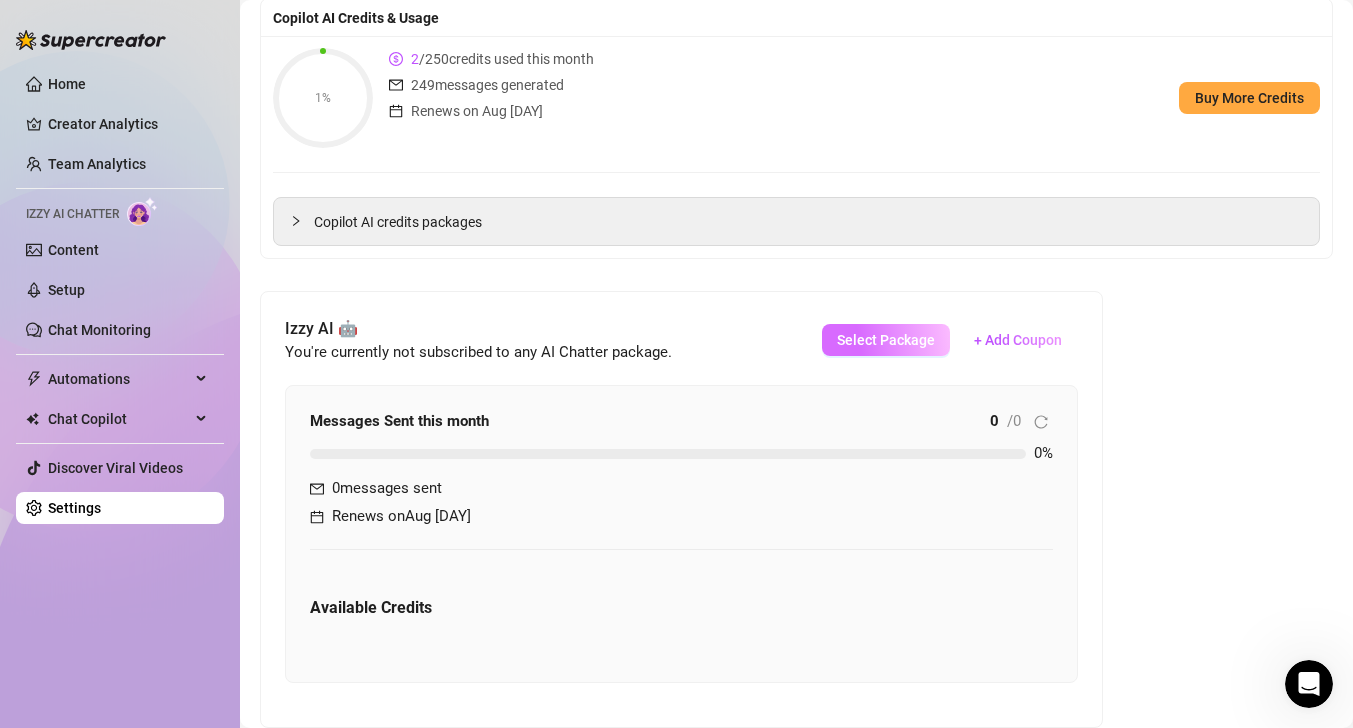 click on "Select Package" at bounding box center [886, 340] 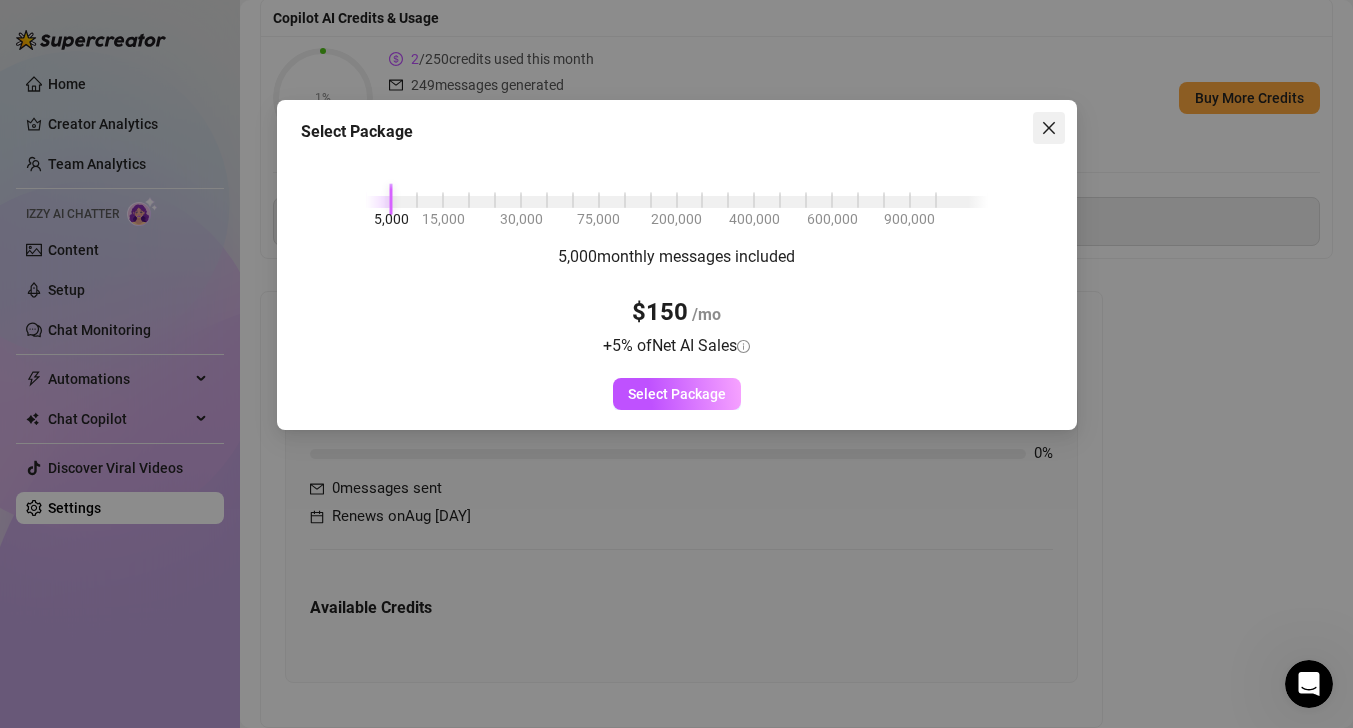 click at bounding box center [1049, 128] 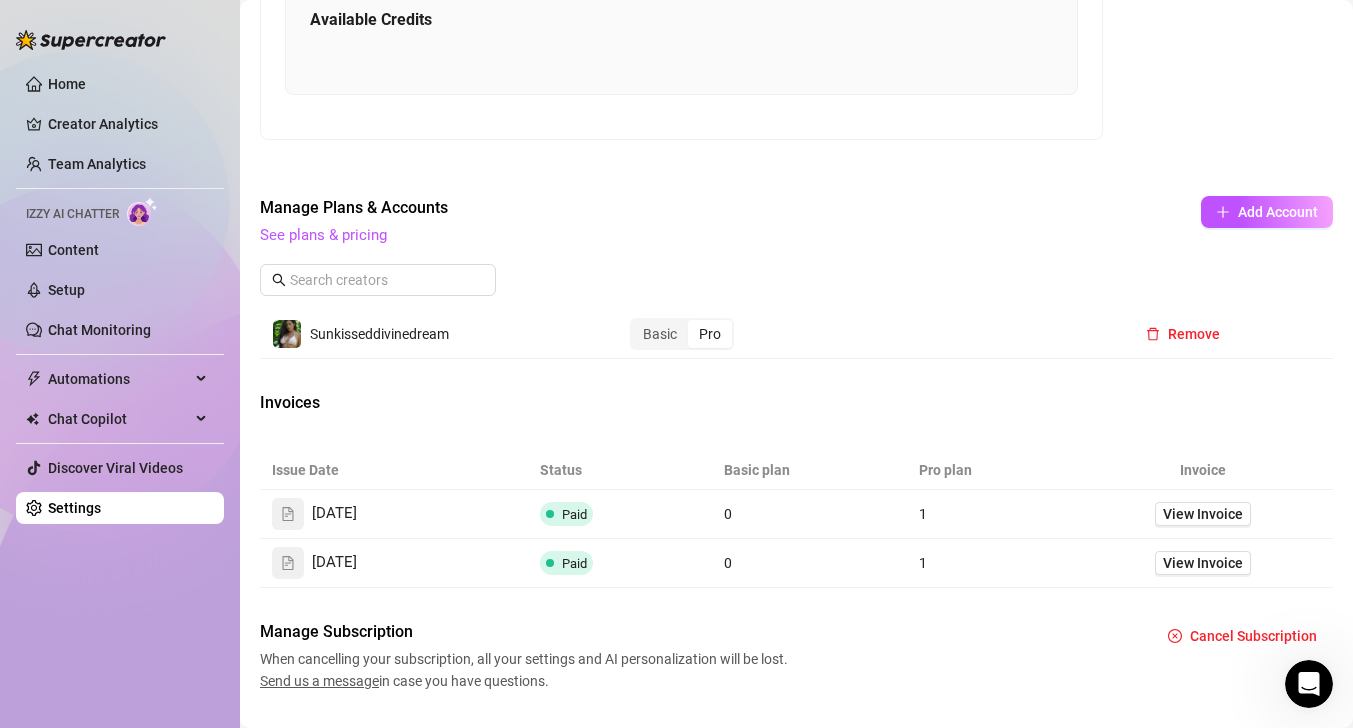 scroll, scrollTop: 879, scrollLeft: 0, axis: vertical 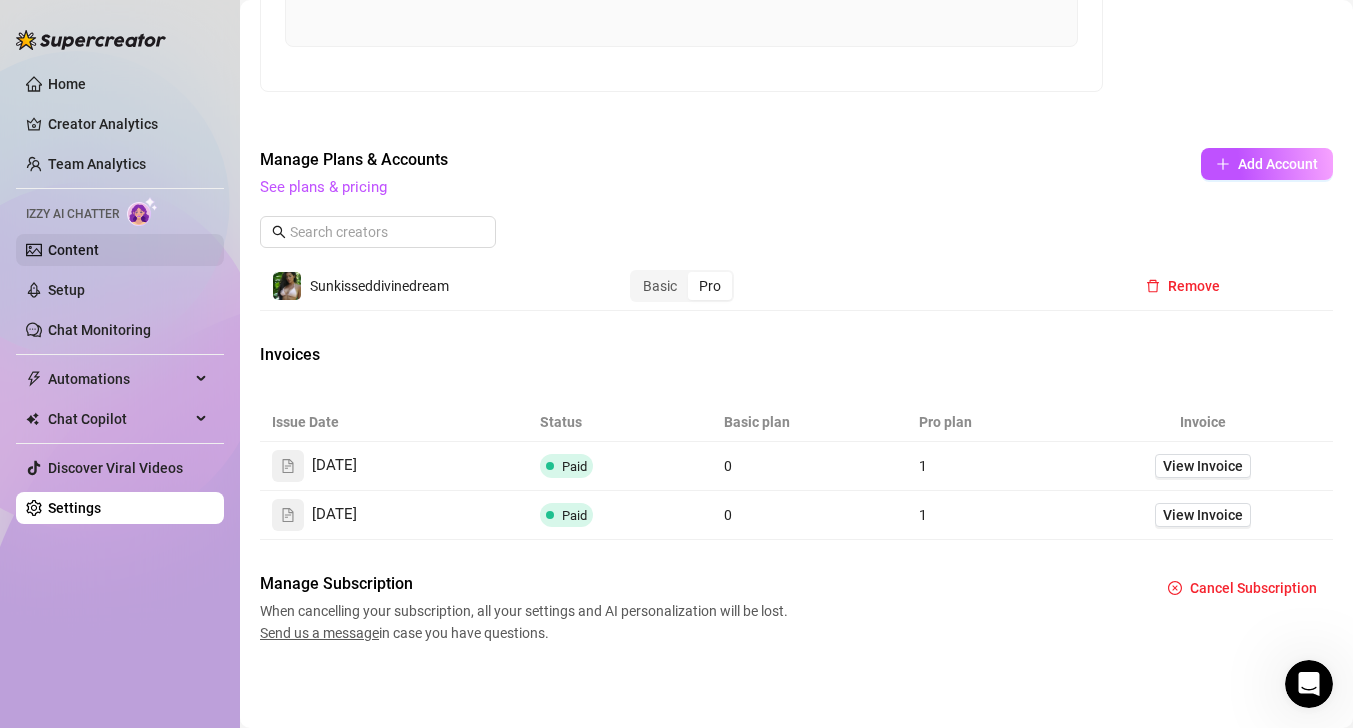 click on "Content" at bounding box center (73, 250) 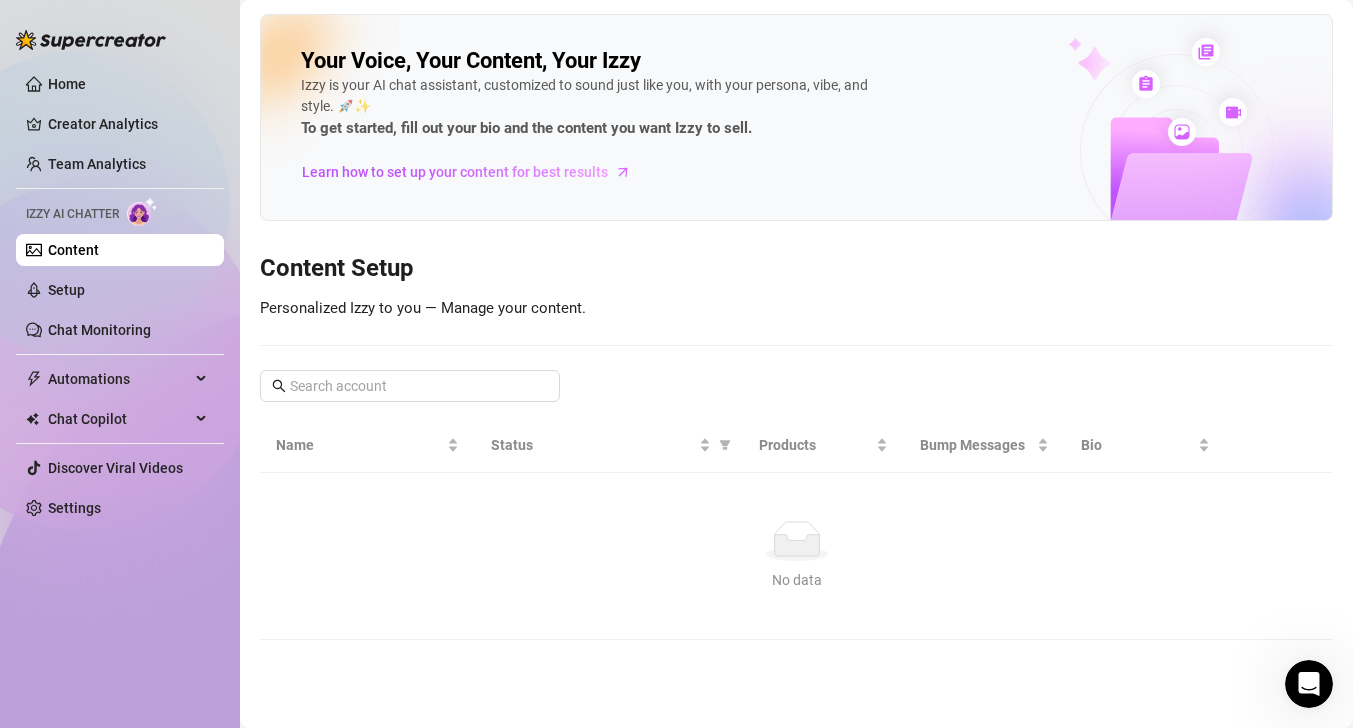 scroll, scrollTop: 0, scrollLeft: 0, axis: both 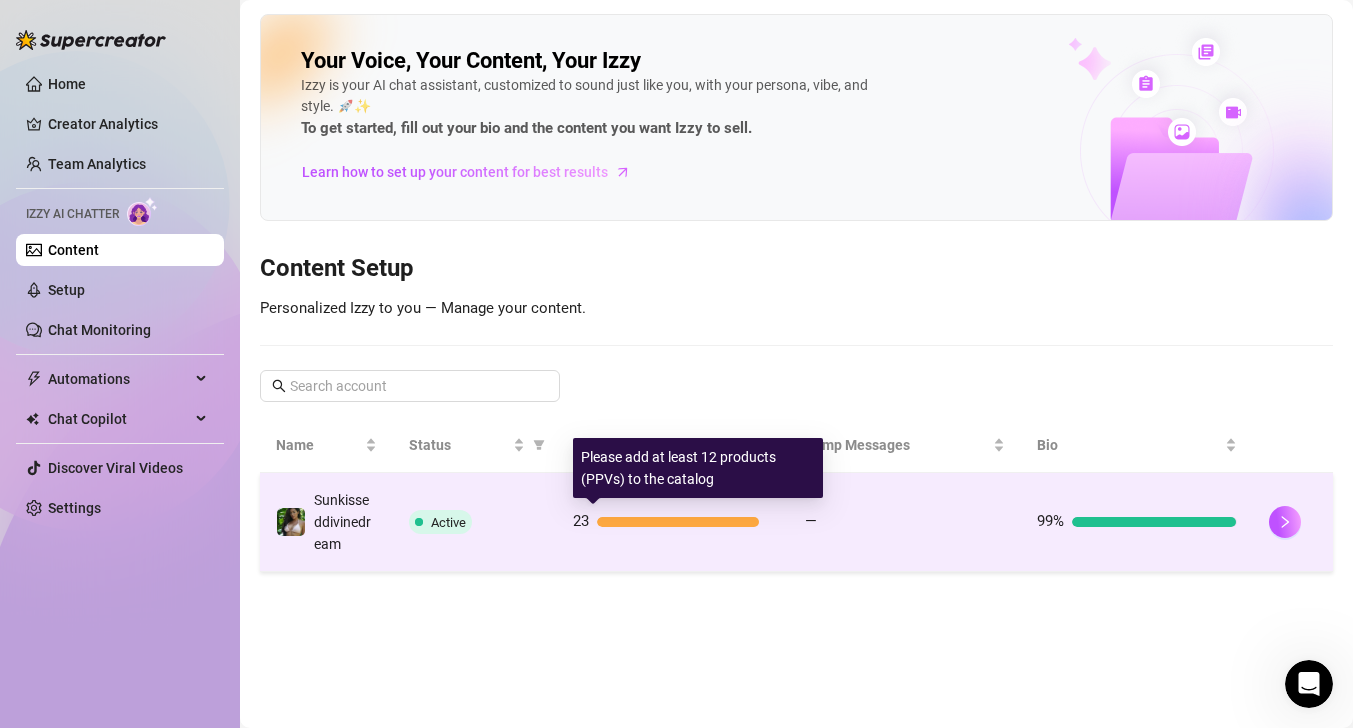 click at bounding box center (678, 522) 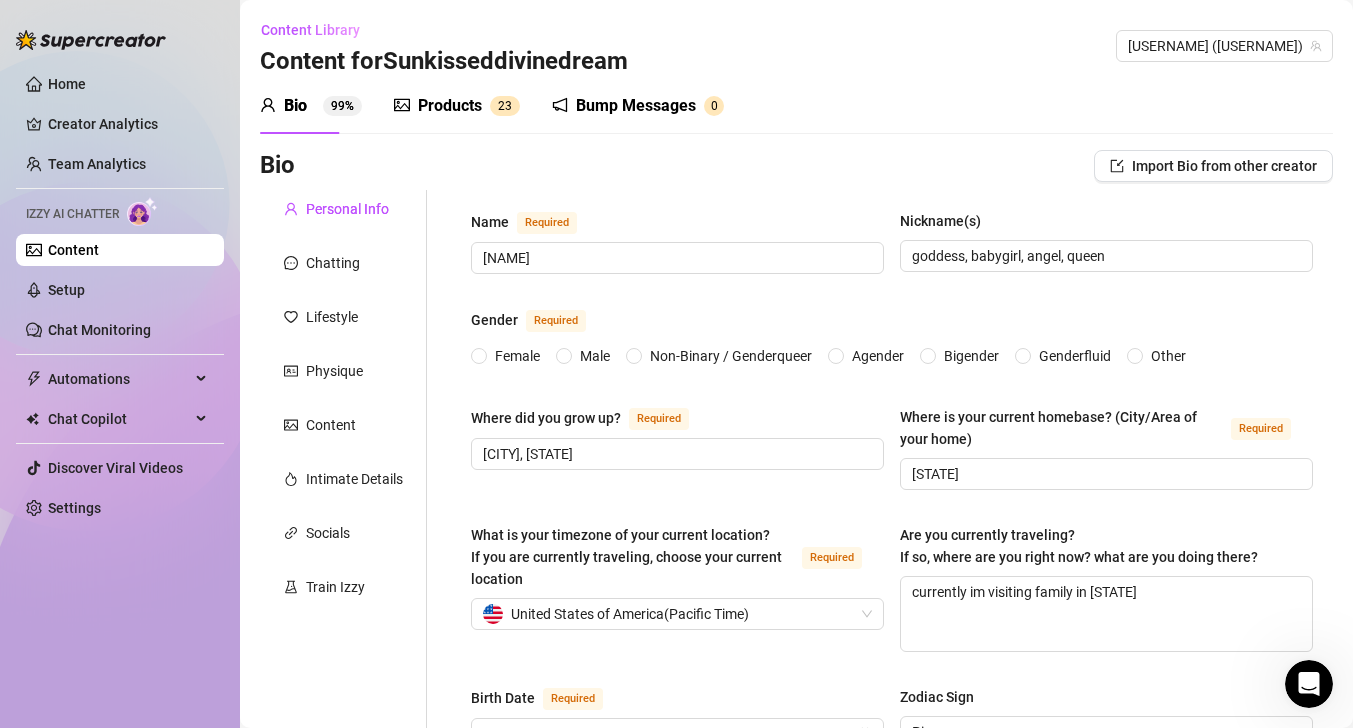 type 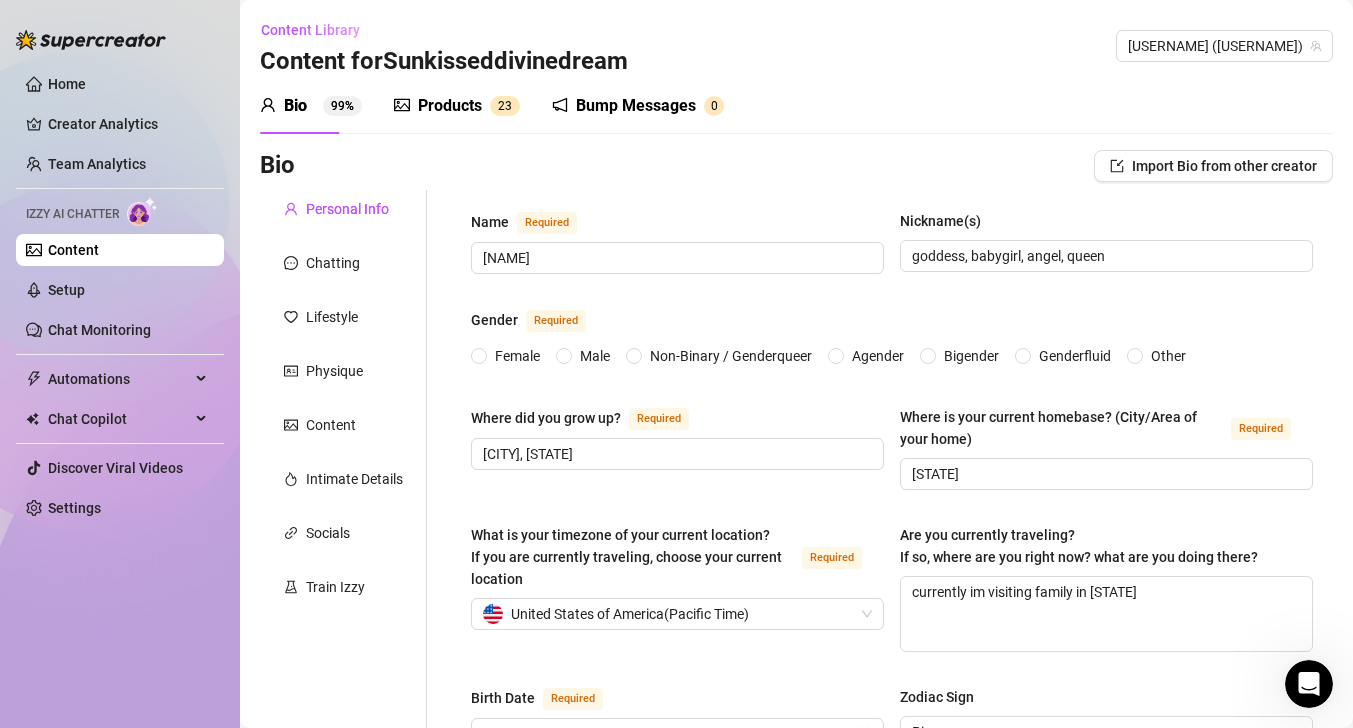 radio on "true" 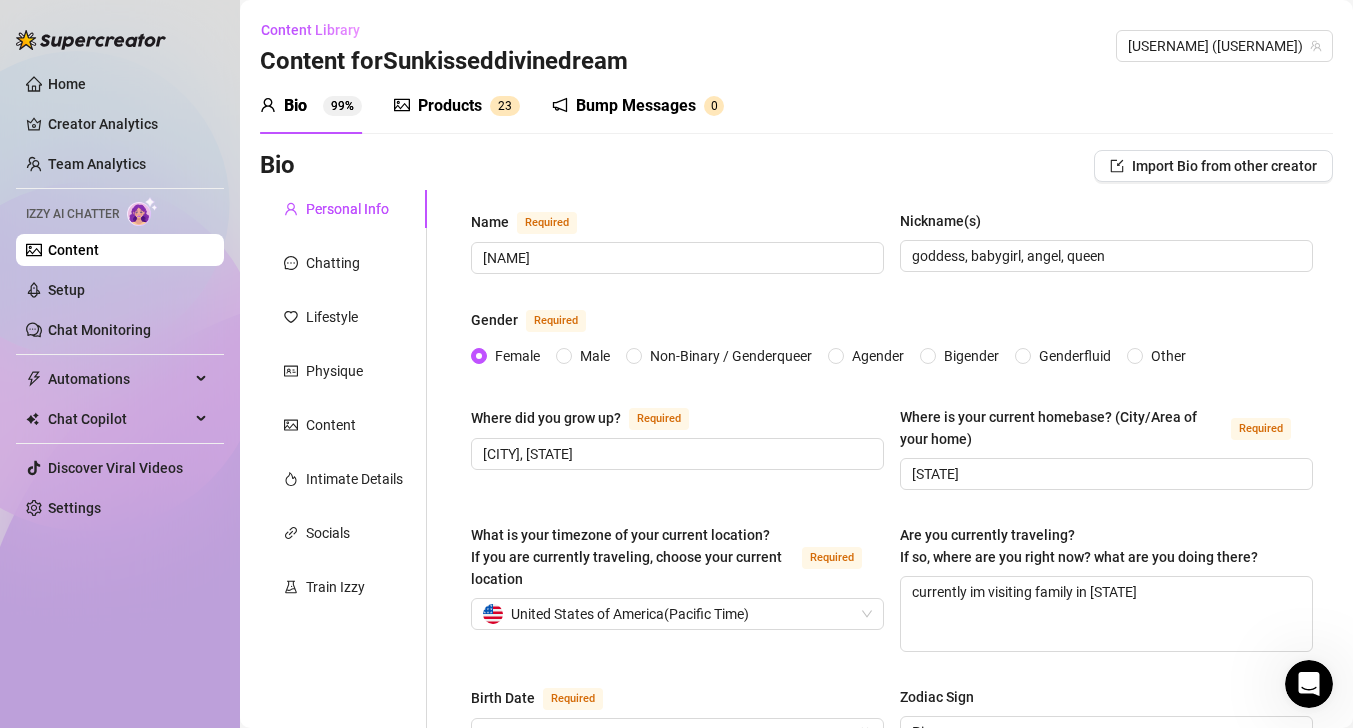 type on "[MONTH] 4th, 1999" 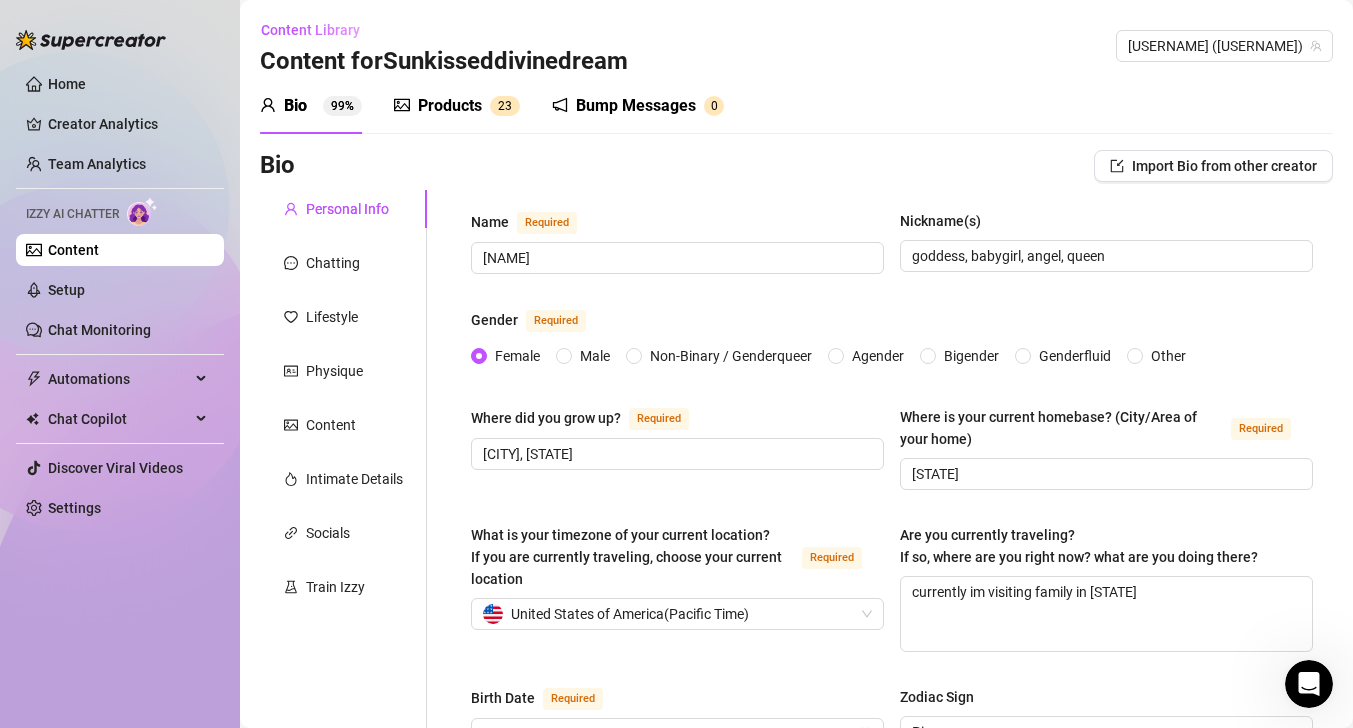click on "Products" at bounding box center [450, 106] 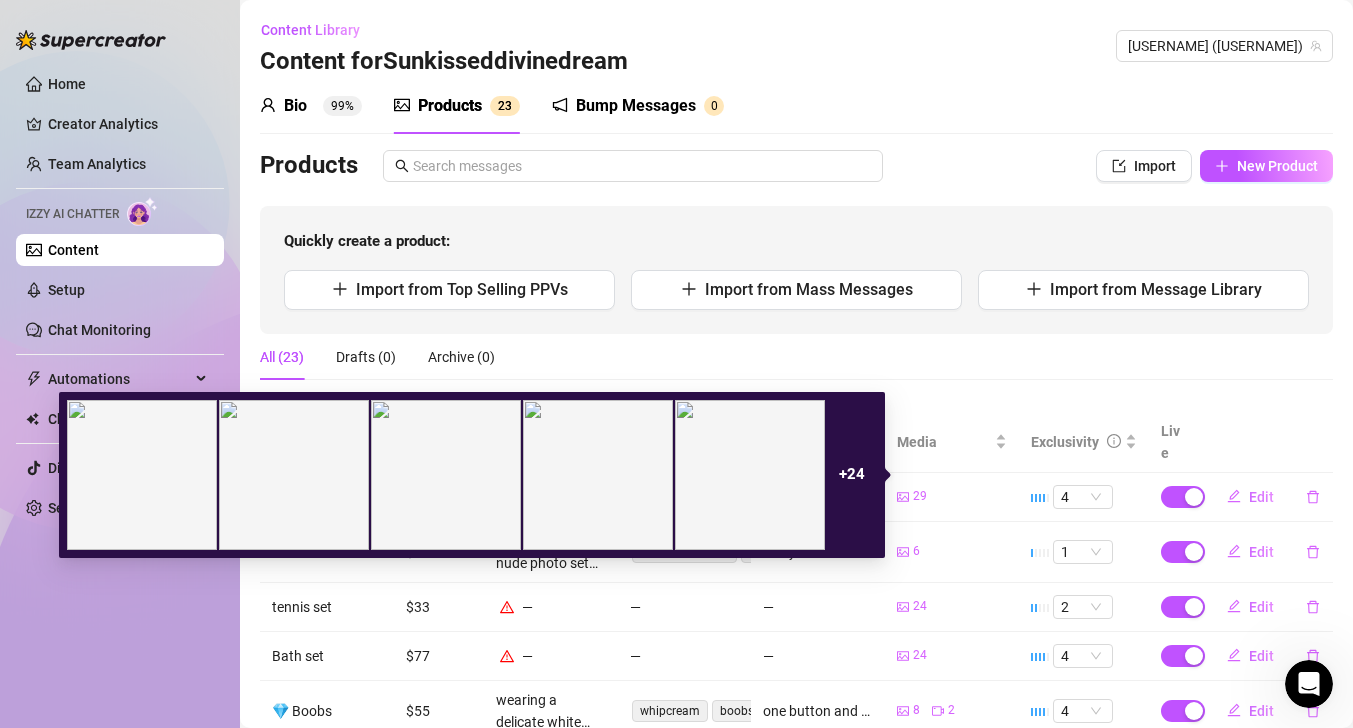 click on "+ 24" at bounding box center (852, 475) 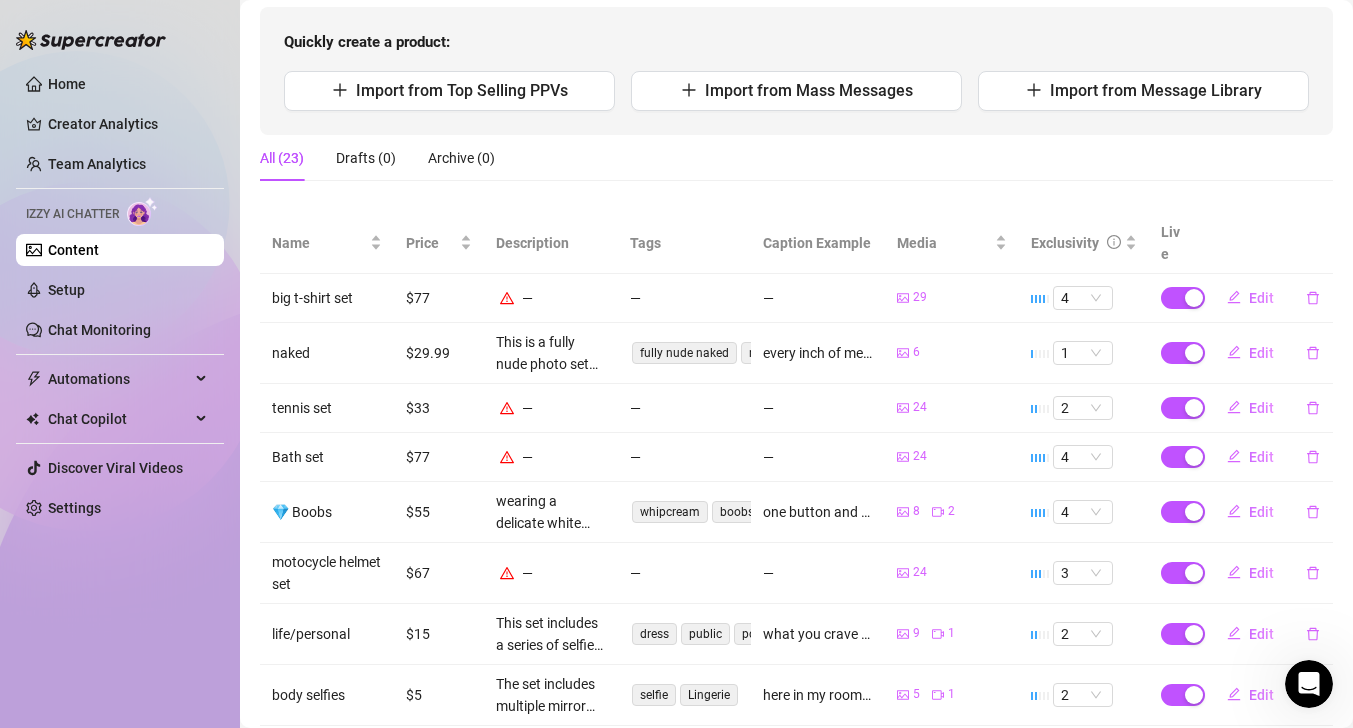 scroll, scrollTop: 412, scrollLeft: 0, axis: vertical 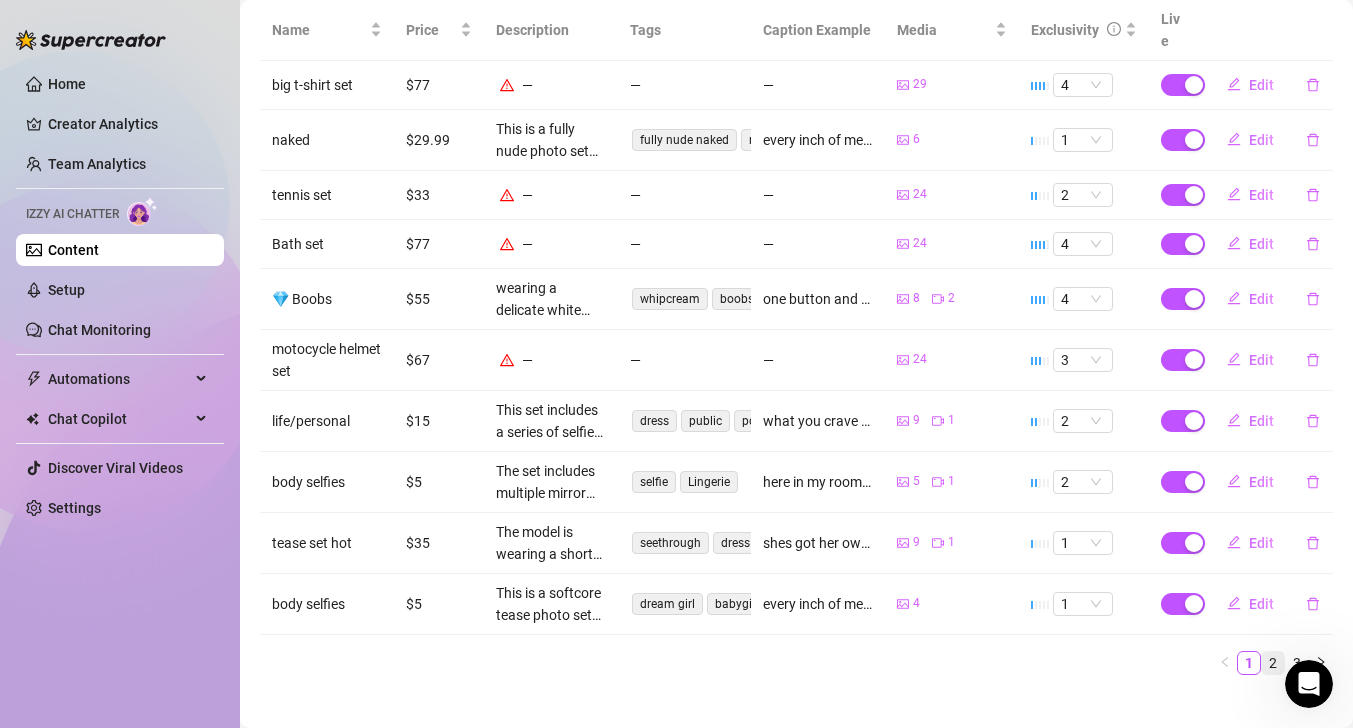 click on "2" at bounding box center (1273, 663) 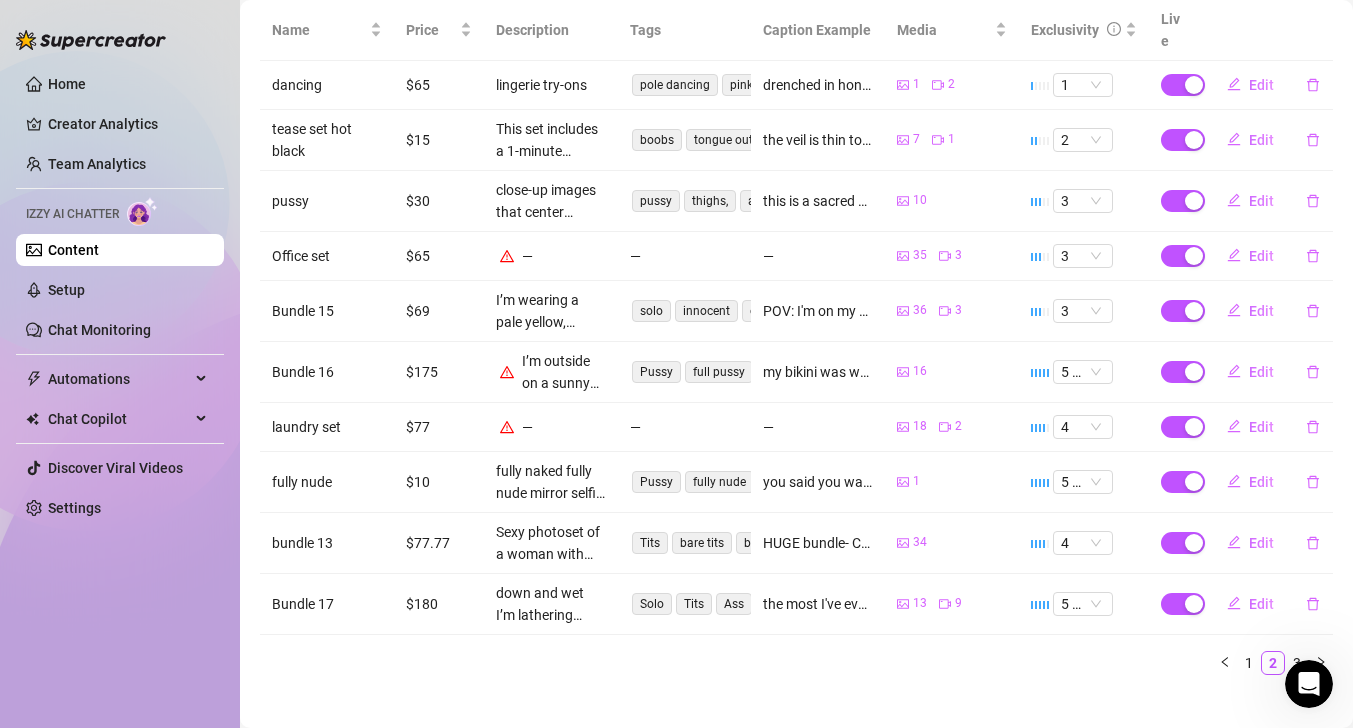 click 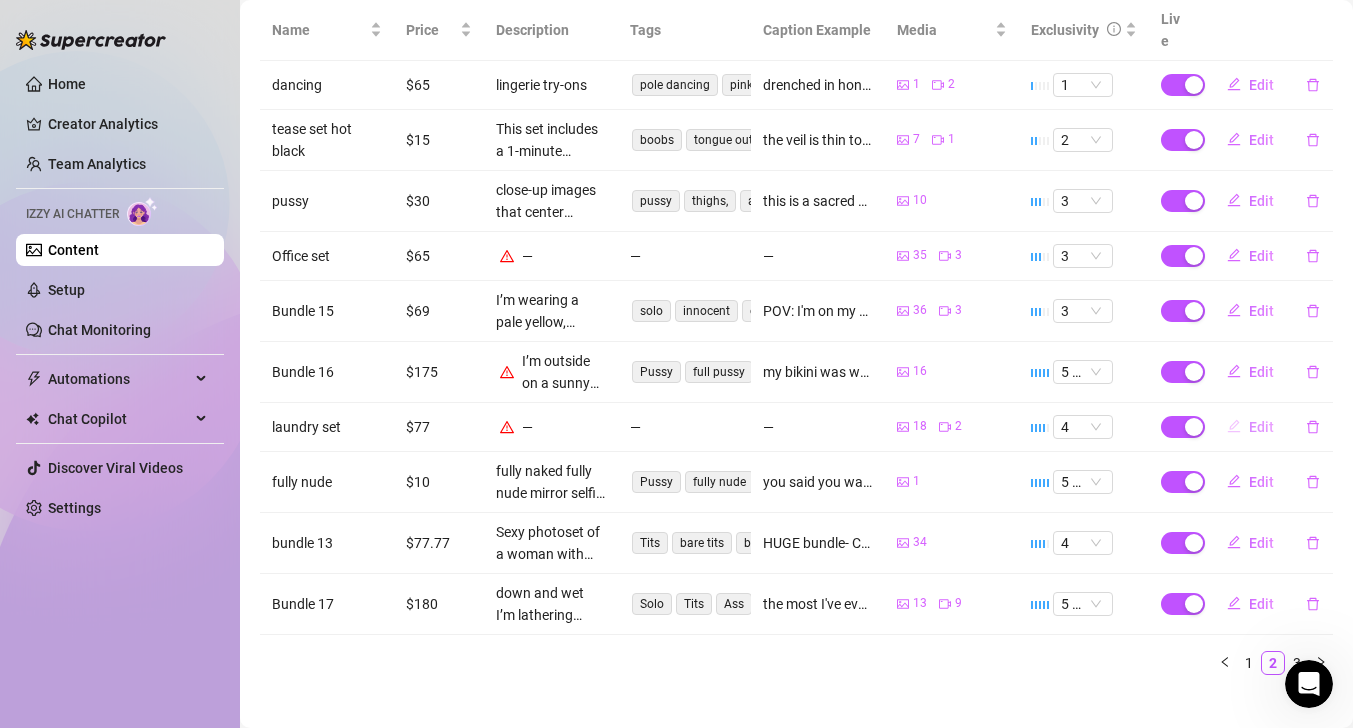 click 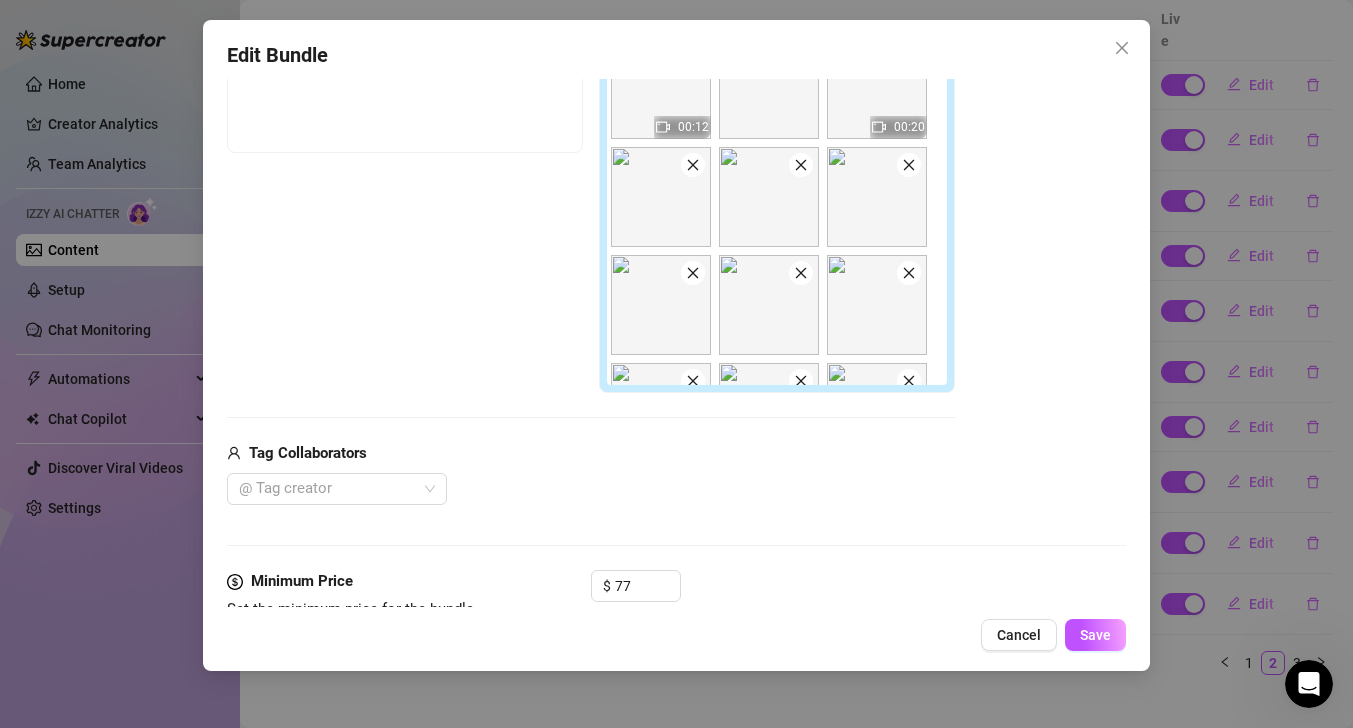 scroll, scrollTop: 665, scrollLeft: 0, axis: vertical 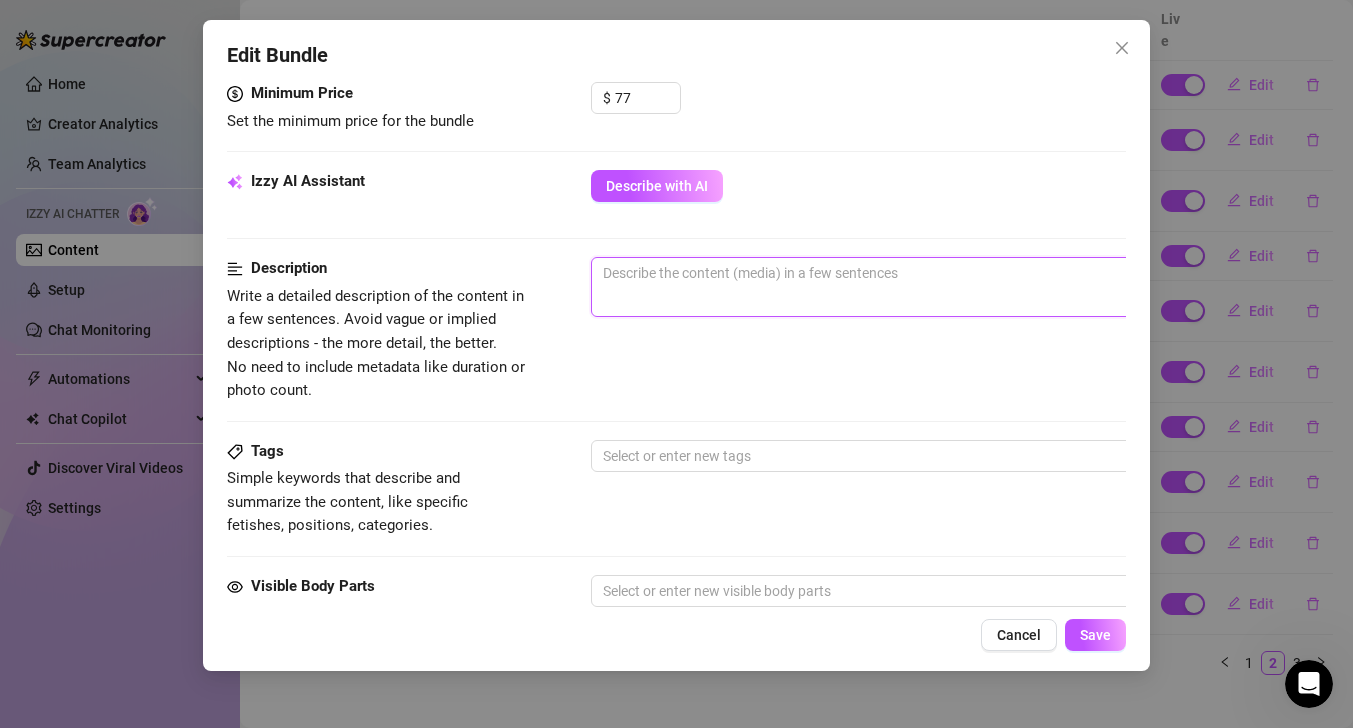 click at bounding box center (941, 287) 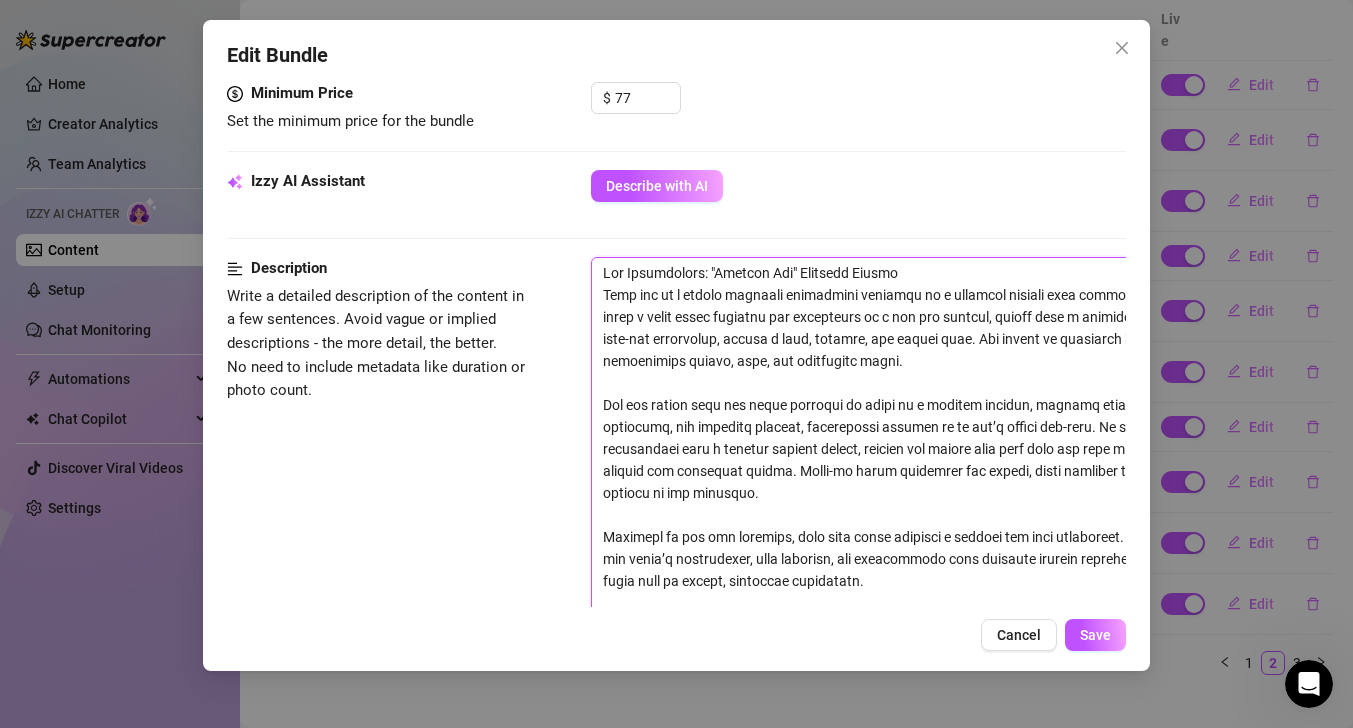 scroll, scrollTop: 63, scrollLeft: 0, axis: vertical 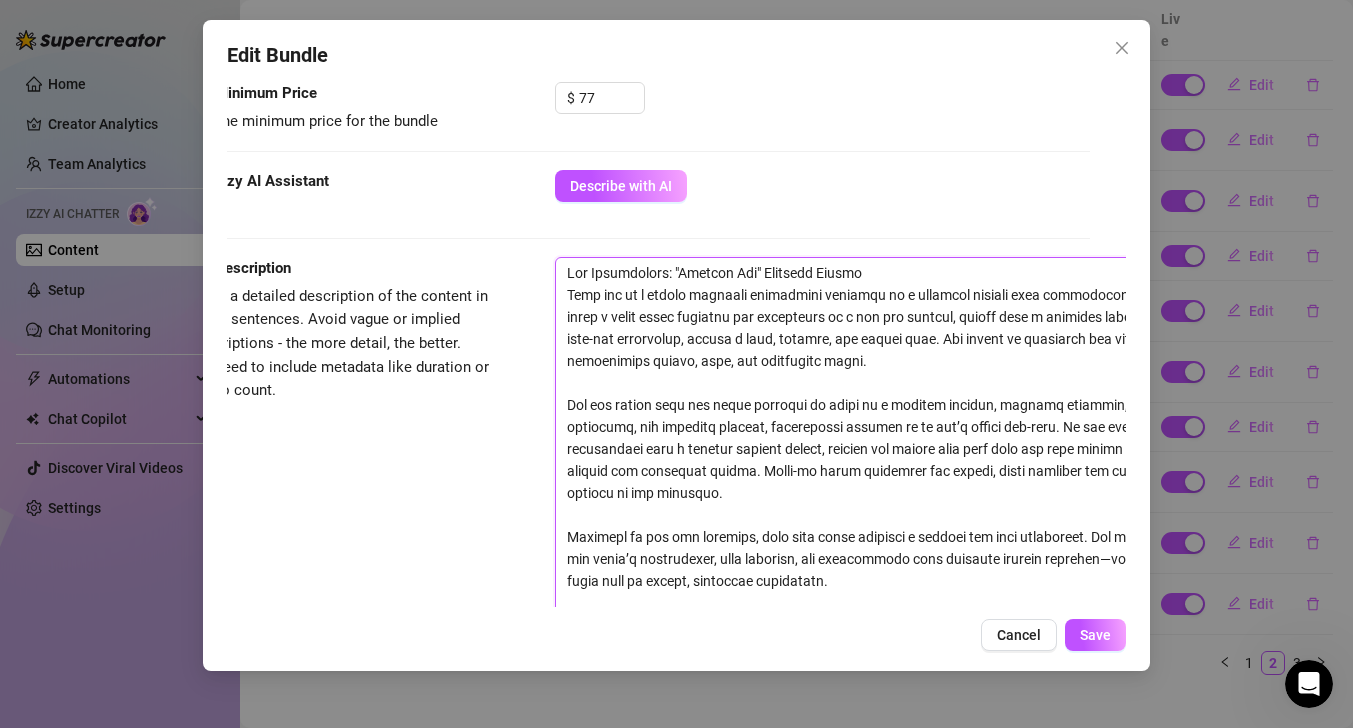 drag, startPoint x: 881, startPoint y: 292, endPoint x: 557, endPoint y: 294, distance: 324.00616 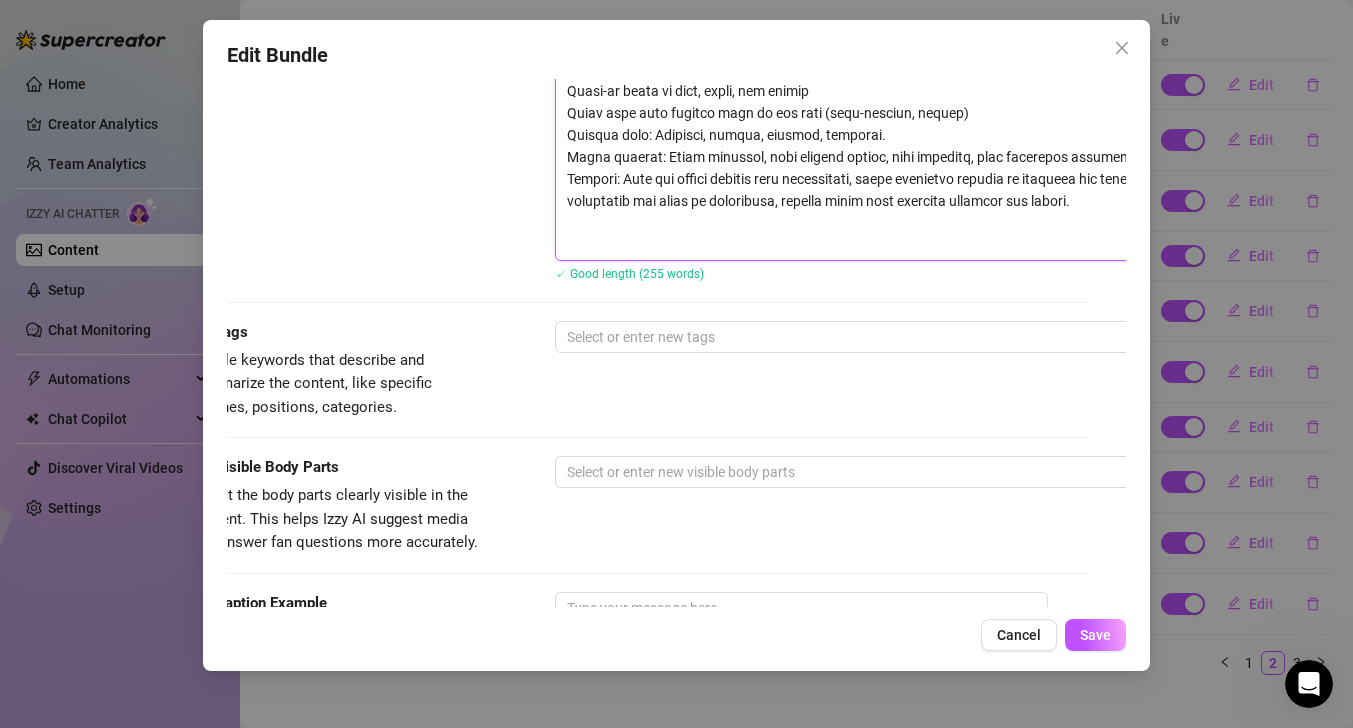 scroll, scrollTop: 1513, scrollLeft: 36, axis: both 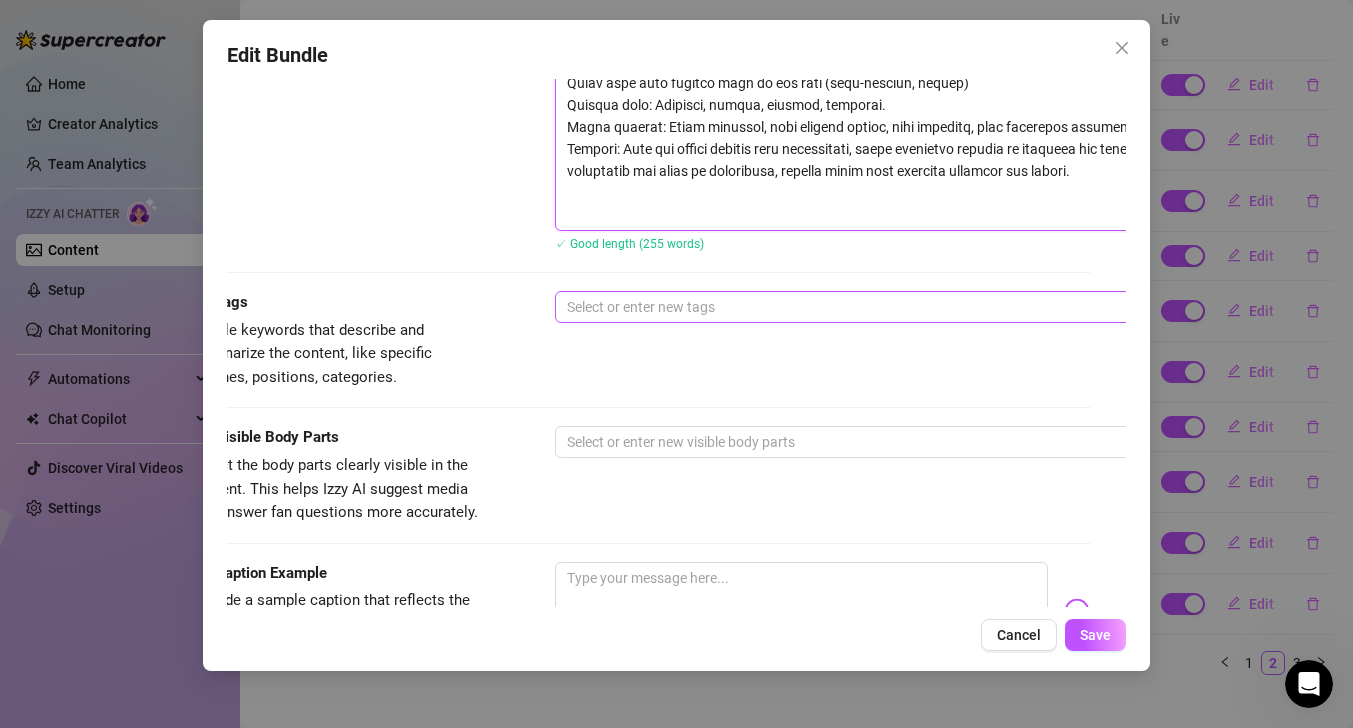 click at bounding box center (894, 307) 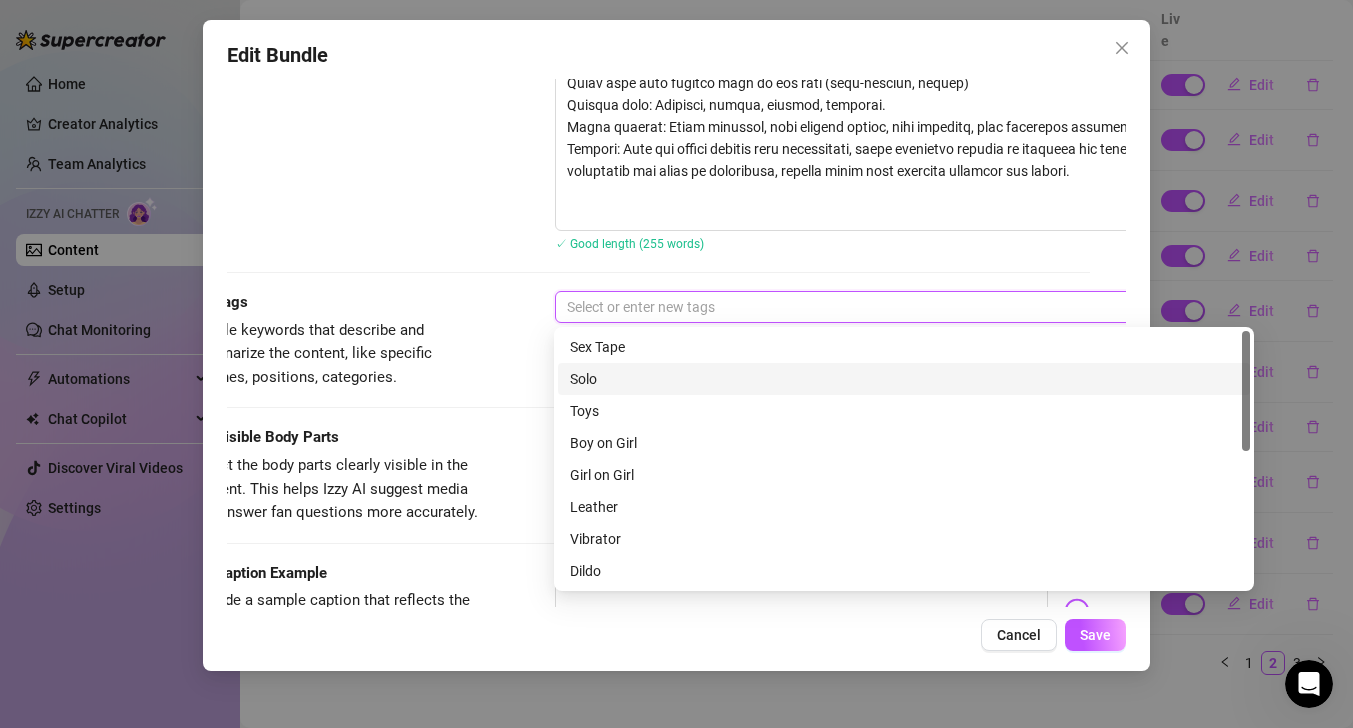 click on "Solo" at bounding box center (904, 379) 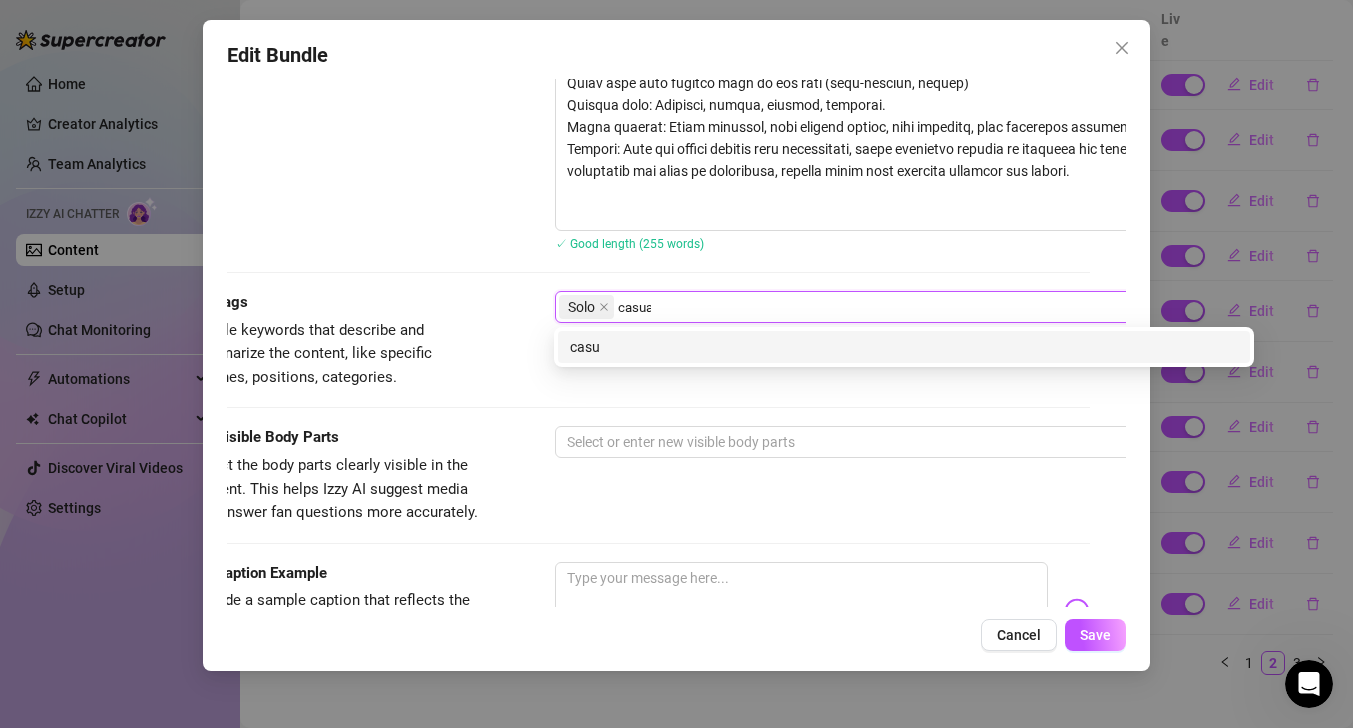type on "casual" 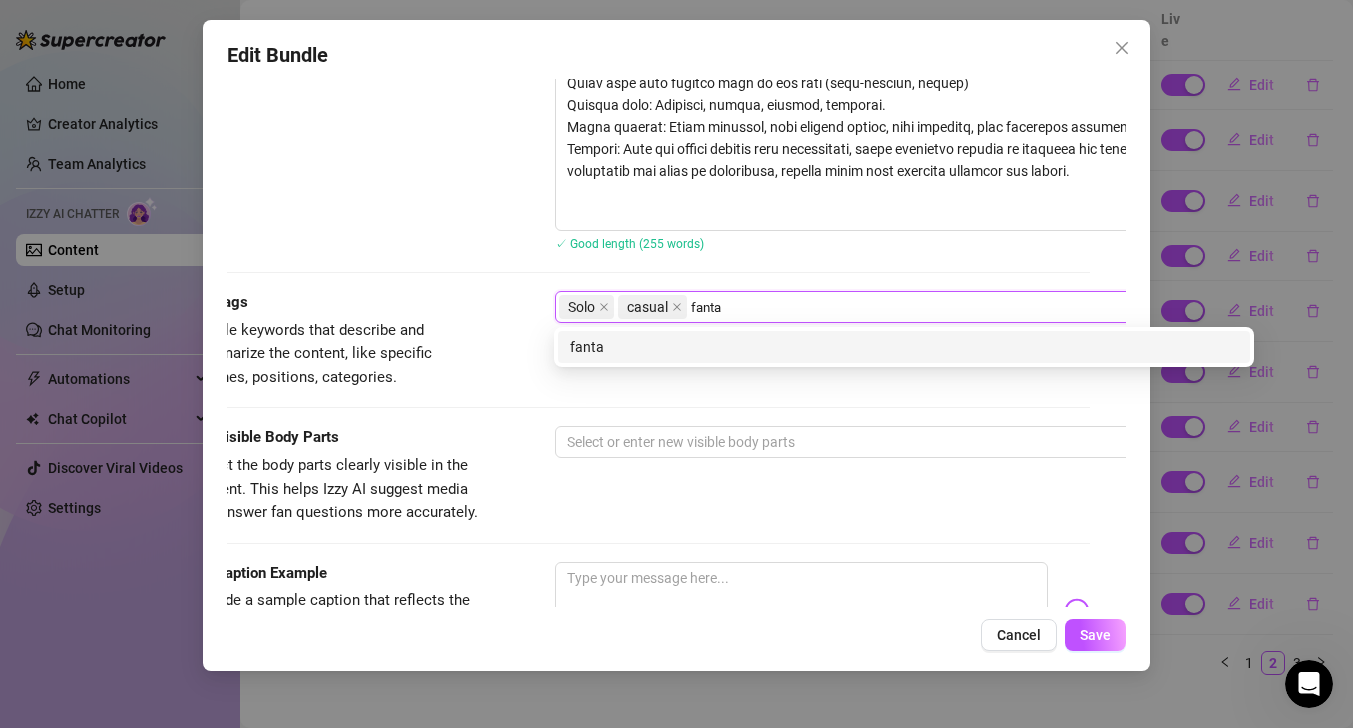 type on "Fantasy" 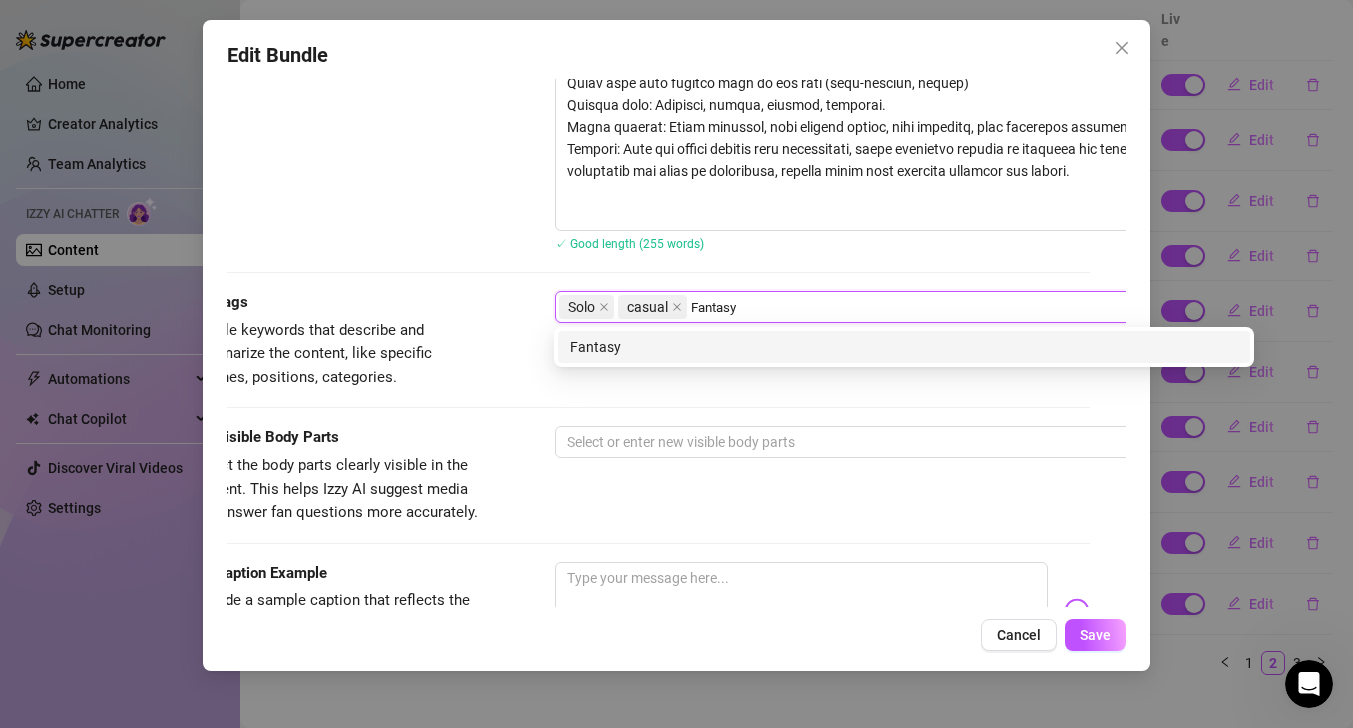 scroll, scrollTop: 0, scrollLeft: 0, axis: both 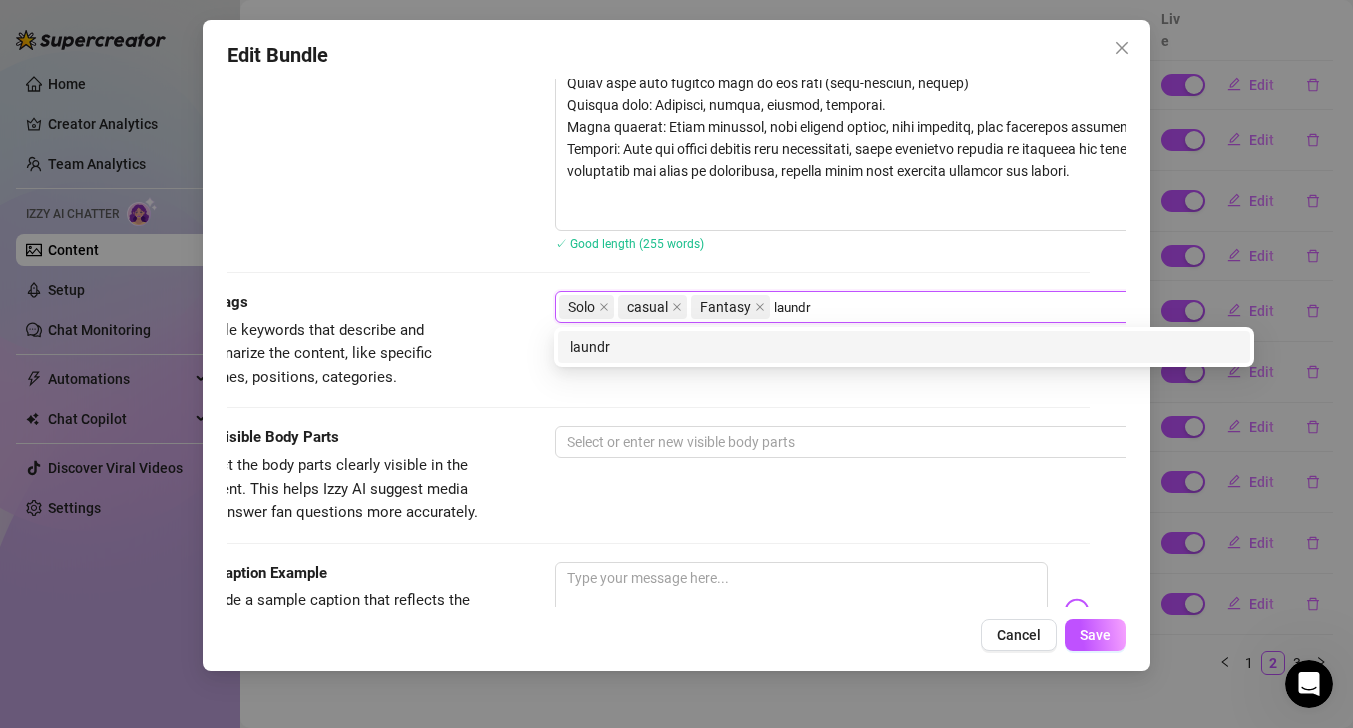 type on "laundry" 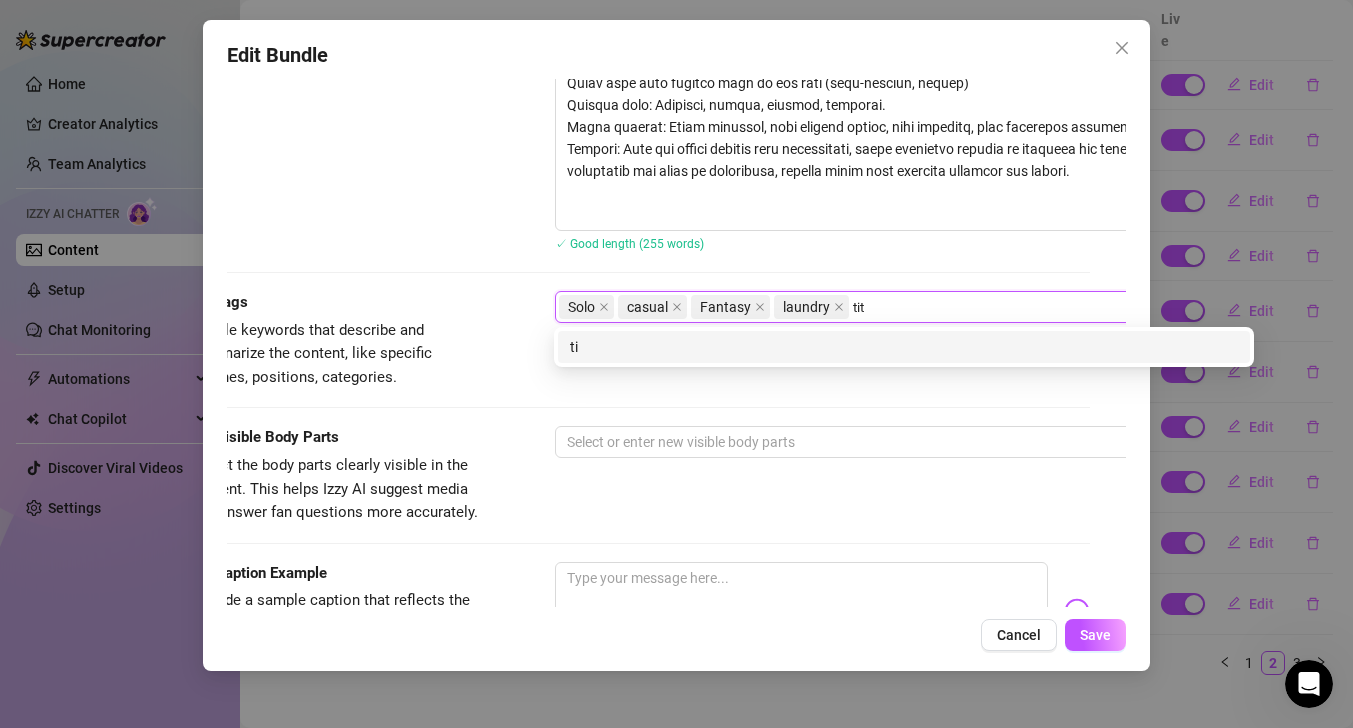 type on "tits" 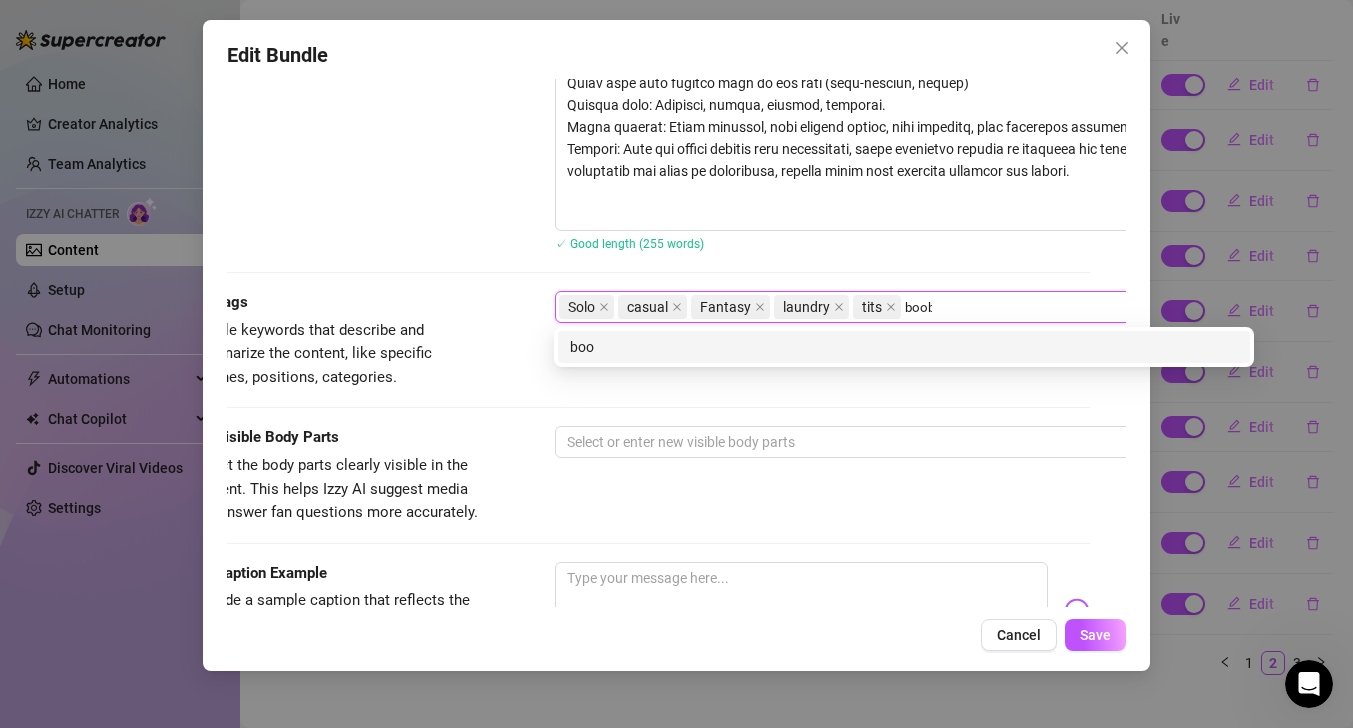 type on "boobs" 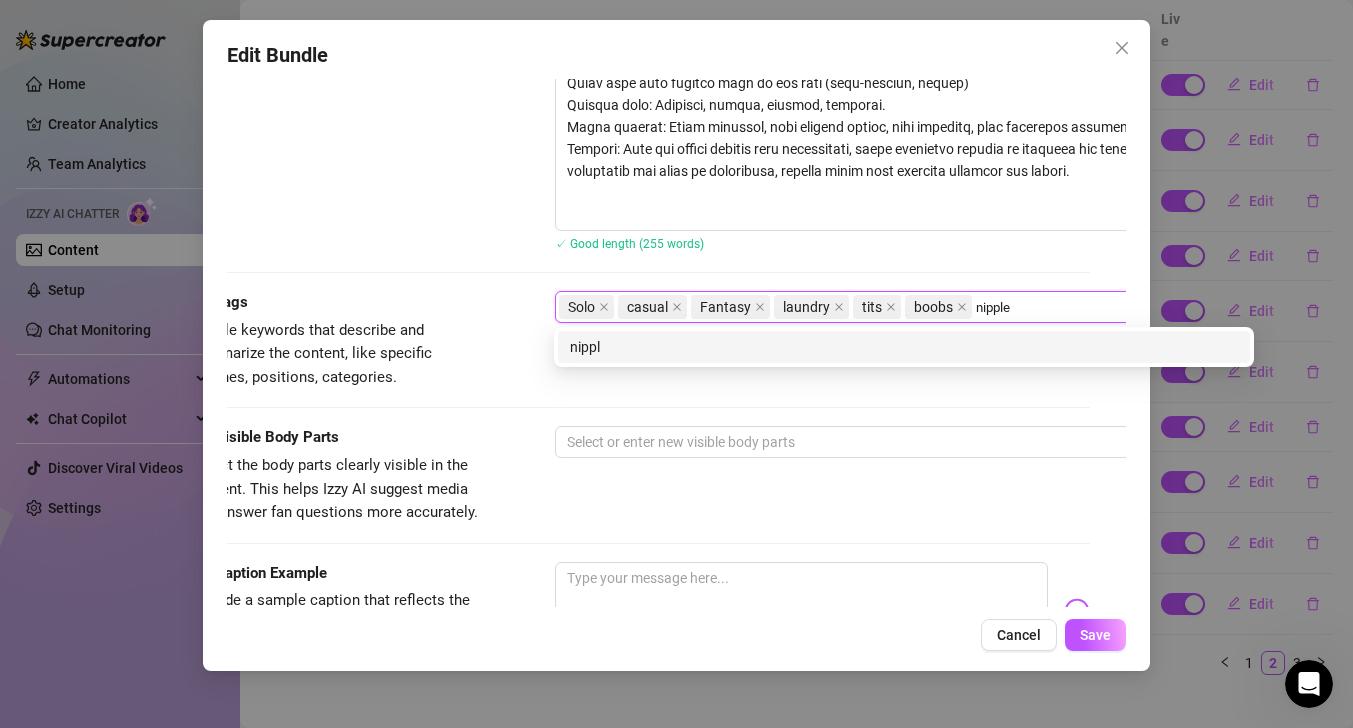 type on "nipples" 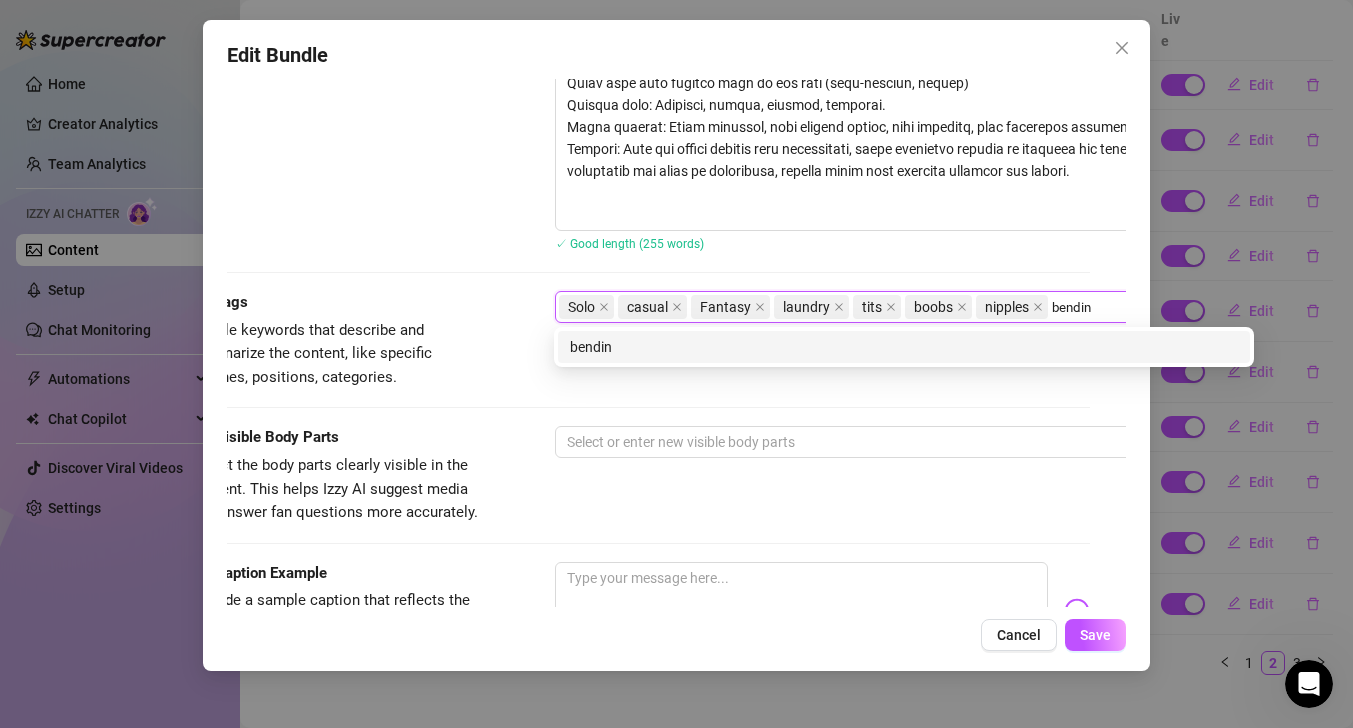 type on "bending" 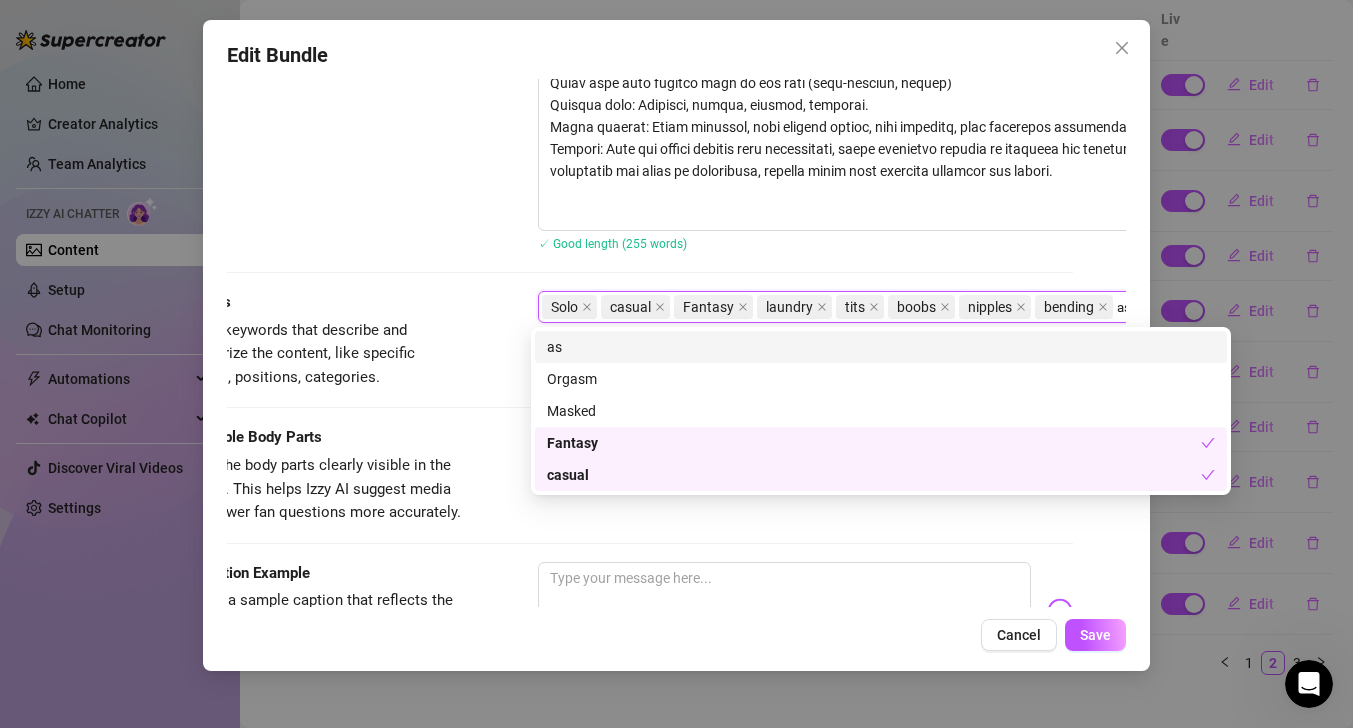 type on "ass" 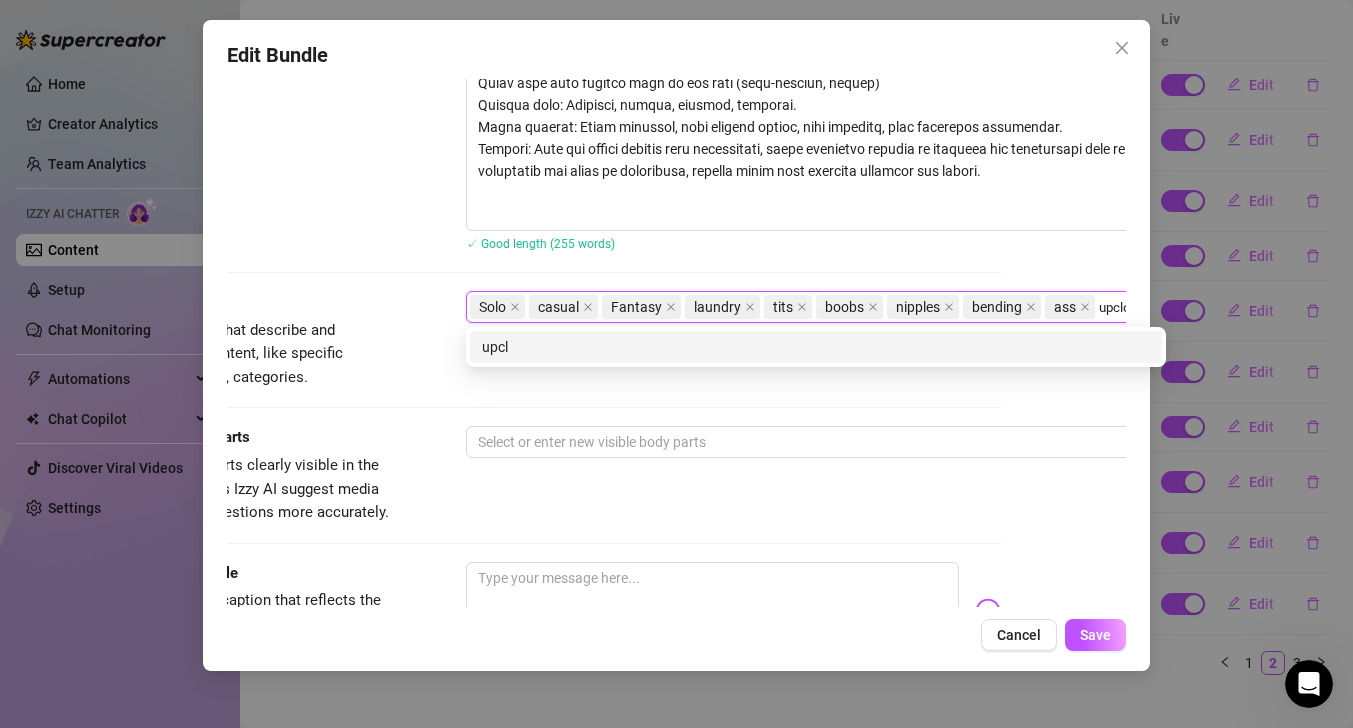 scroll, scrollTop: 1513, scrollLeft: 132, axis: both 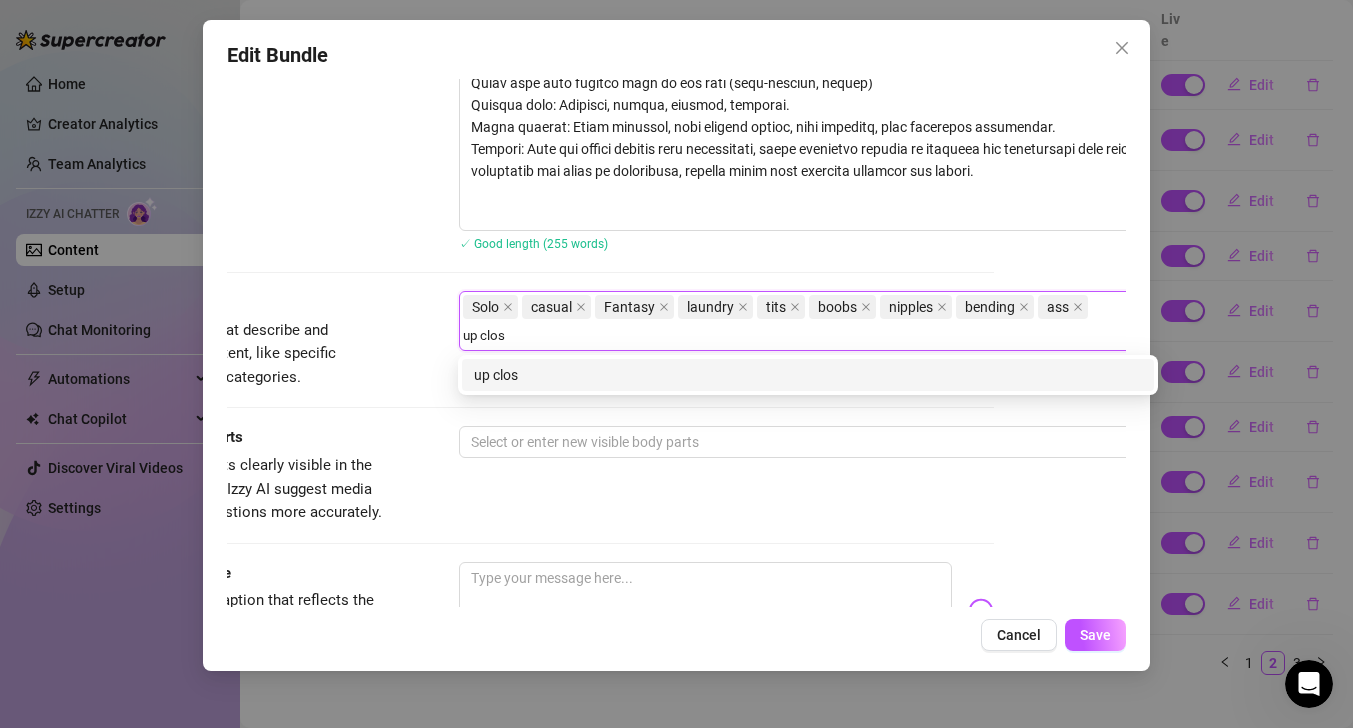 type on "up close" 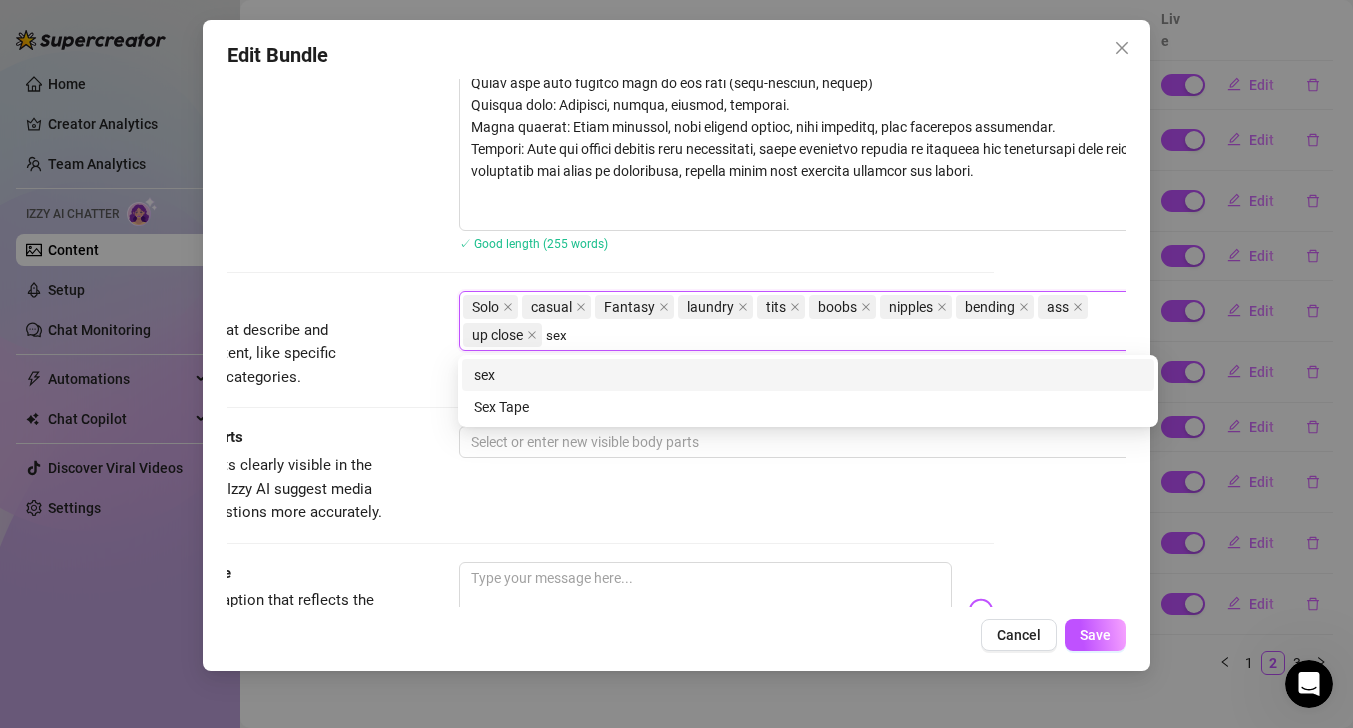 type on "sexy" 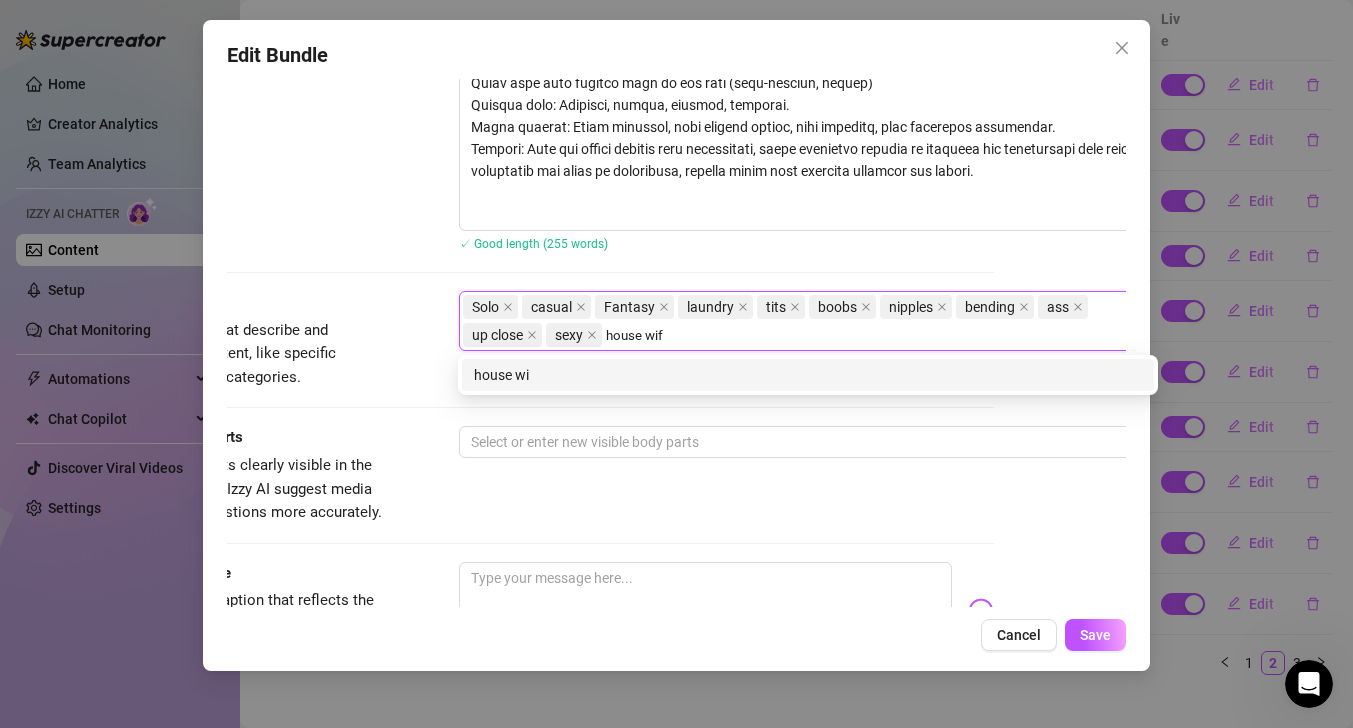 type on "house wife" 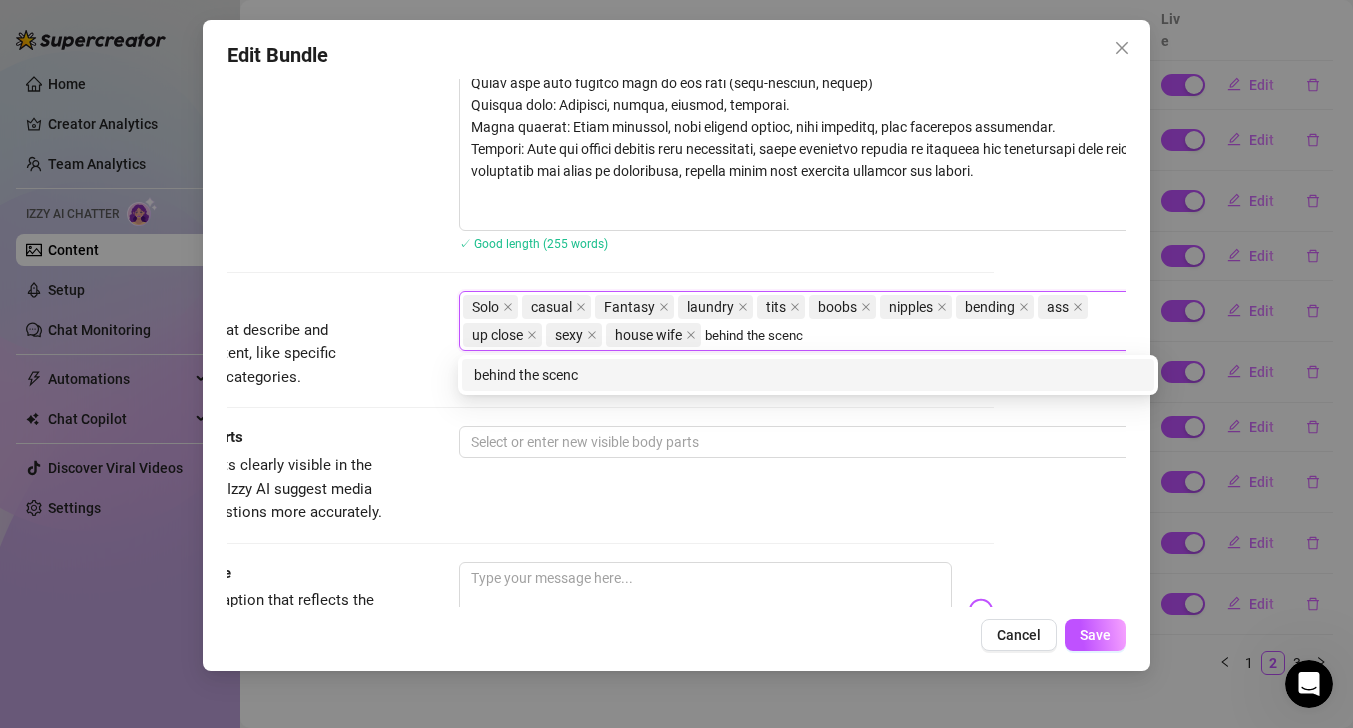 type on "behind the scence" 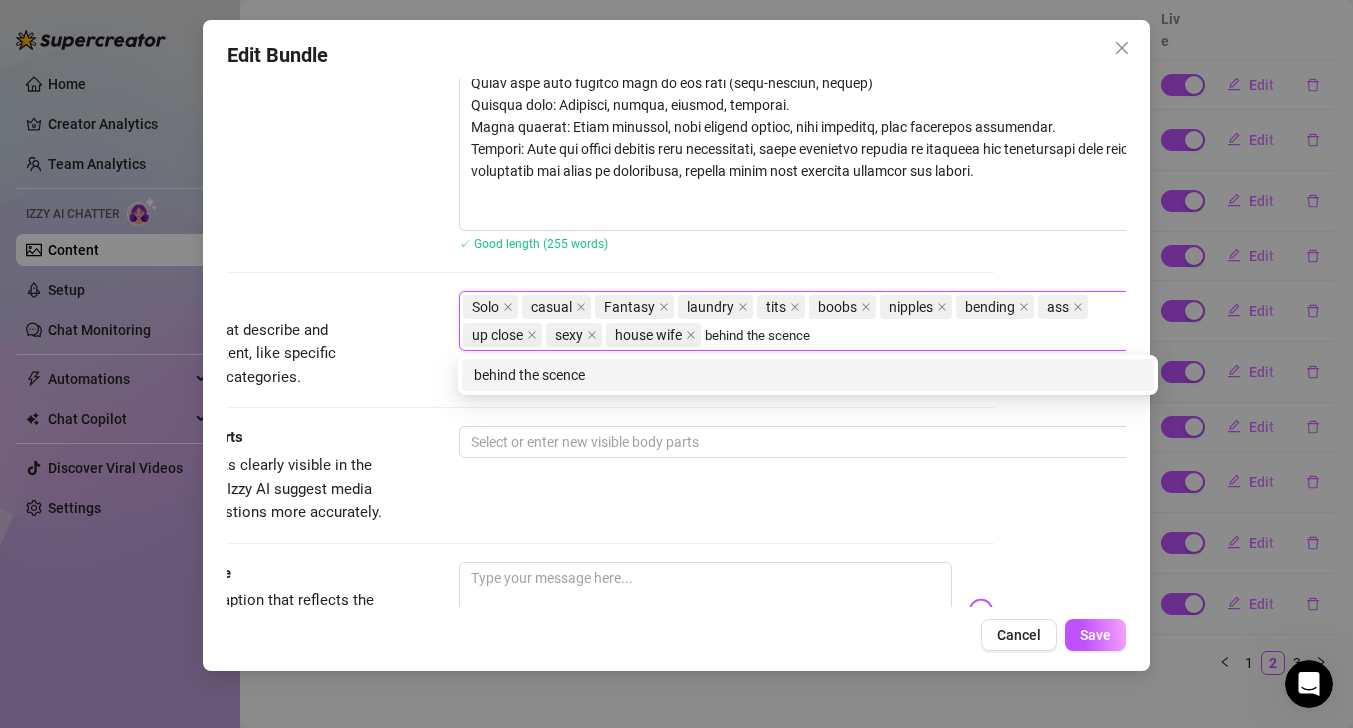 type 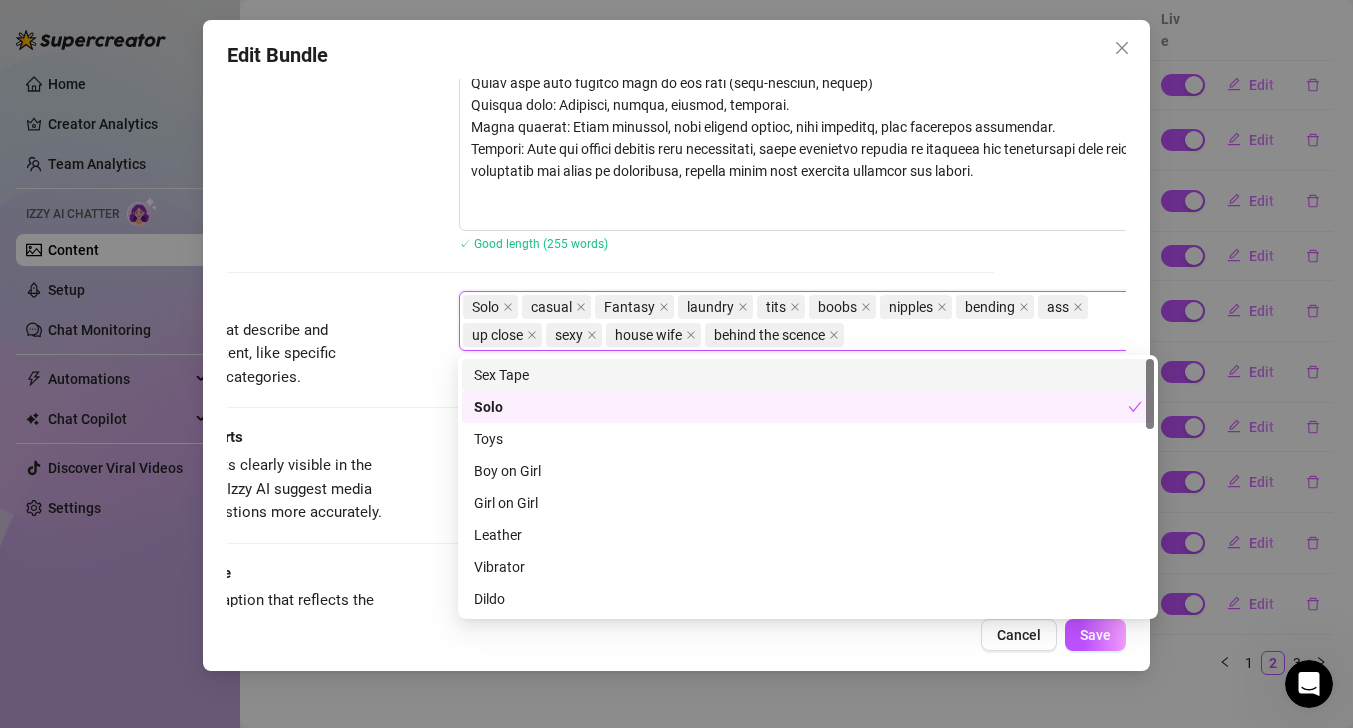 click on "Visible Body Parts Select the body parts clearly visible in the content. This helps Izzy AI suggest media and answer fan questions more accurately.   Select or enter new visible body parts" at bounding box center (544, 475) 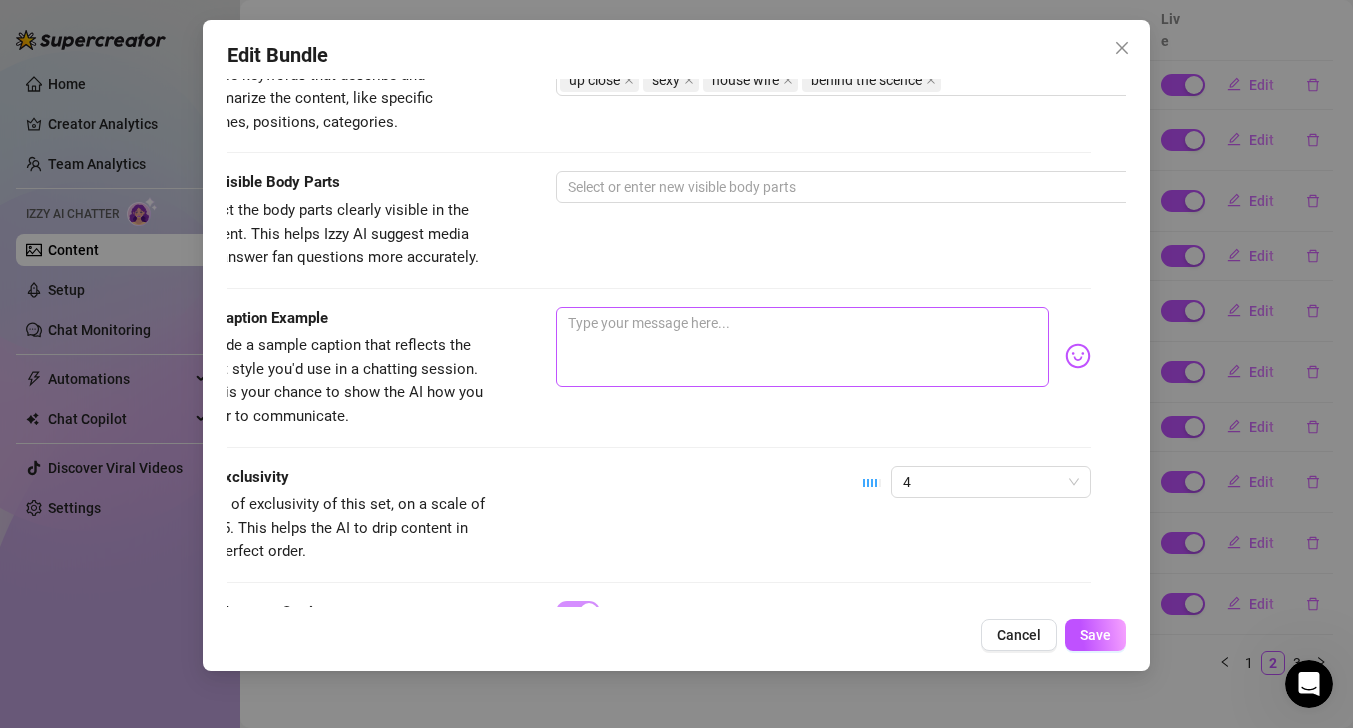 scroll, scrollTop: 1768, scrollLeft: 0, axis: vertical 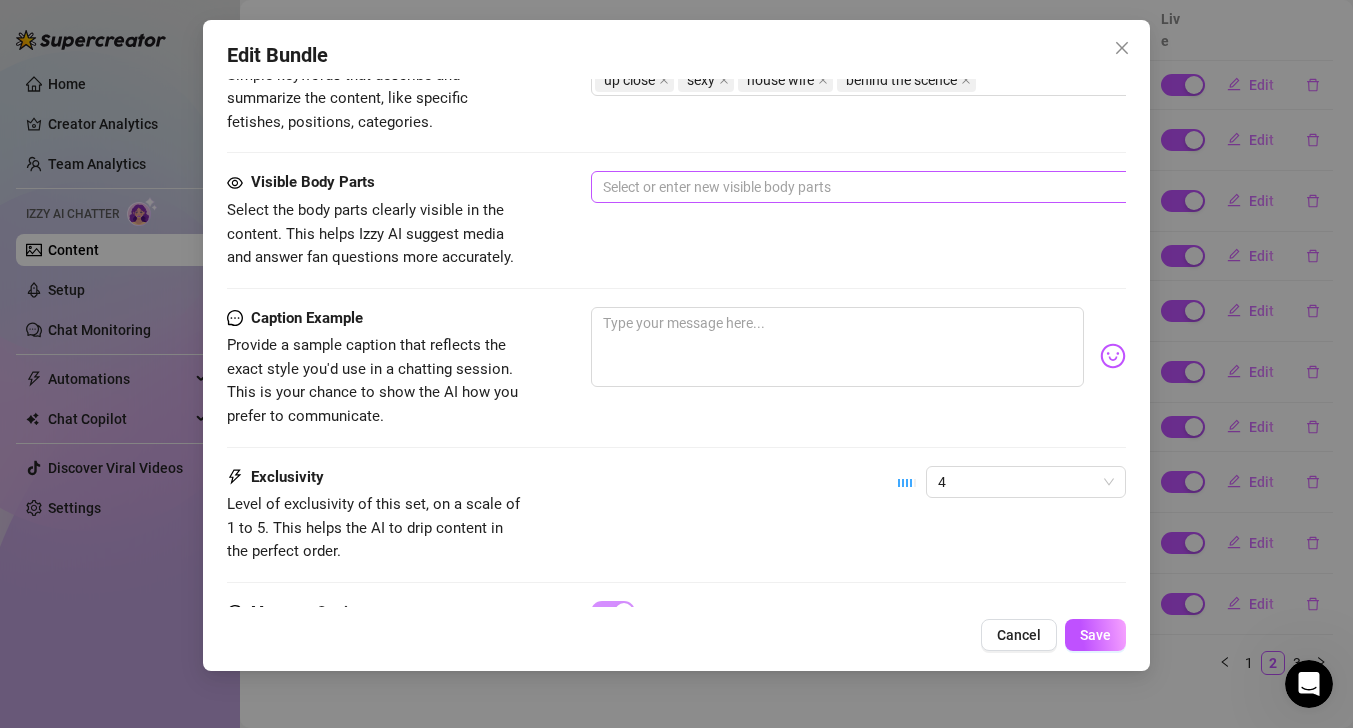click at bounding box center (930, 187) 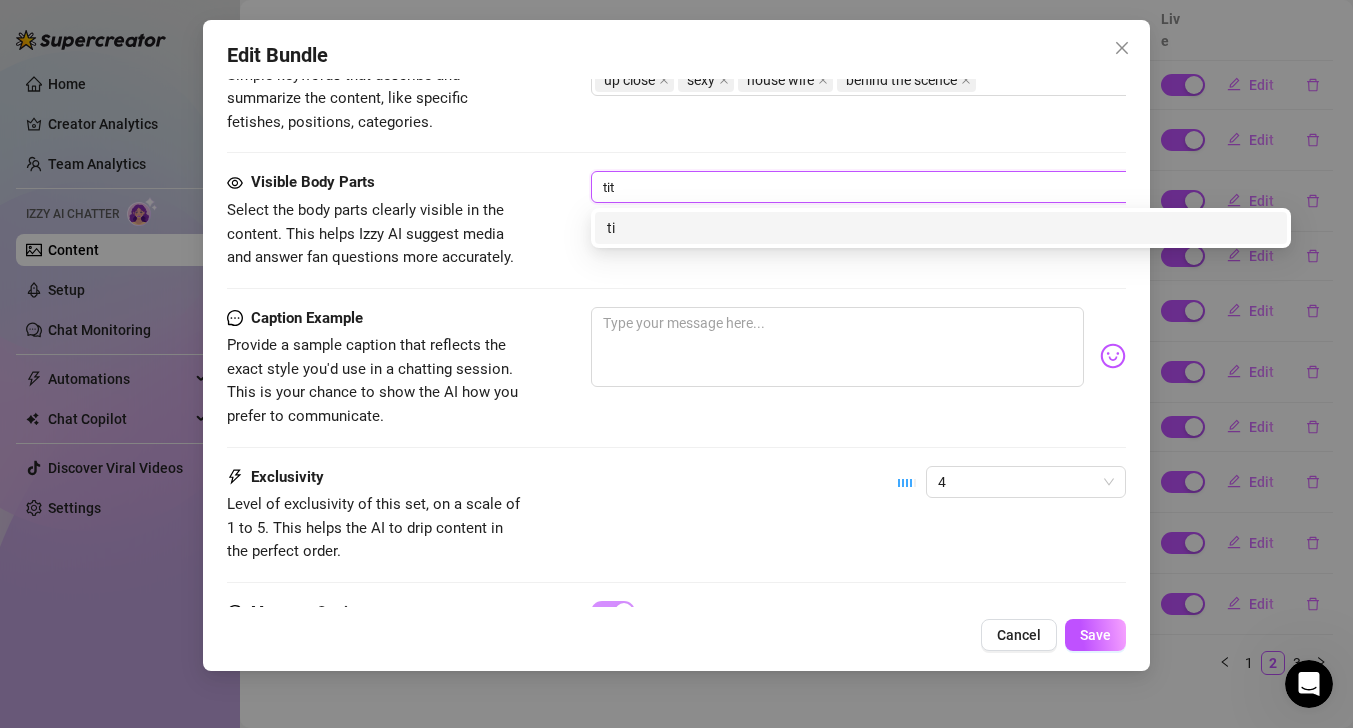 type on "tits" 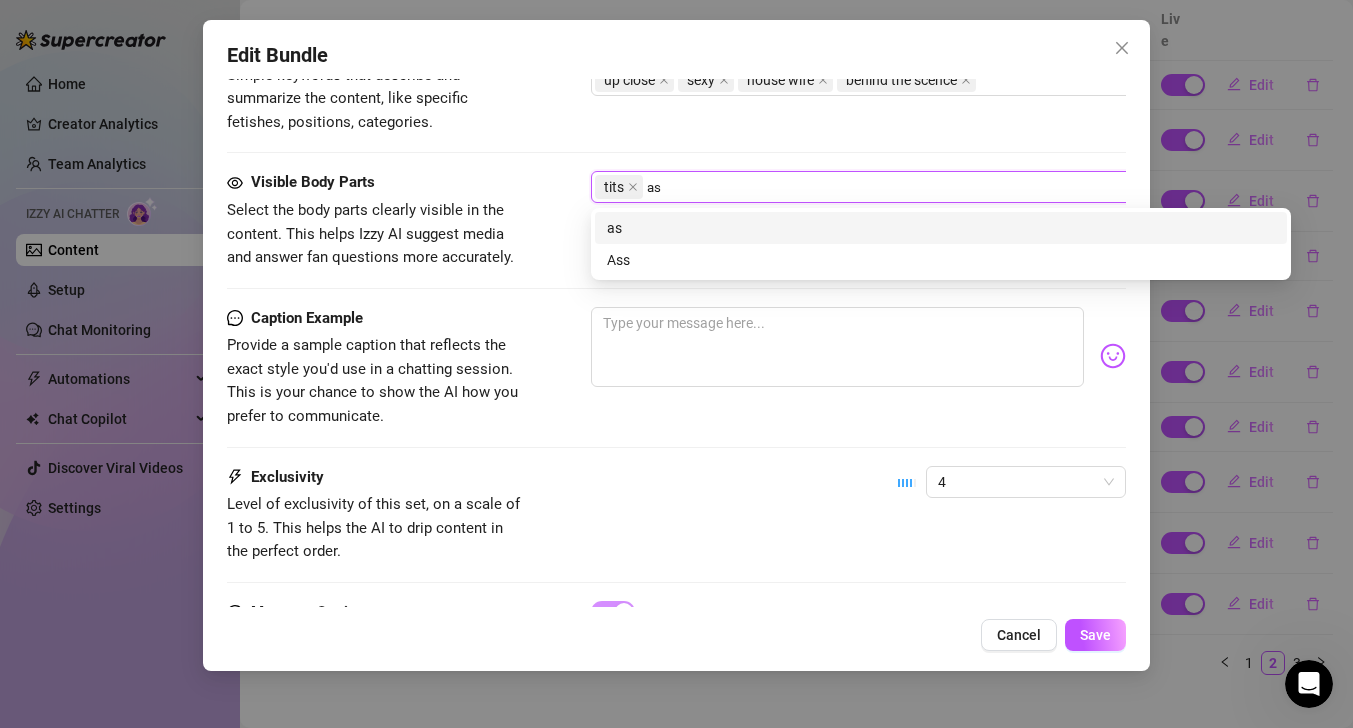 type on "ass" 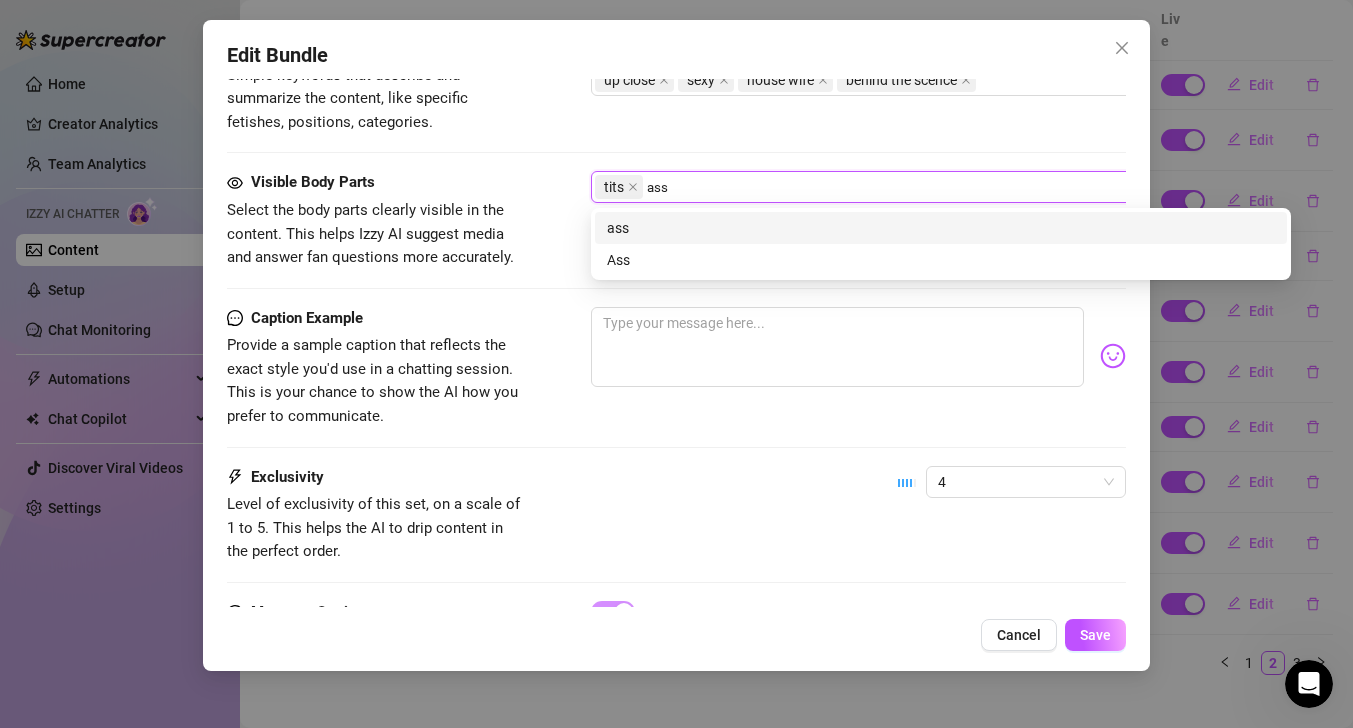 type 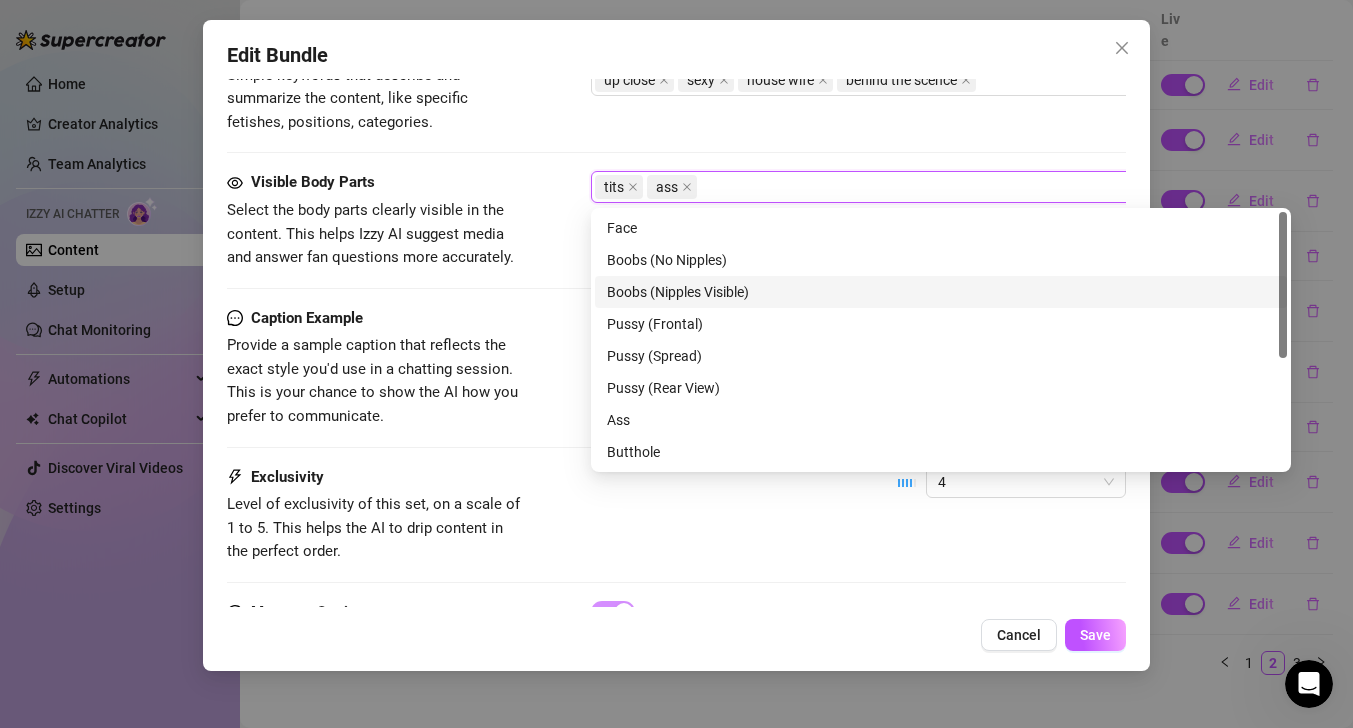 click on "Boobs (Nipples Visible)" at bounding box center [941, 292] 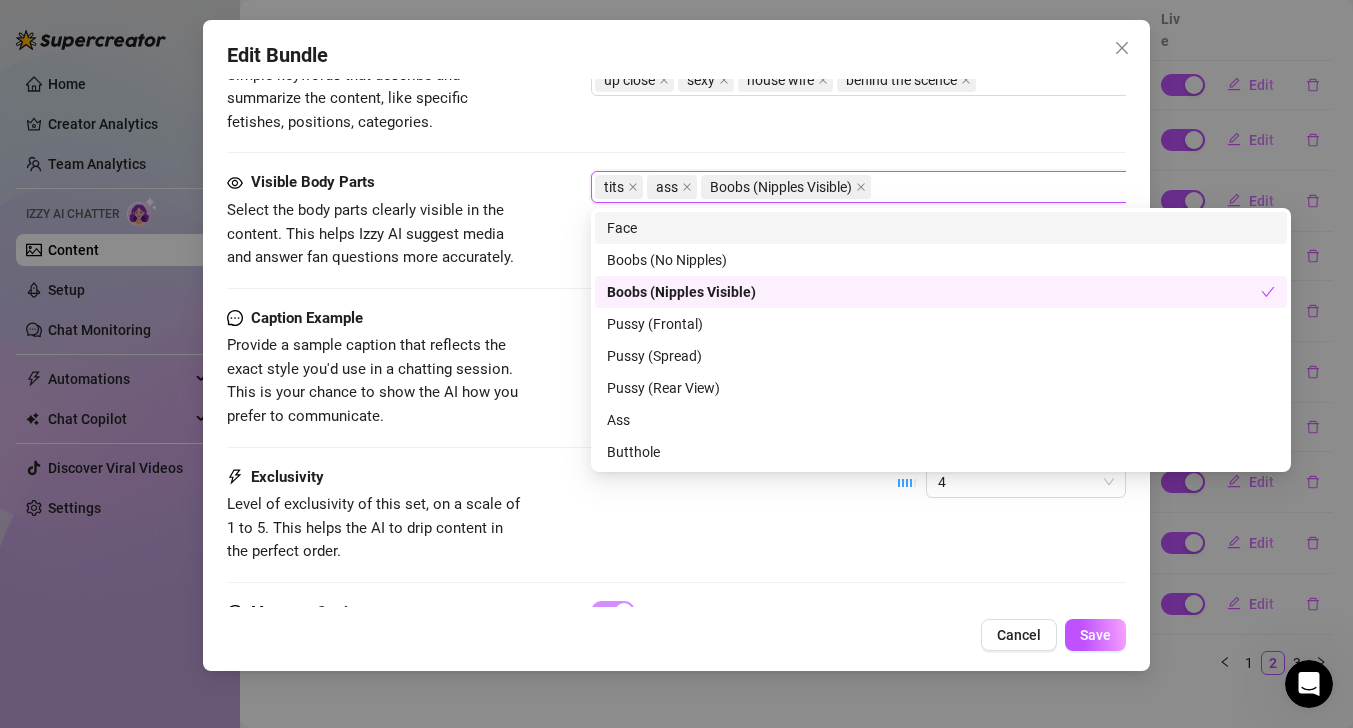 drag, startPoint x: 675, startPoint y: 409, endPoint x: 905, endPoint y: 144, distance: 350.89172 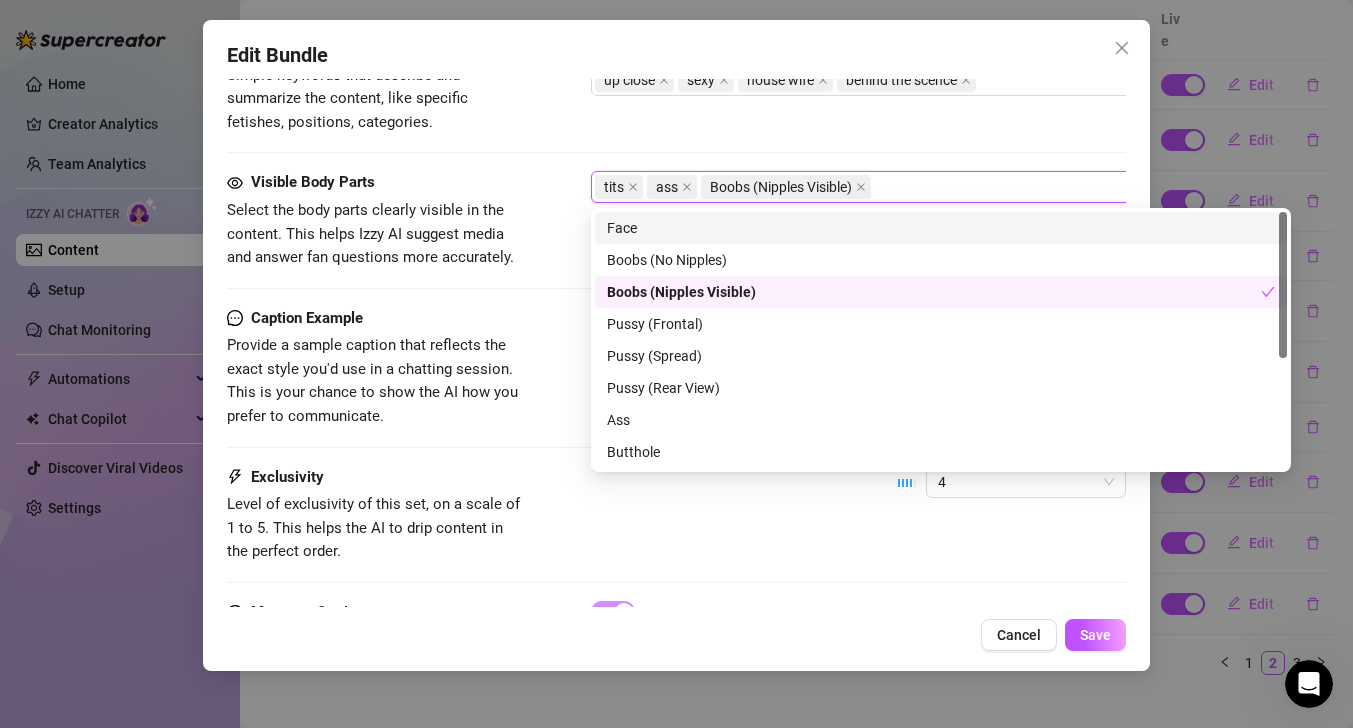 click on "Face" at bounding box center (941, 228) 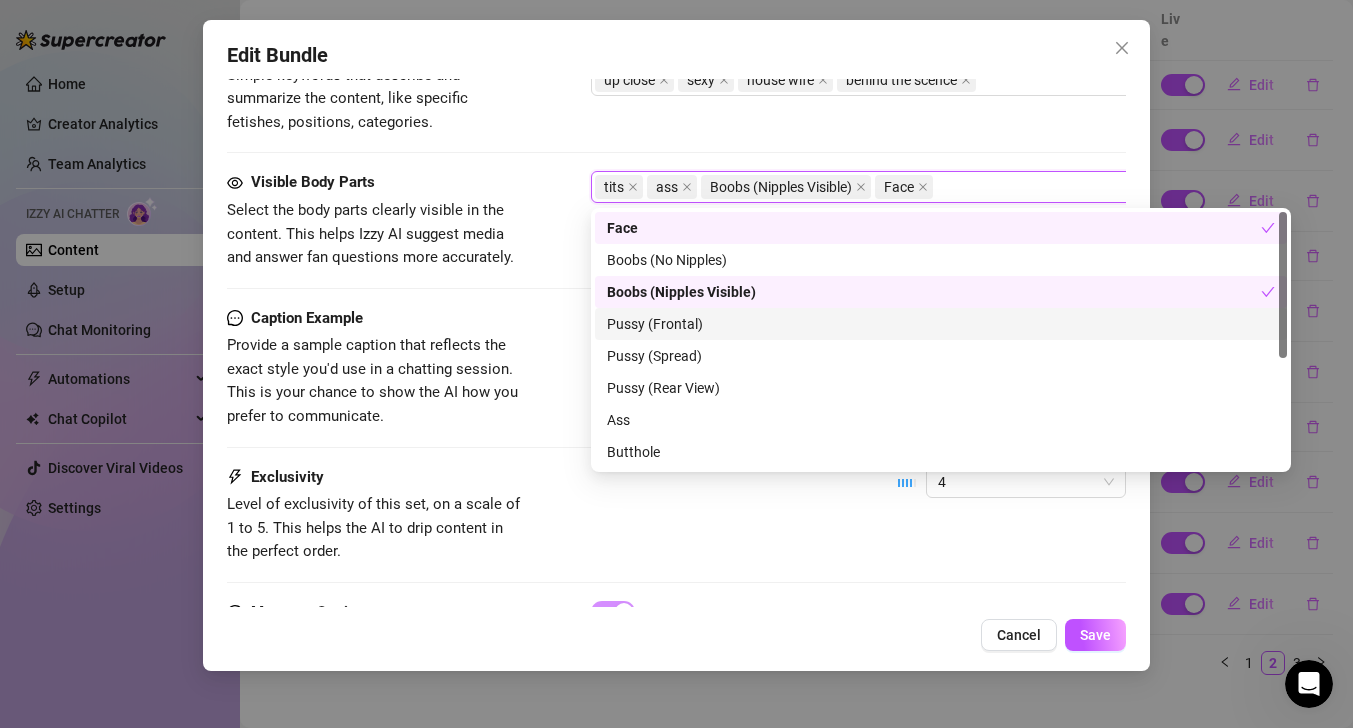 click on "Caption Example" at bounding box center [377, 319] 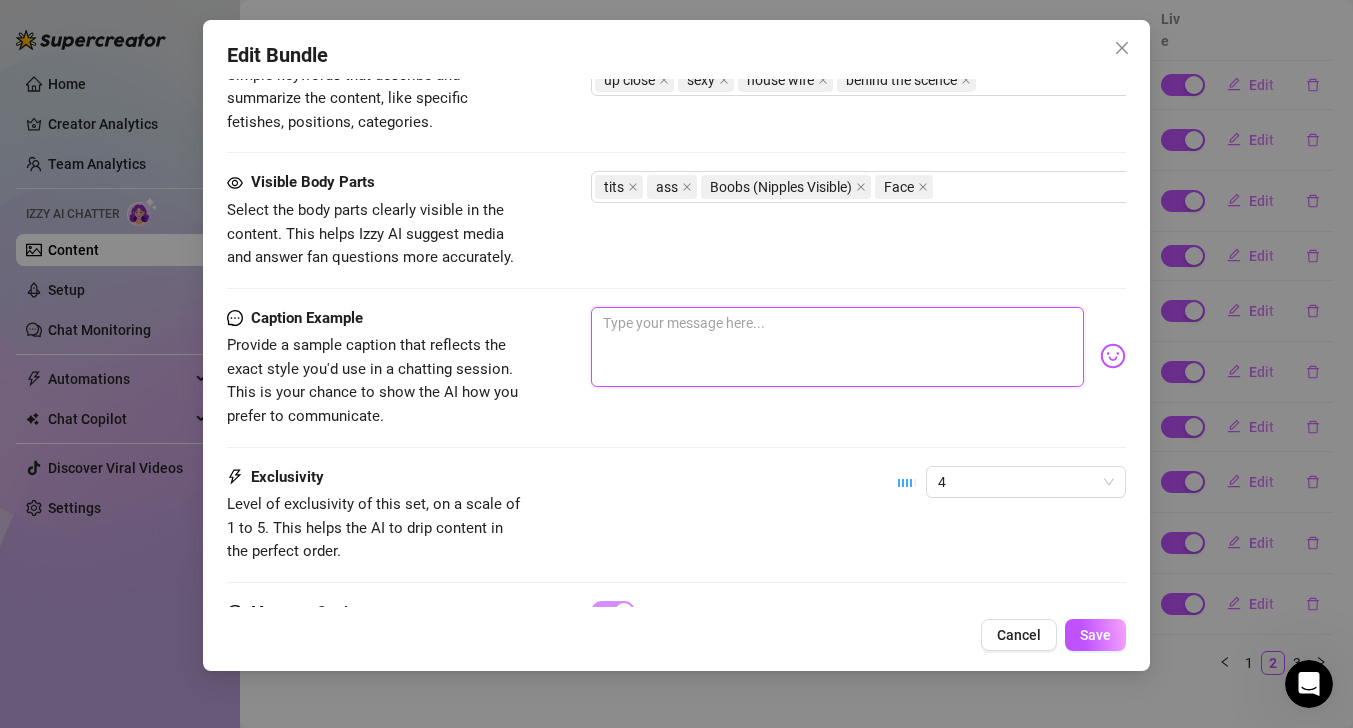 click at bounding box center [837, 347] 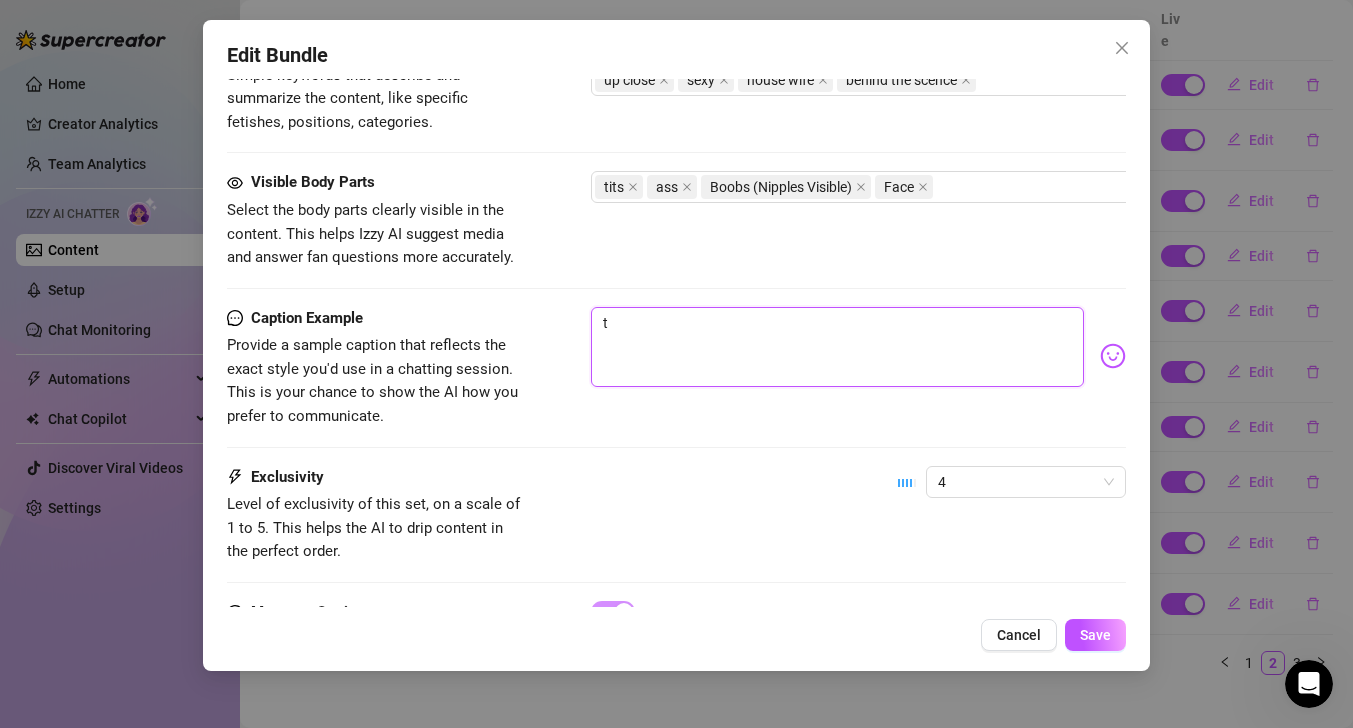 type on "th" 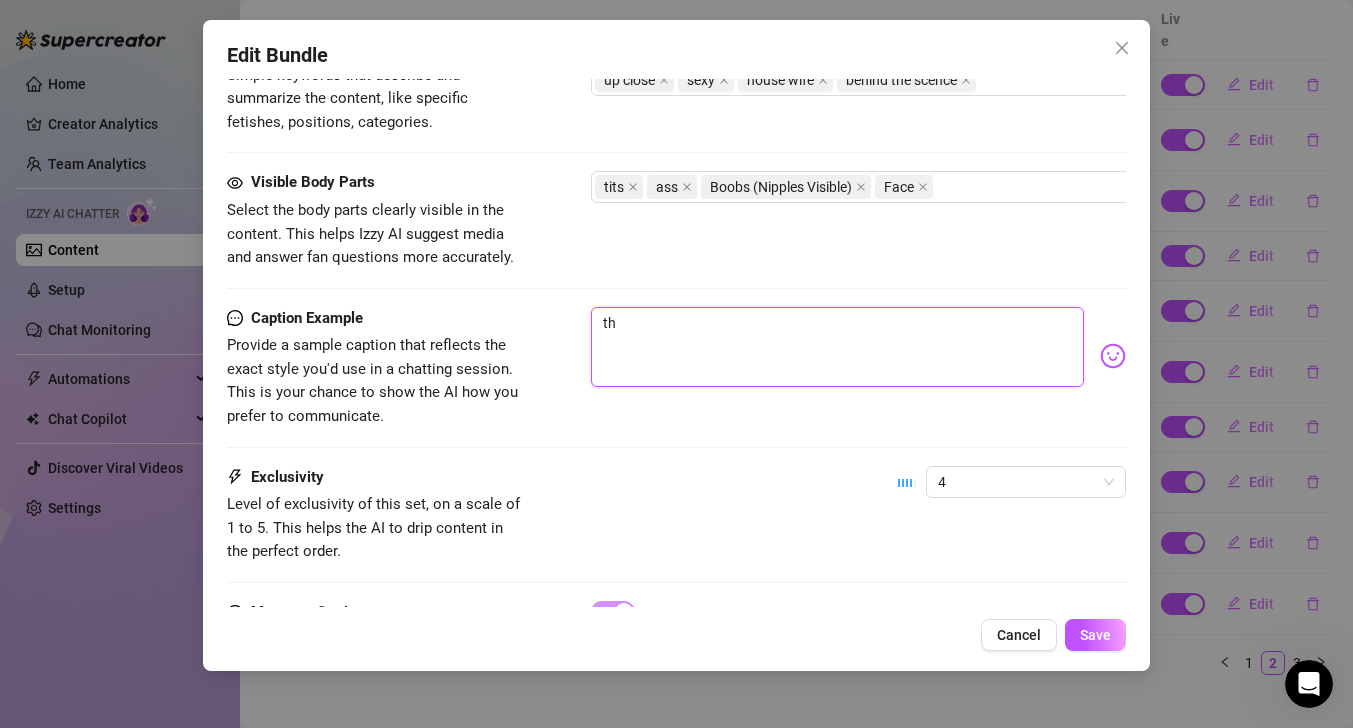 type on "thi" 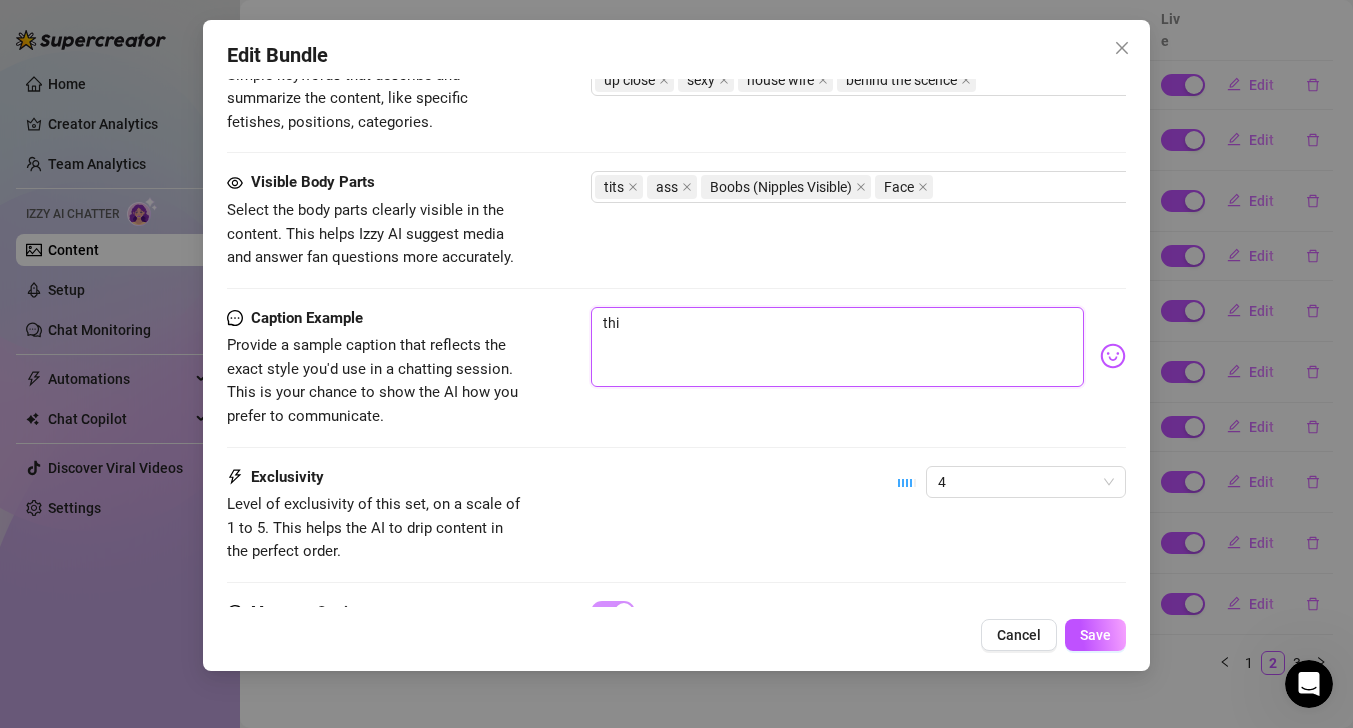 type on "this" 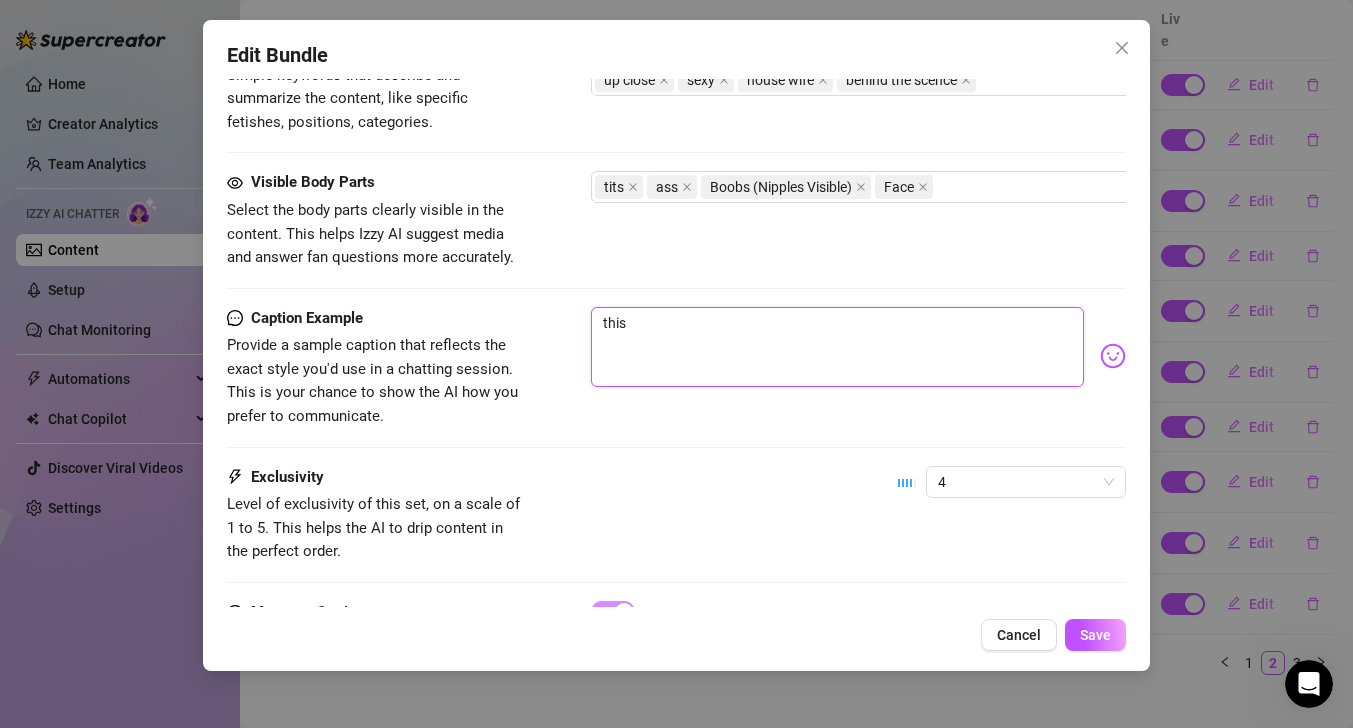 type on "this" 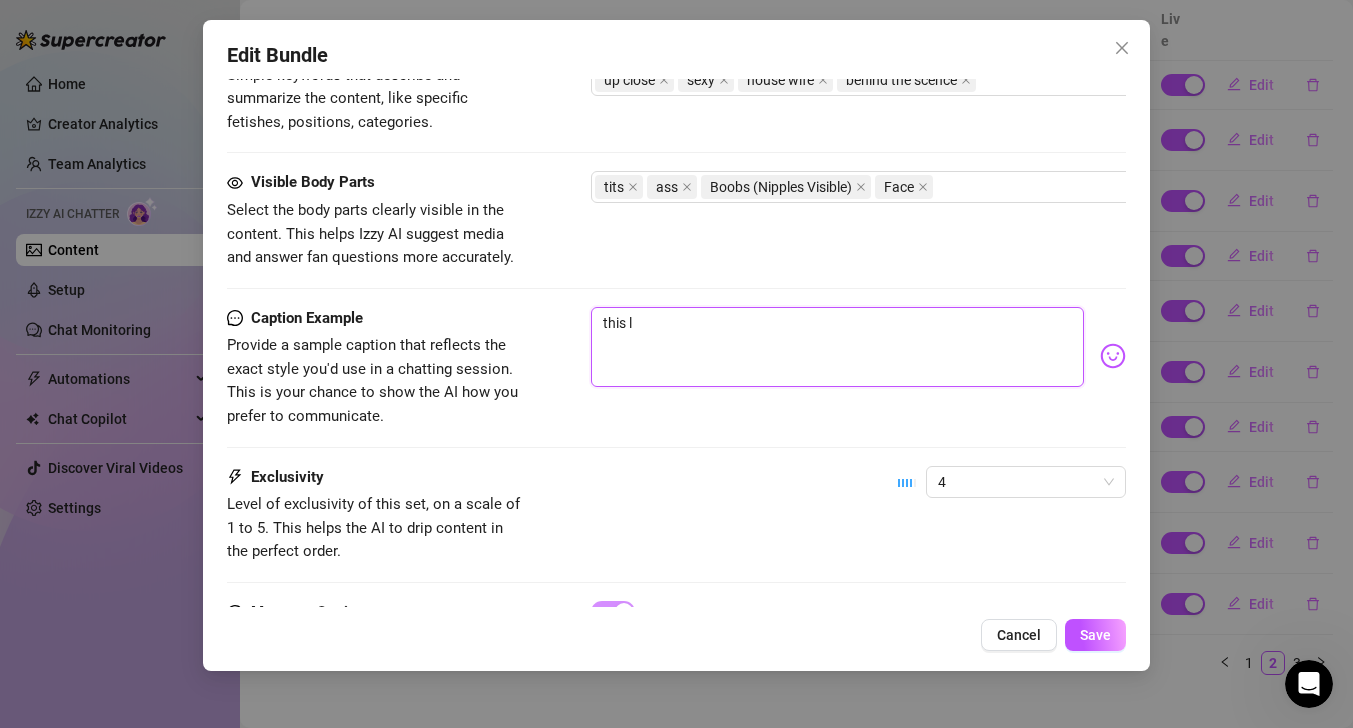 type on "this la" 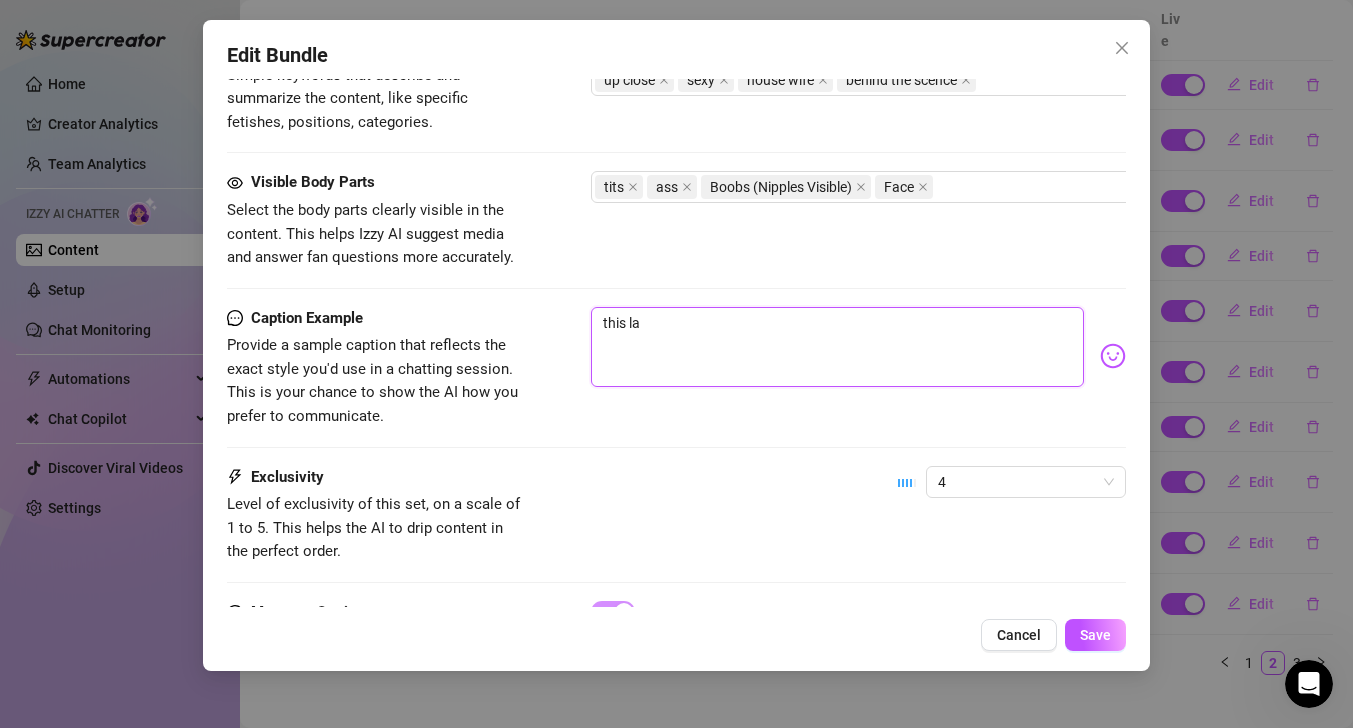 type on "this lau" 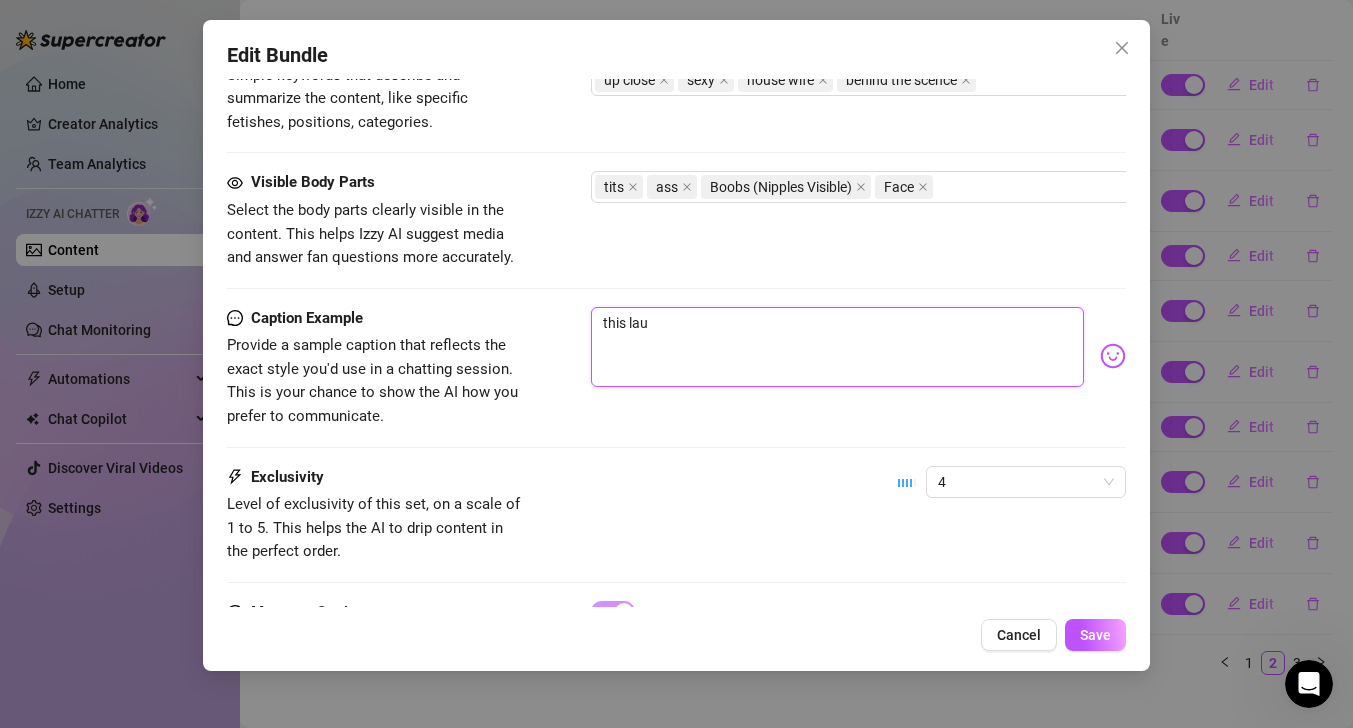 type on "this laun" 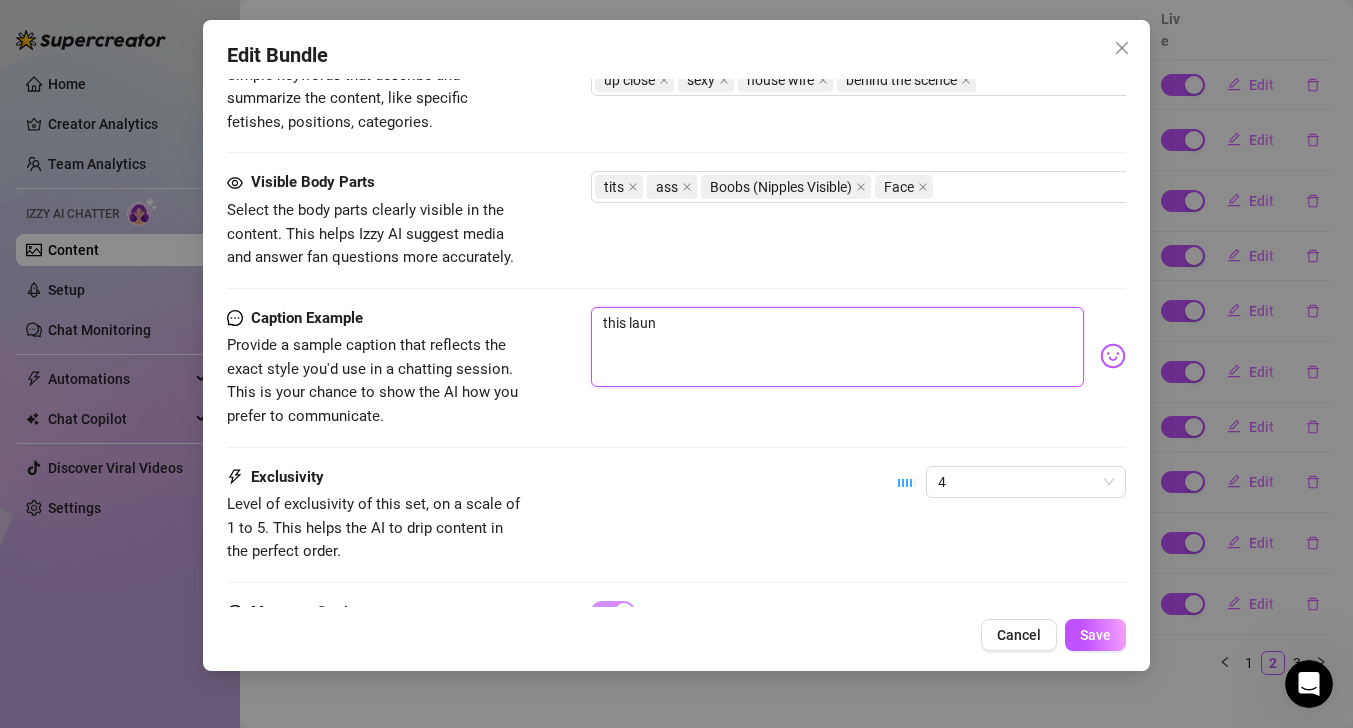 type on "this laund" 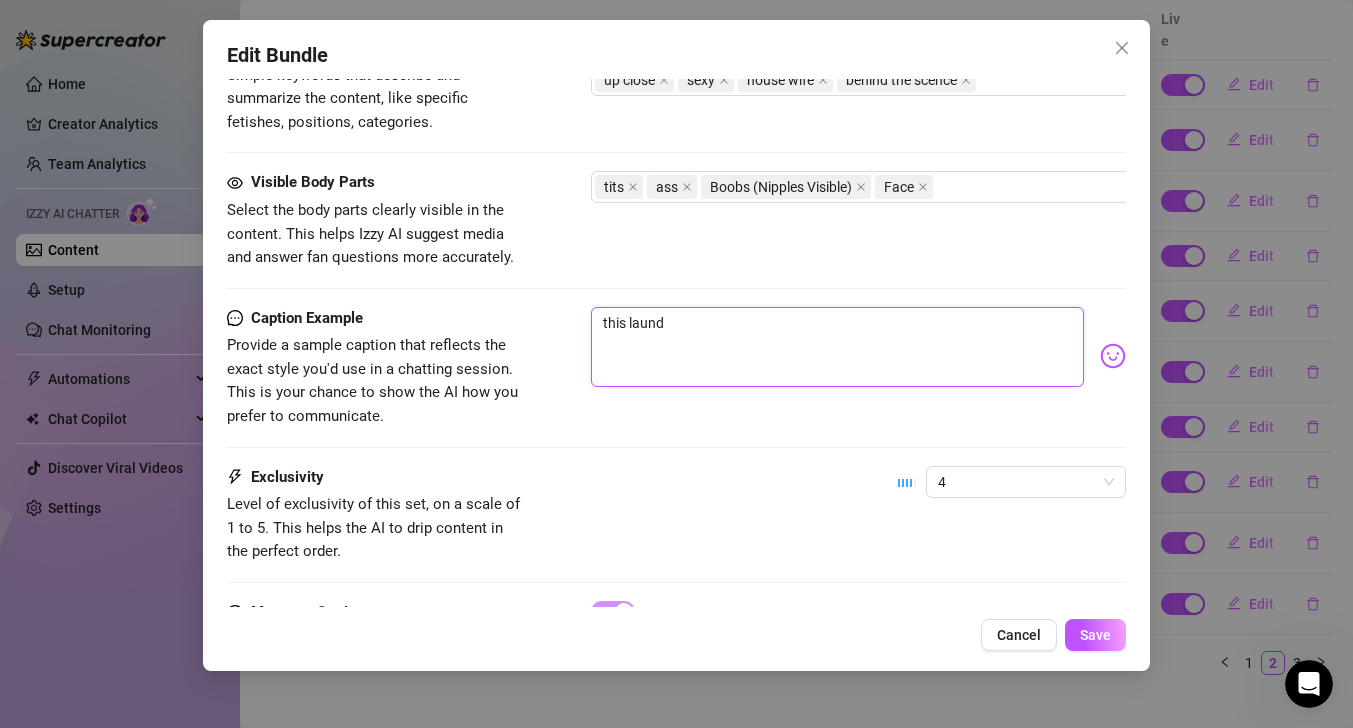 type on "this laundr" 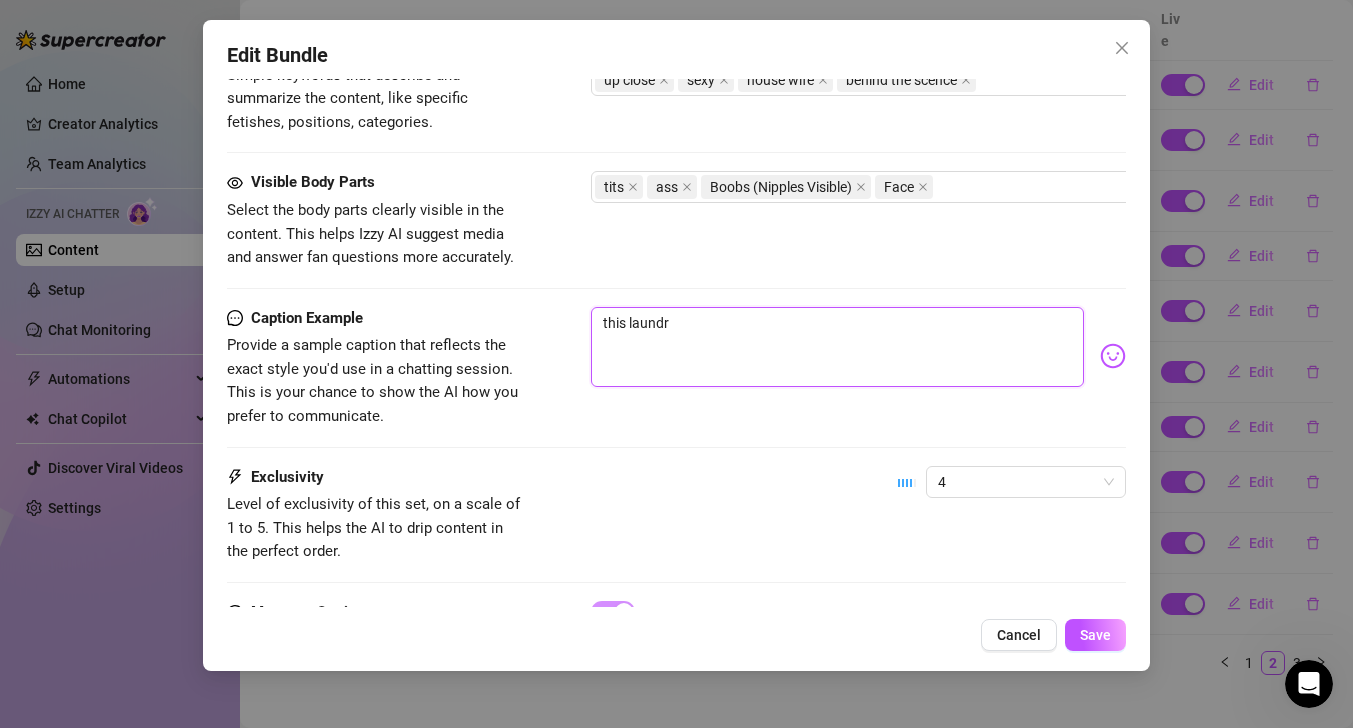 type on "this laundry" 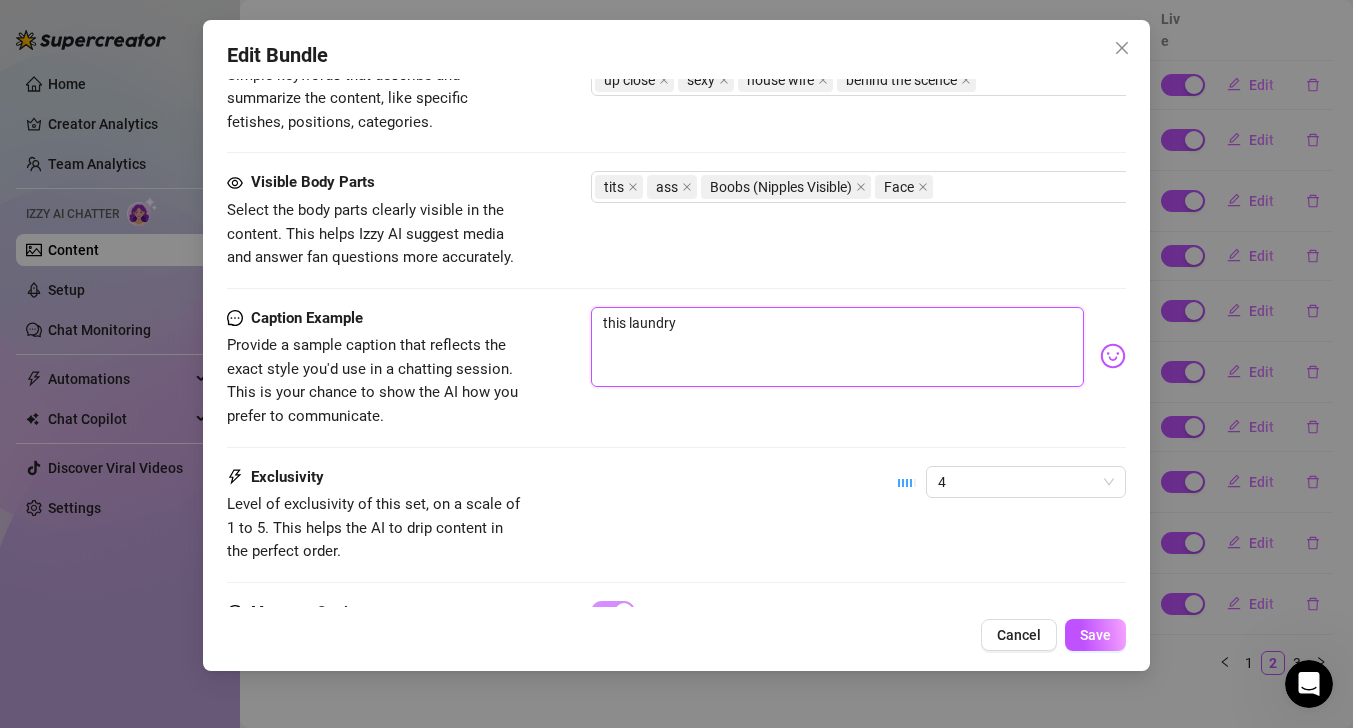 type on "this laundry" 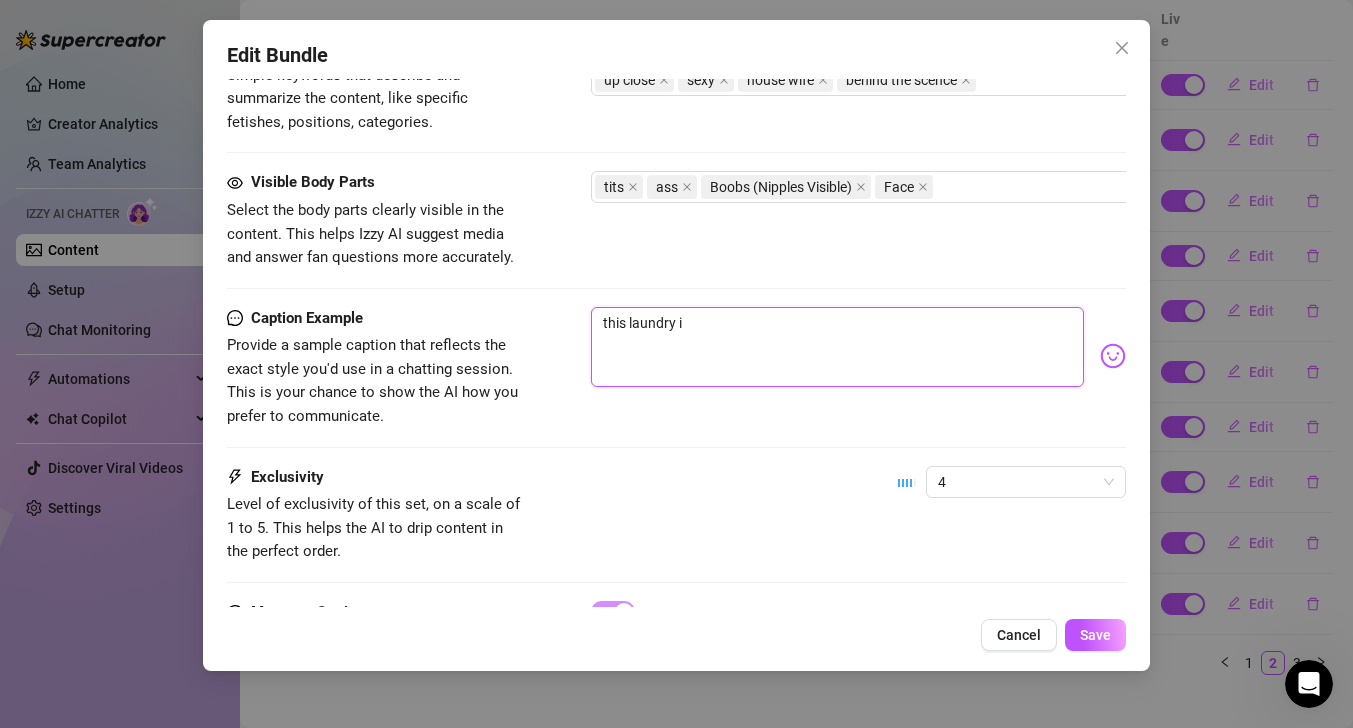 type on "this laundry is" 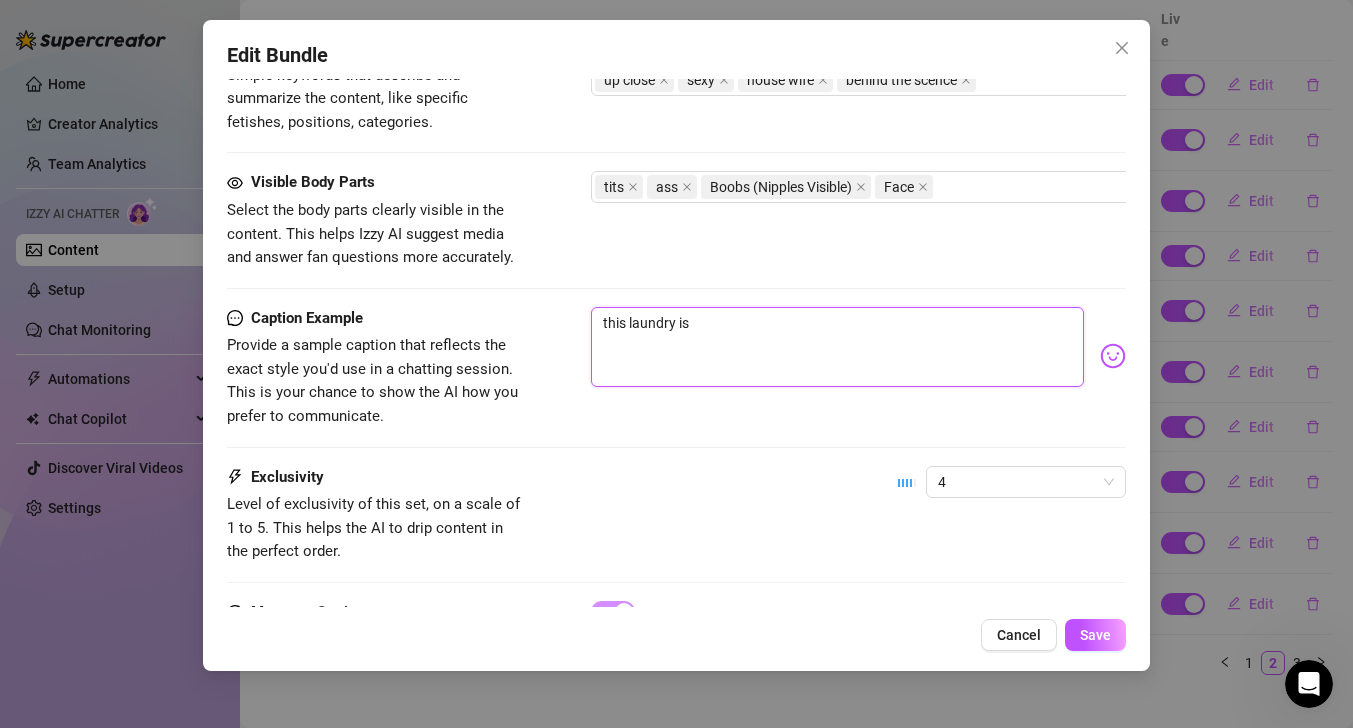 type on "this laundry is" 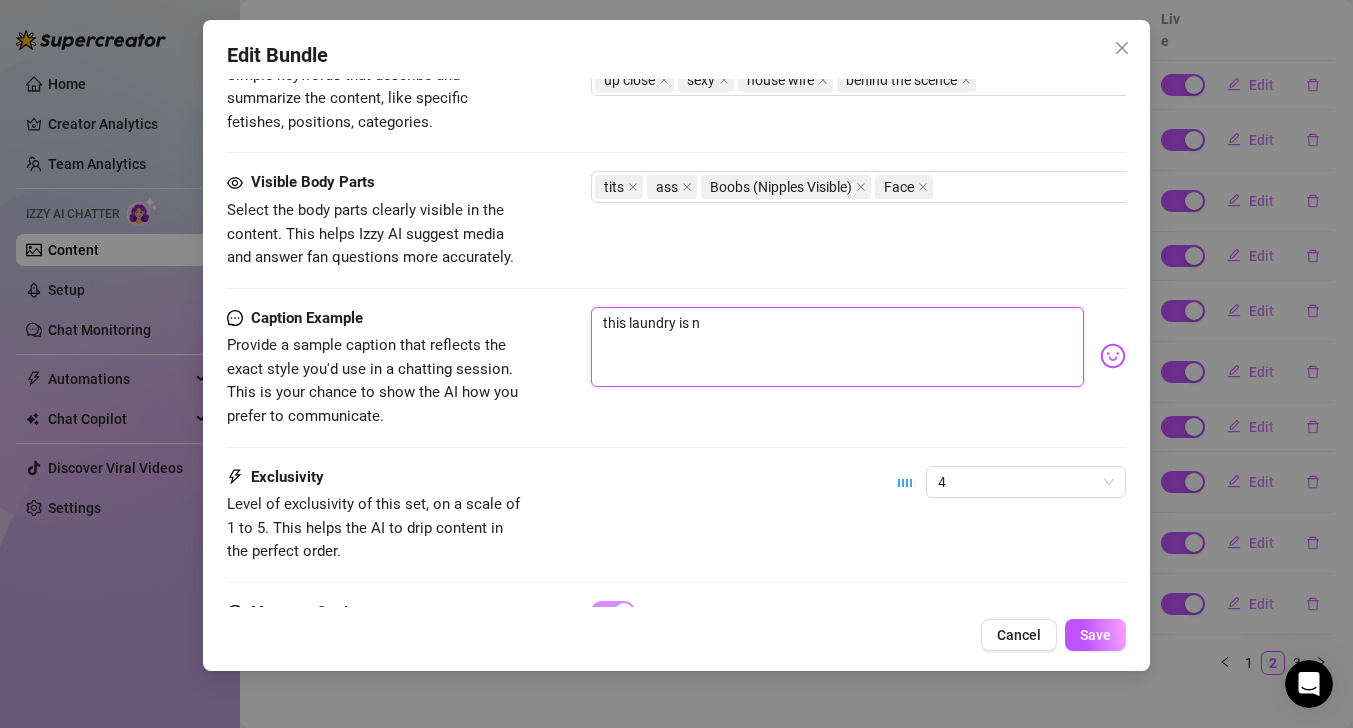 type on "this laundry is no" 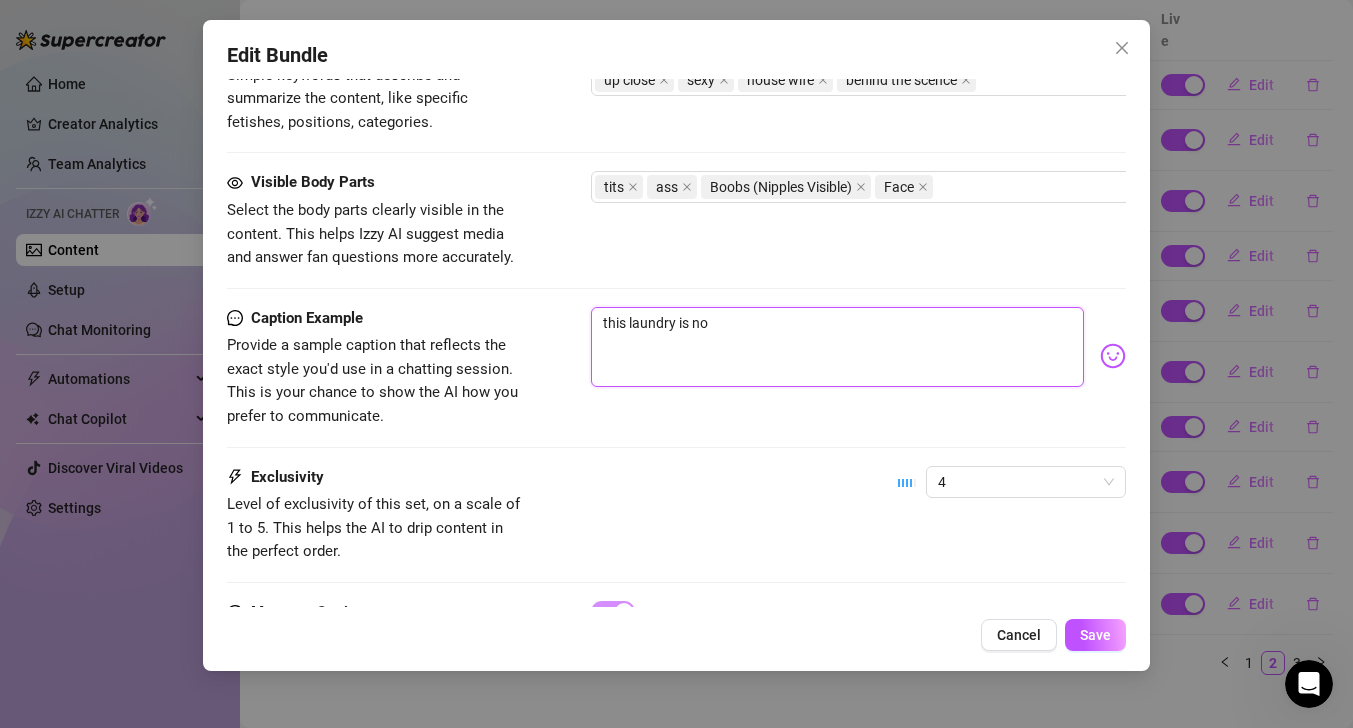 type on "this laundry is not" 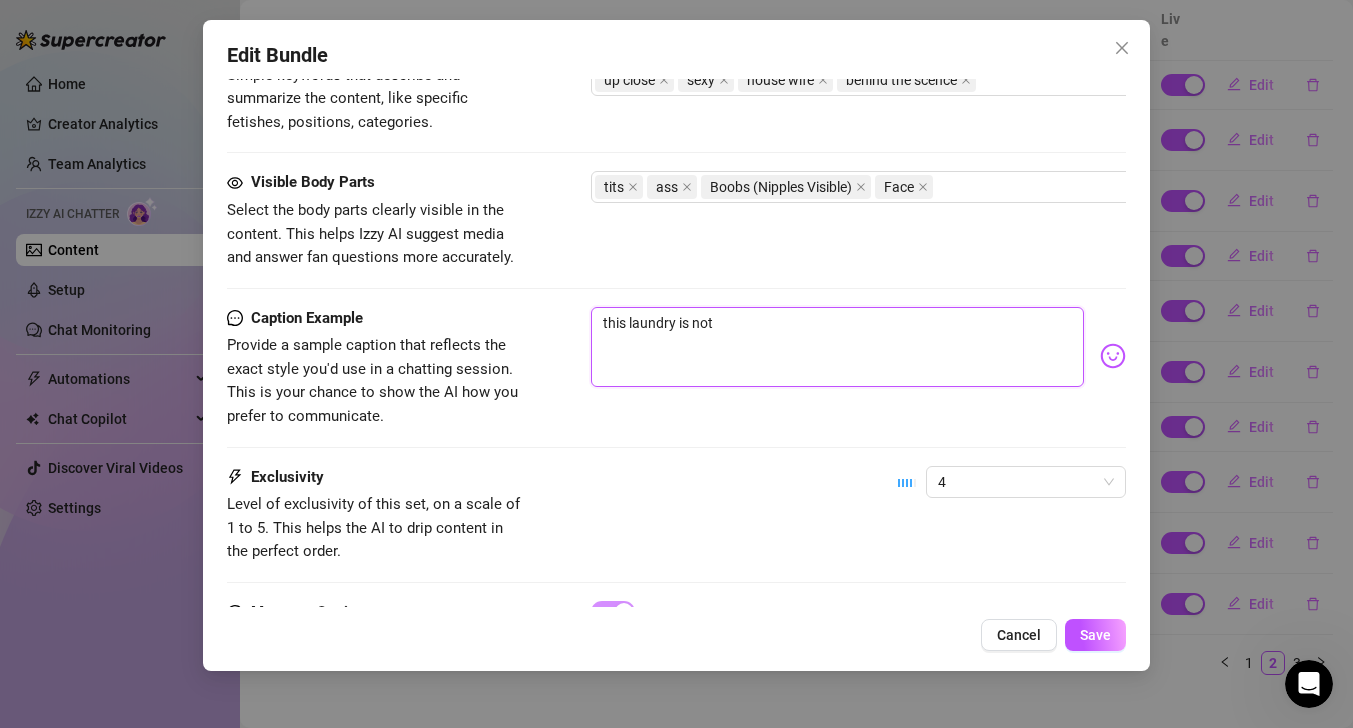 type on "this laundry is not" 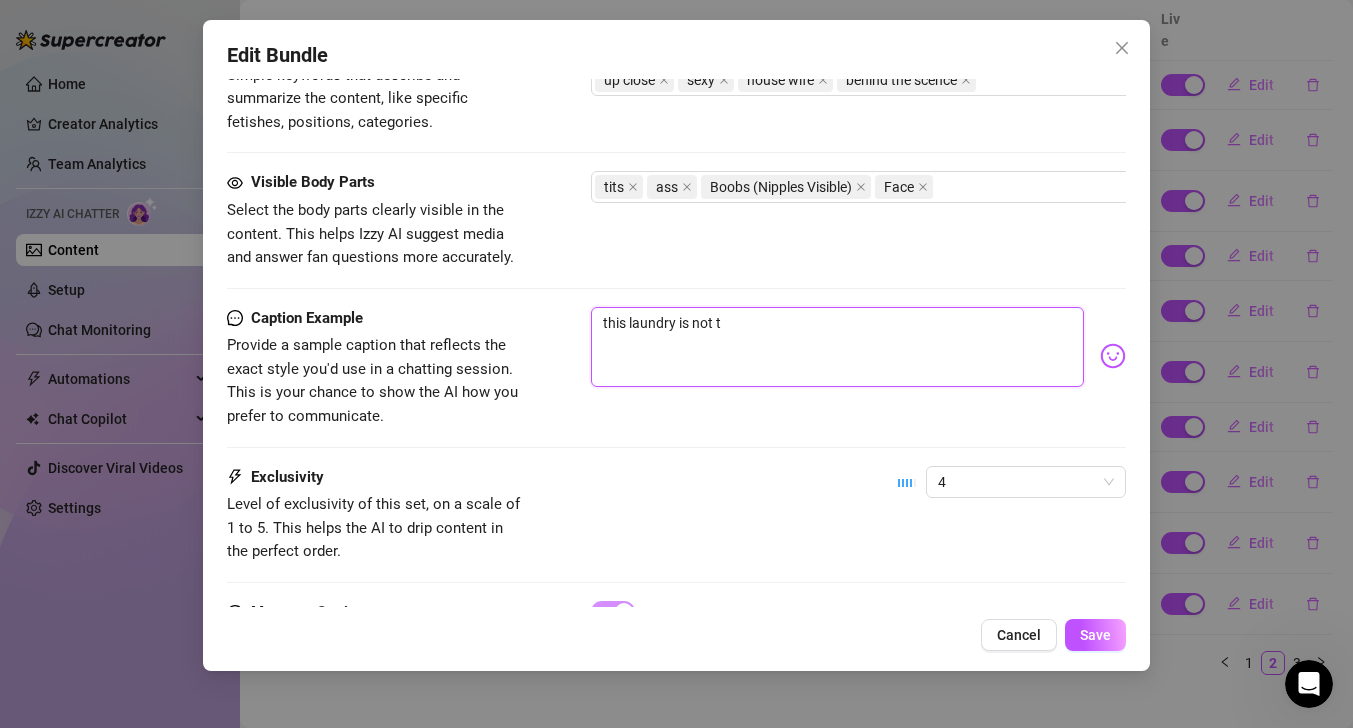 type on "this laundry is not th" 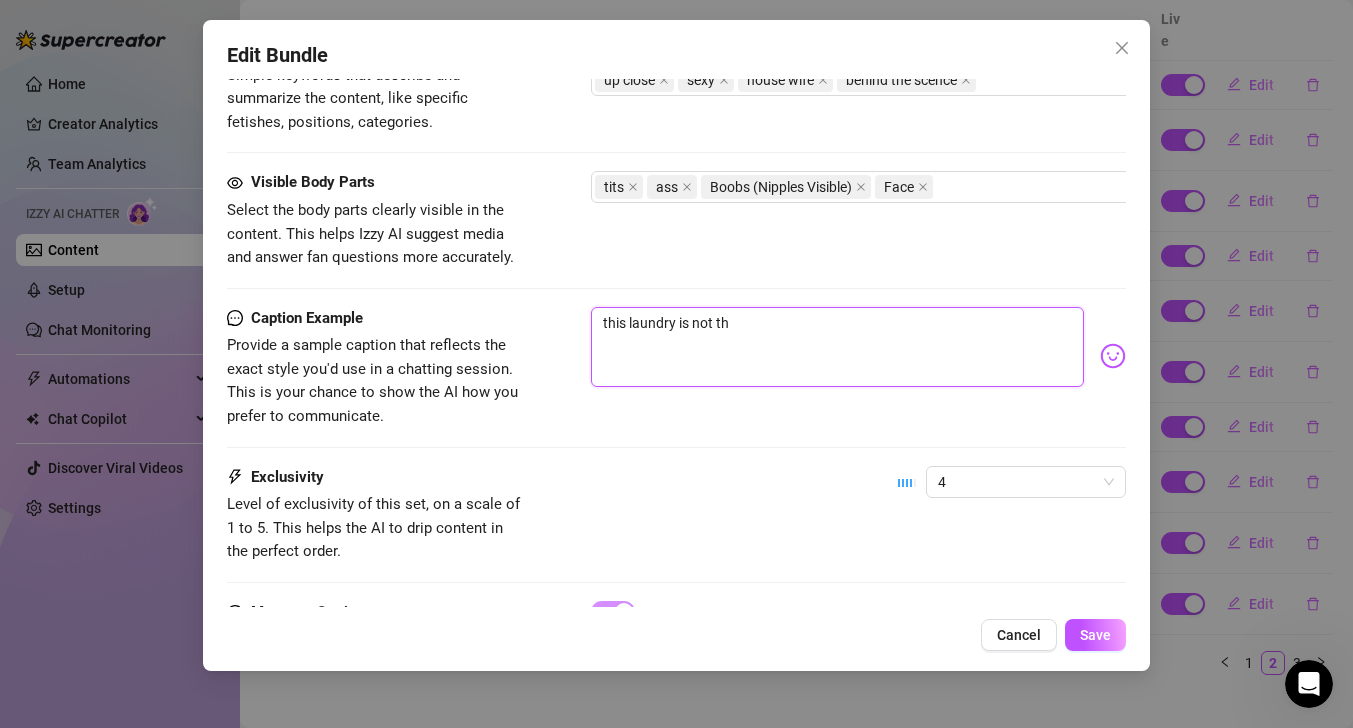 type on "this laundry is not the" 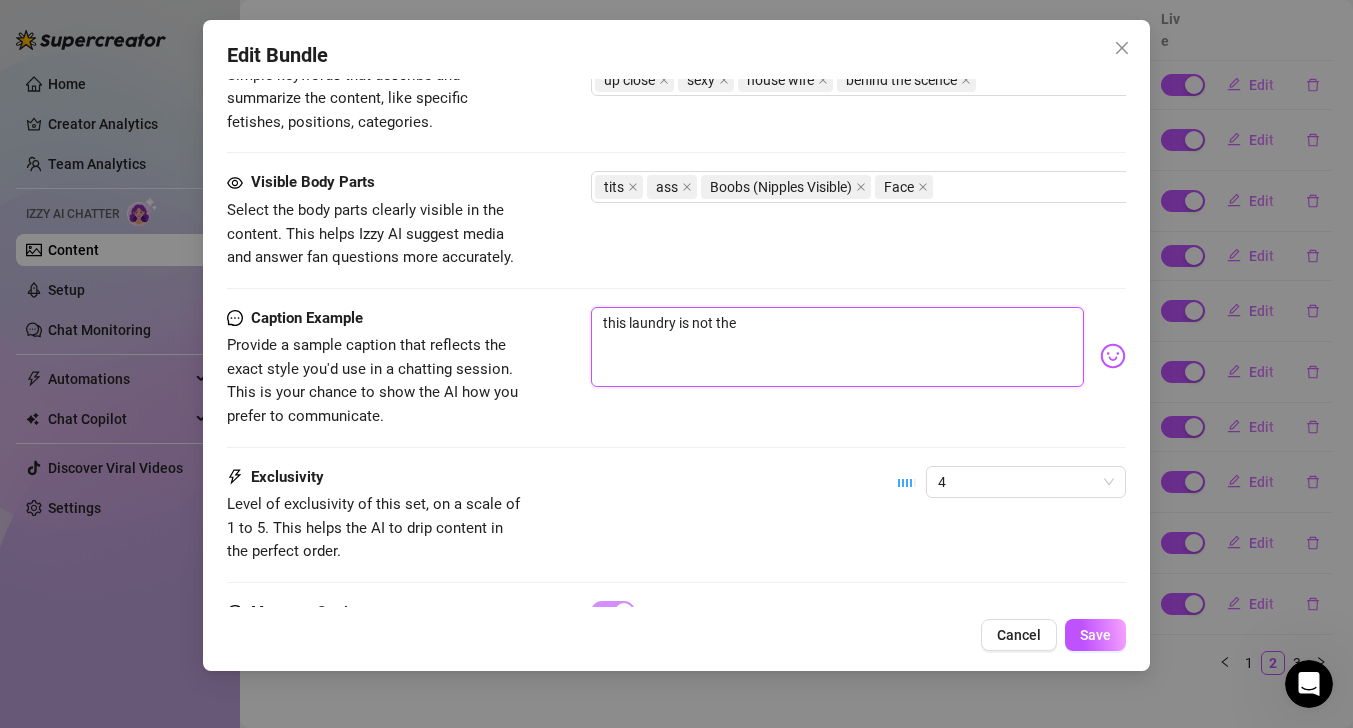 type on "this laundry is not the" 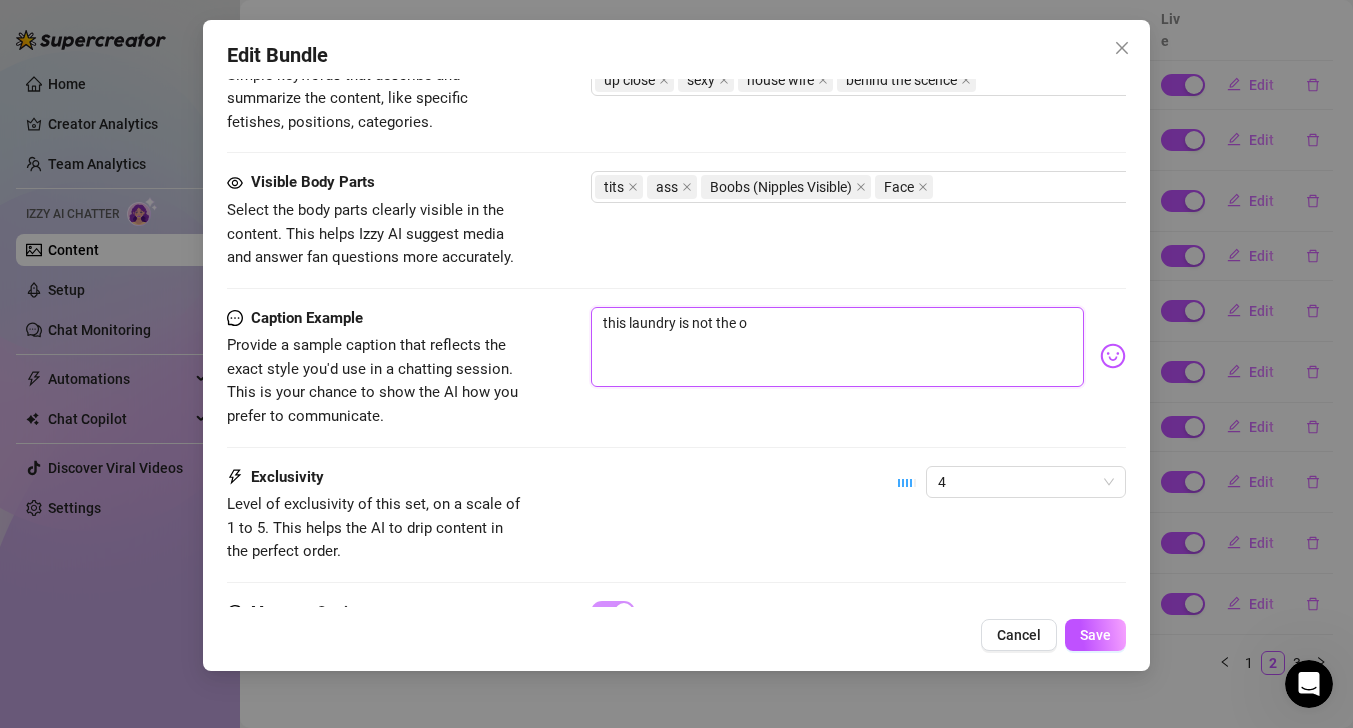 type on "this laundry is not the on" 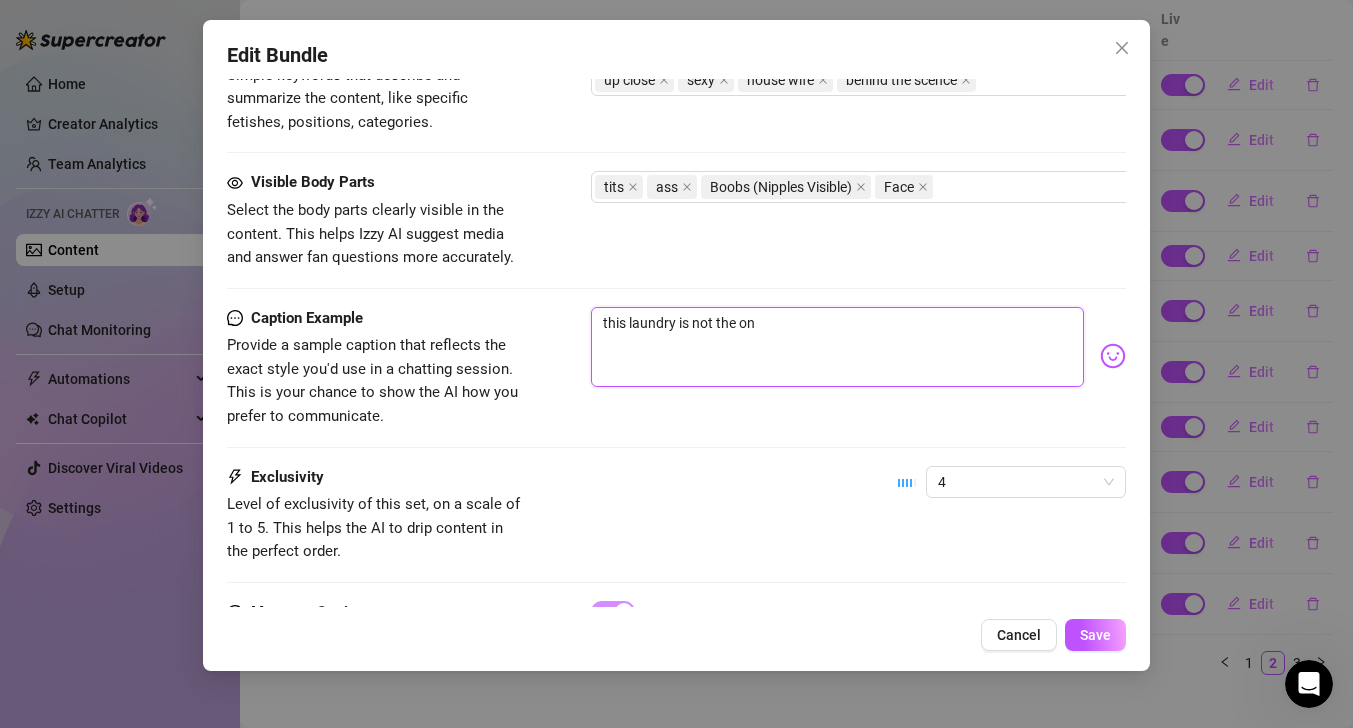 type on "this laundry is not the onl" 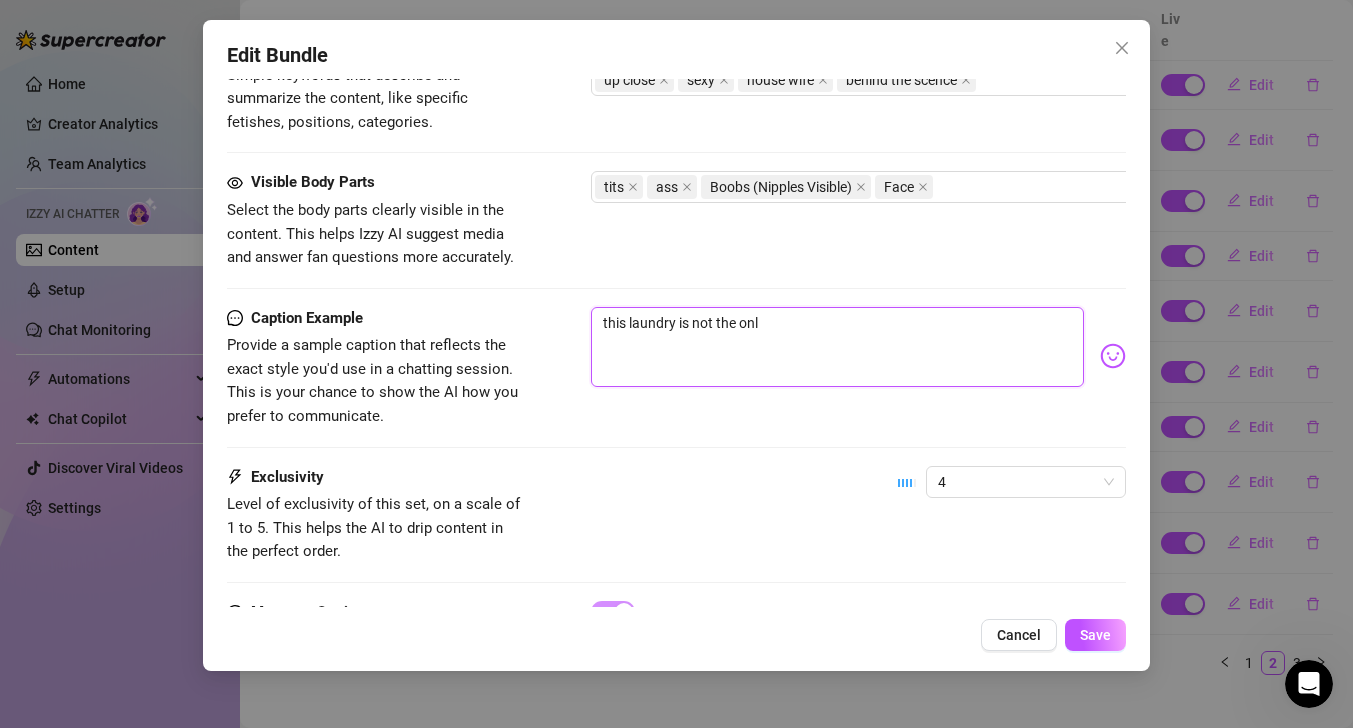 type on "this laundry is not the only" 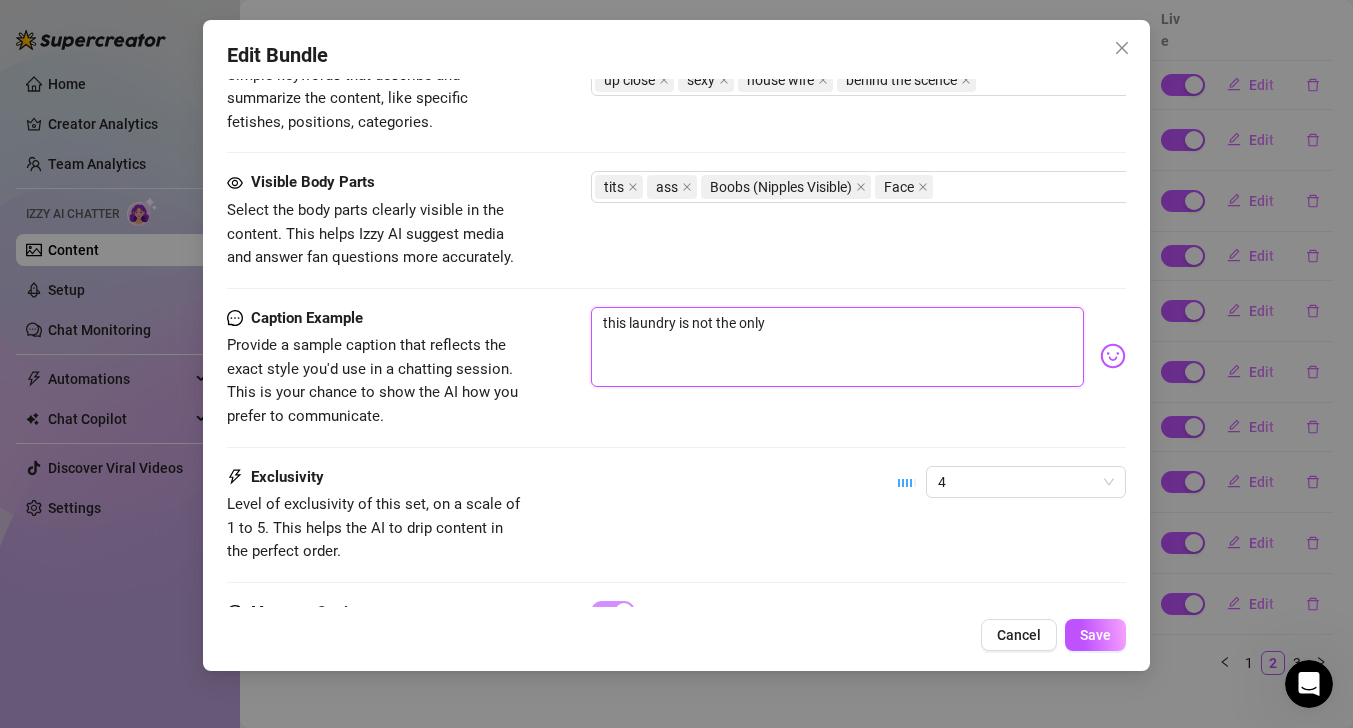 type on "this laundry is not the only" 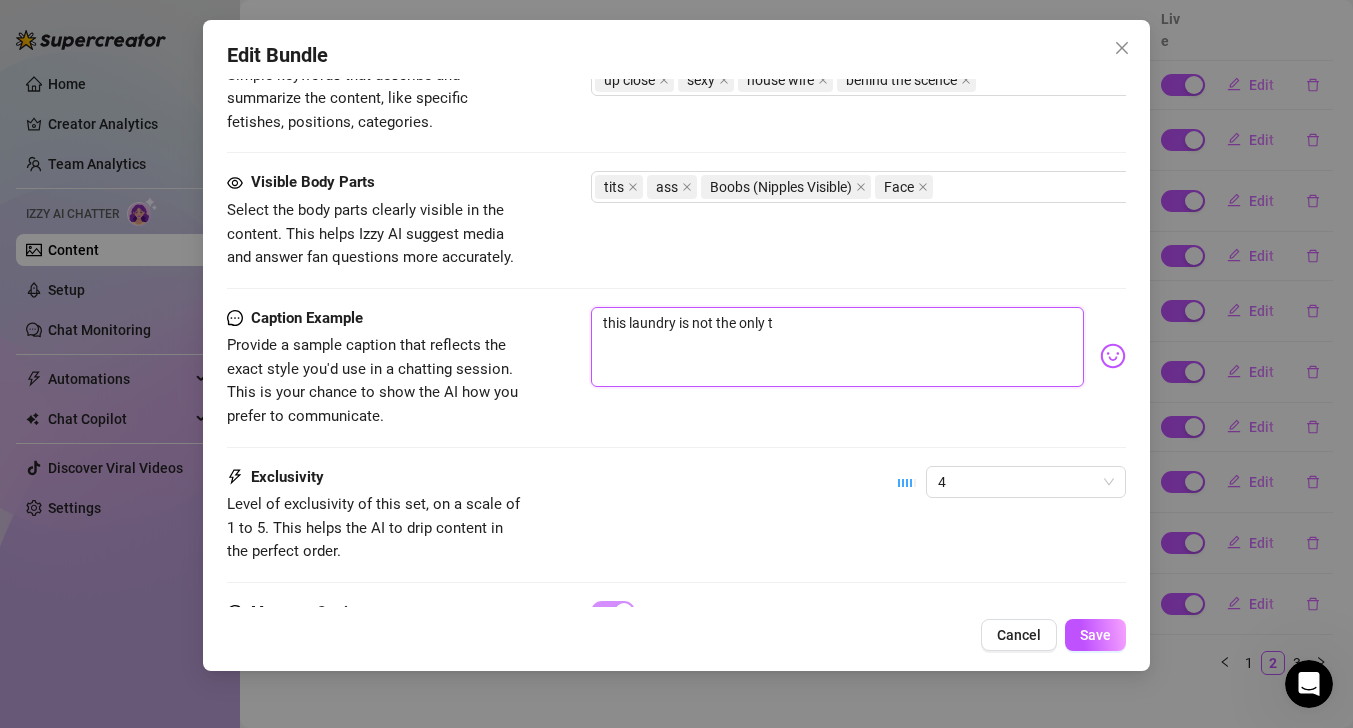 type on "this laundry is not the only th" 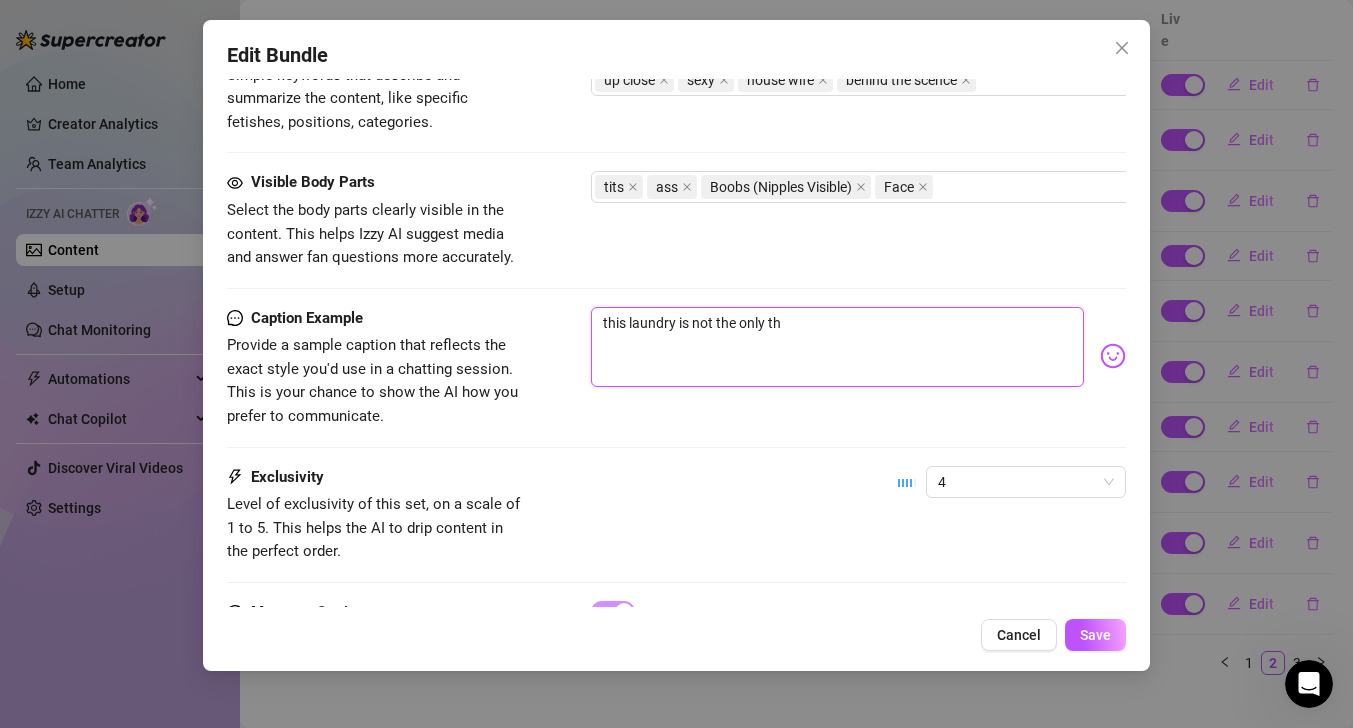 type on "this laundry is not the only thi" 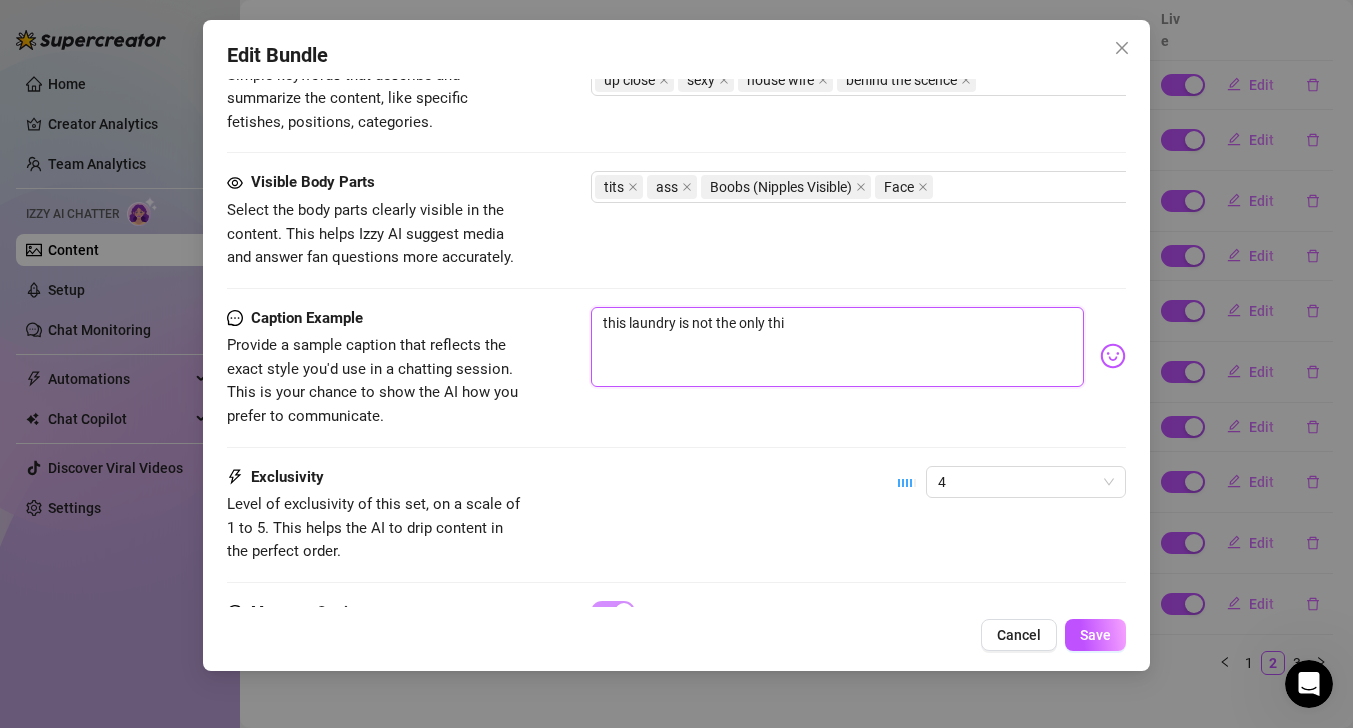type on "this laundry is not the only thin" 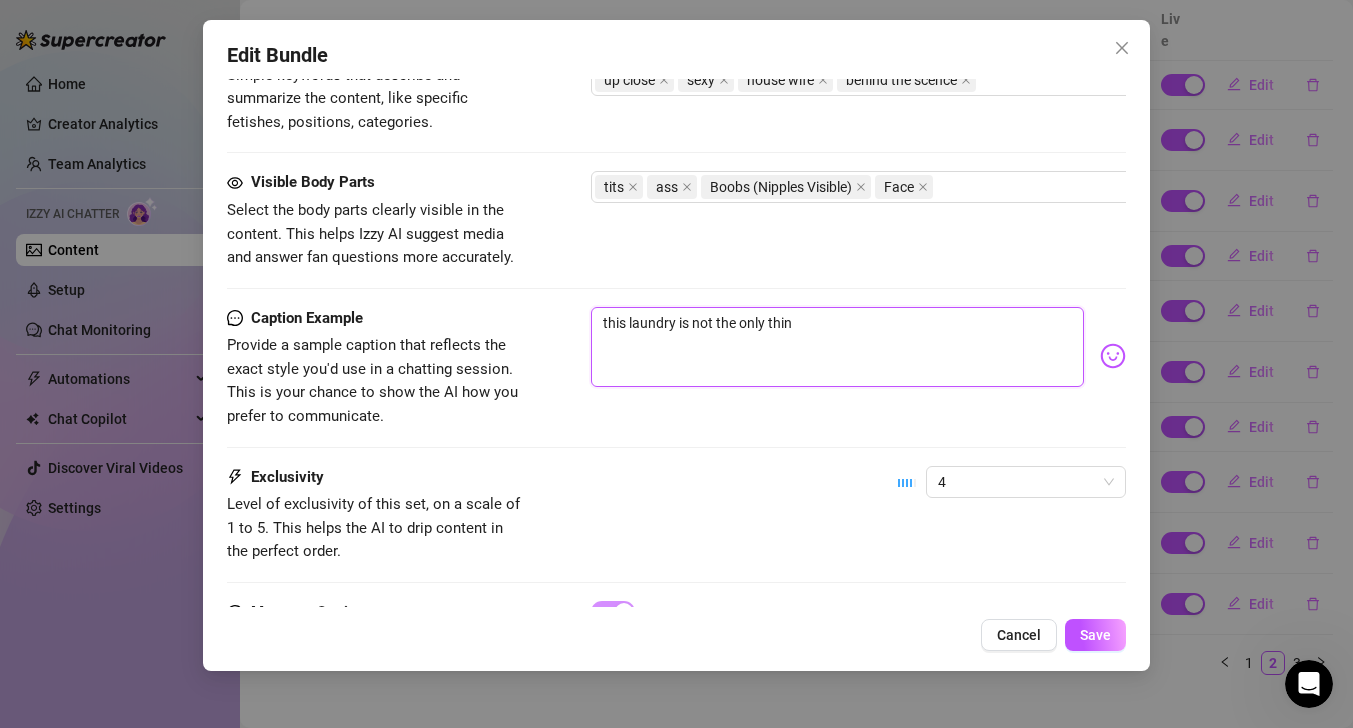 type on "this laundry is not the only thing" 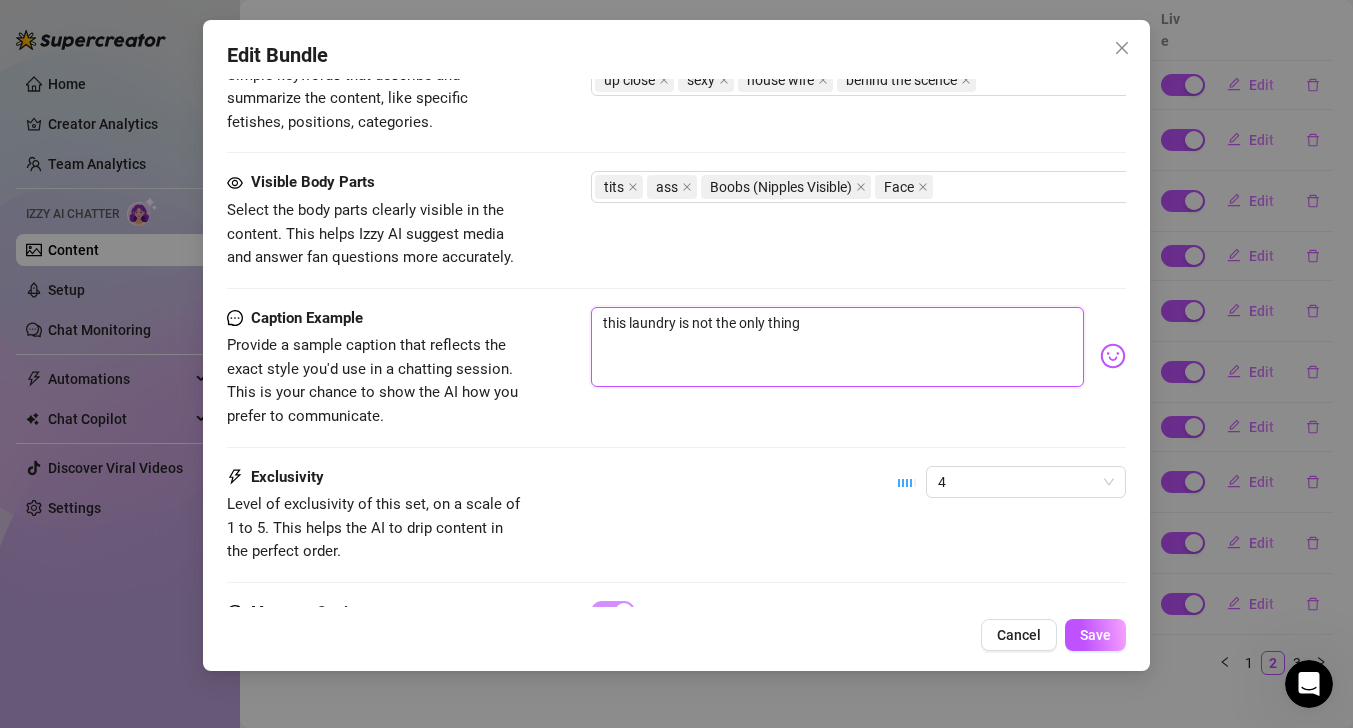 type on "this laundry is not the only thing" 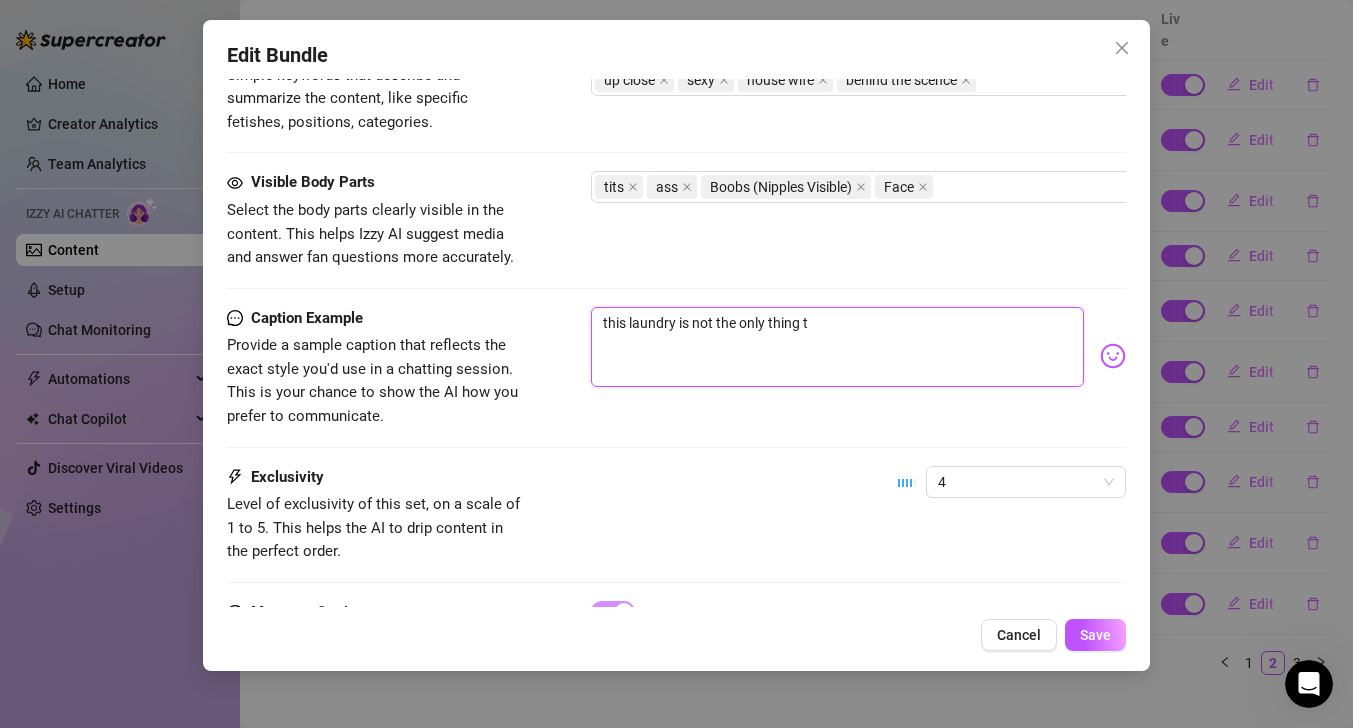 type on "this laundry is not the only thing th" 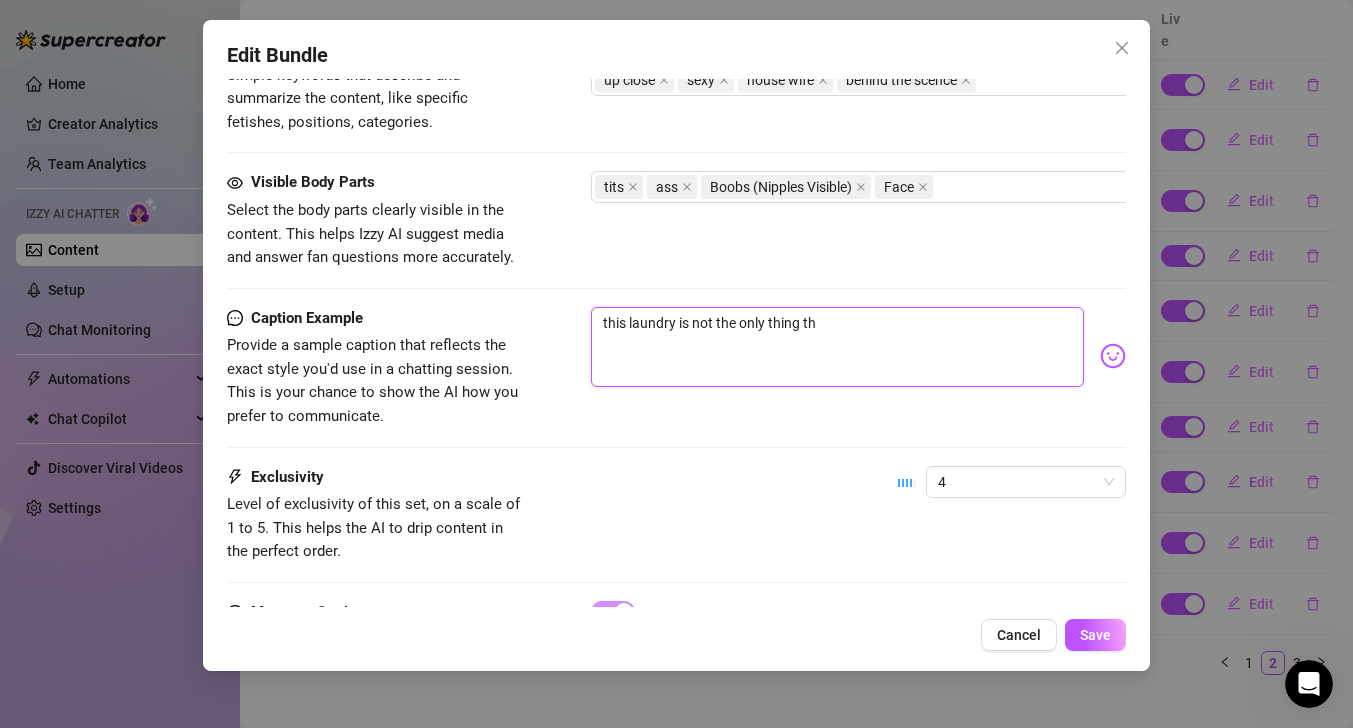 type on "this laundry is not the only thing tha" 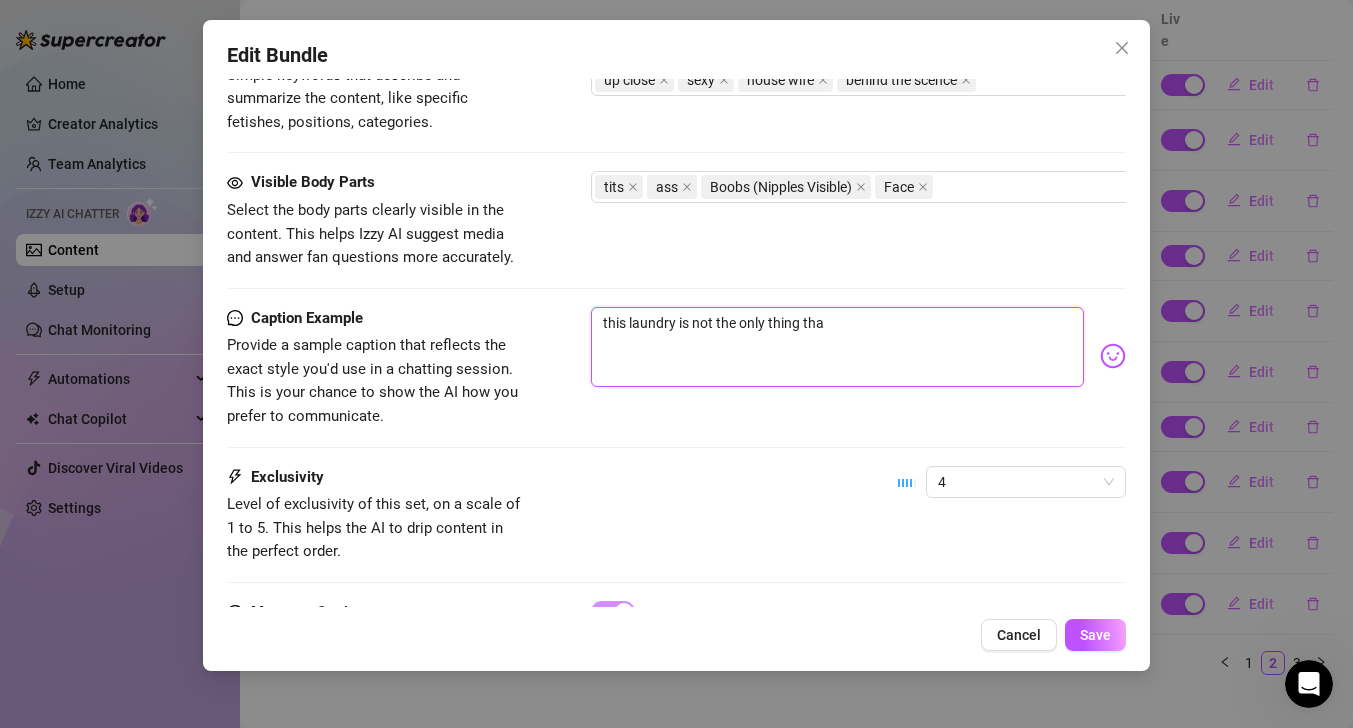 type on "this laundry is not the only thing that" 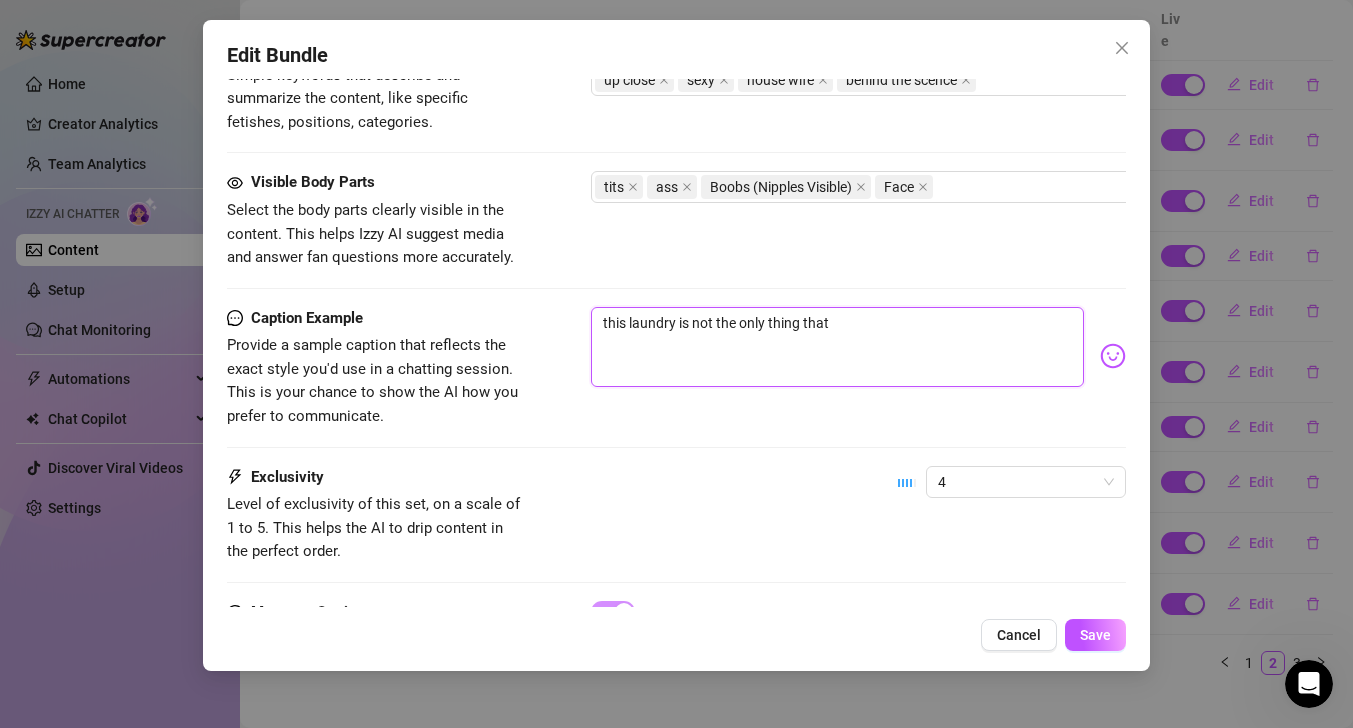 type on "this laundry is not the only thing thatt" 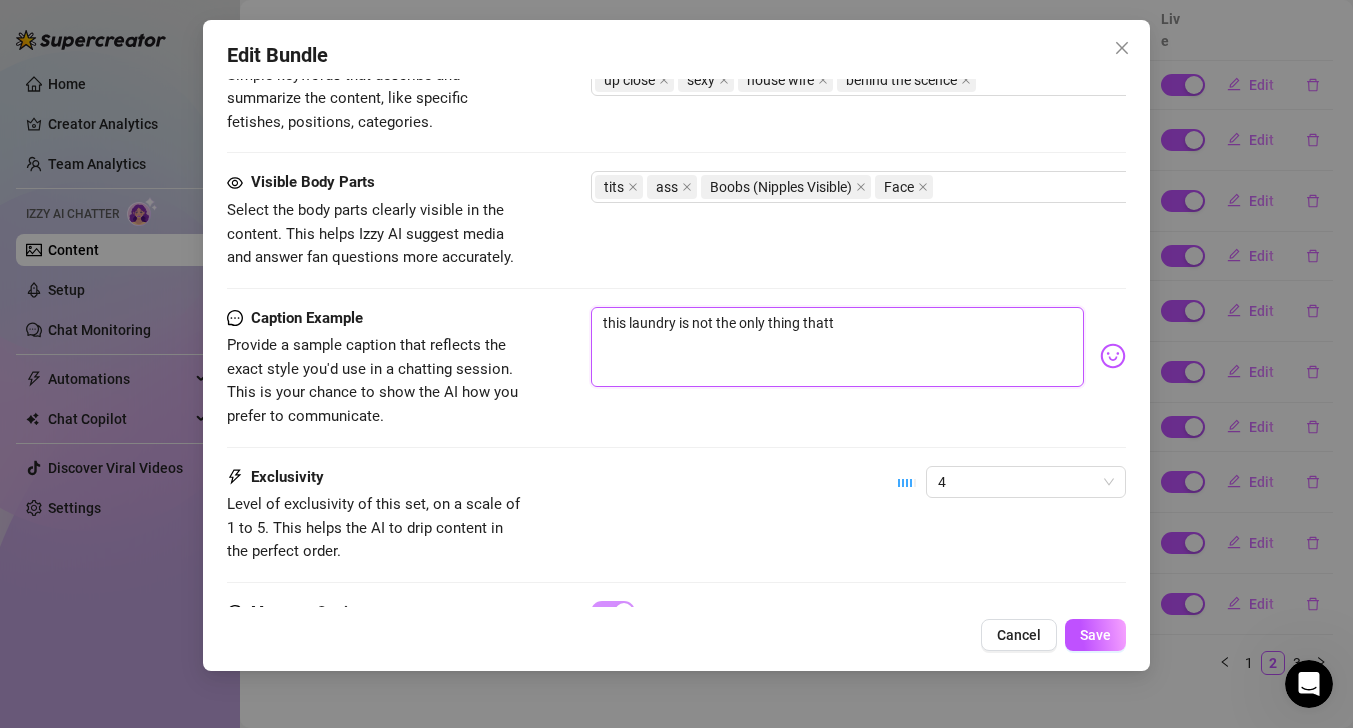 type on "this laundry is not the only thing thatt" 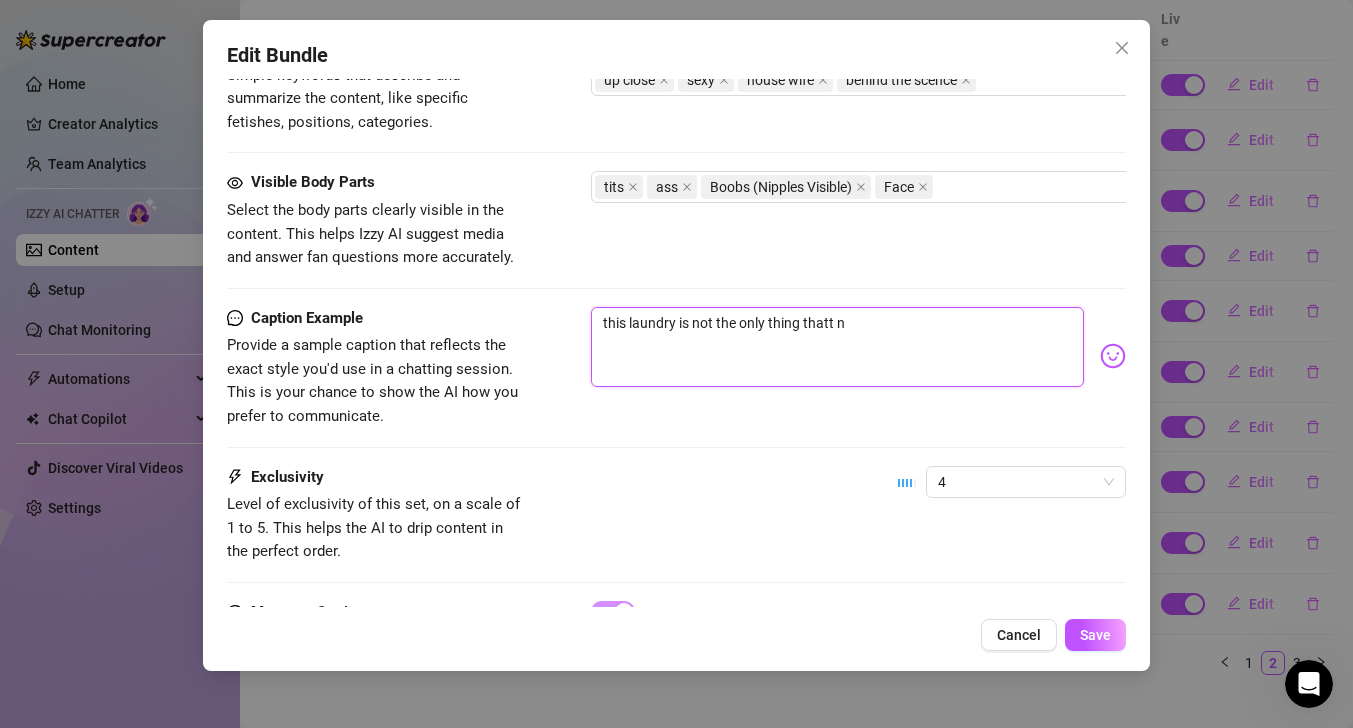 type on "this laundry is not the only thing thatt ne" 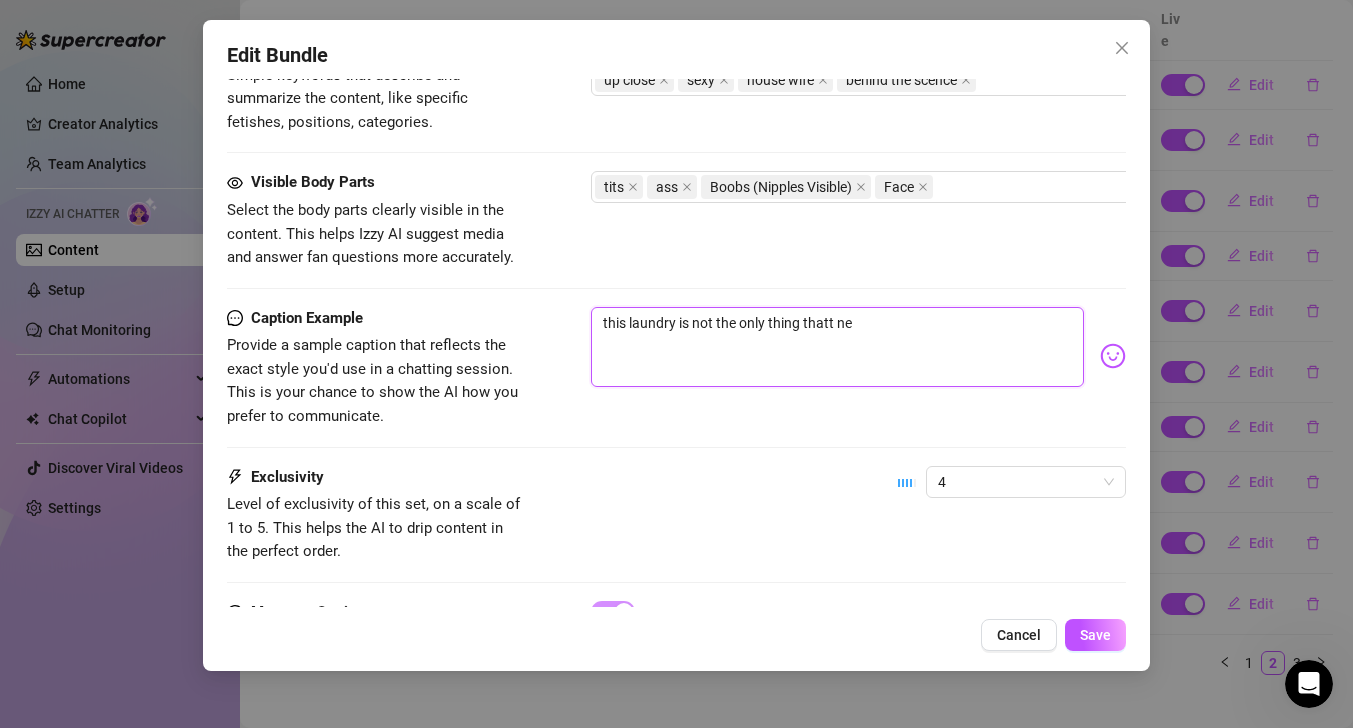 type on "this laundry is not the only thing thatt nee" 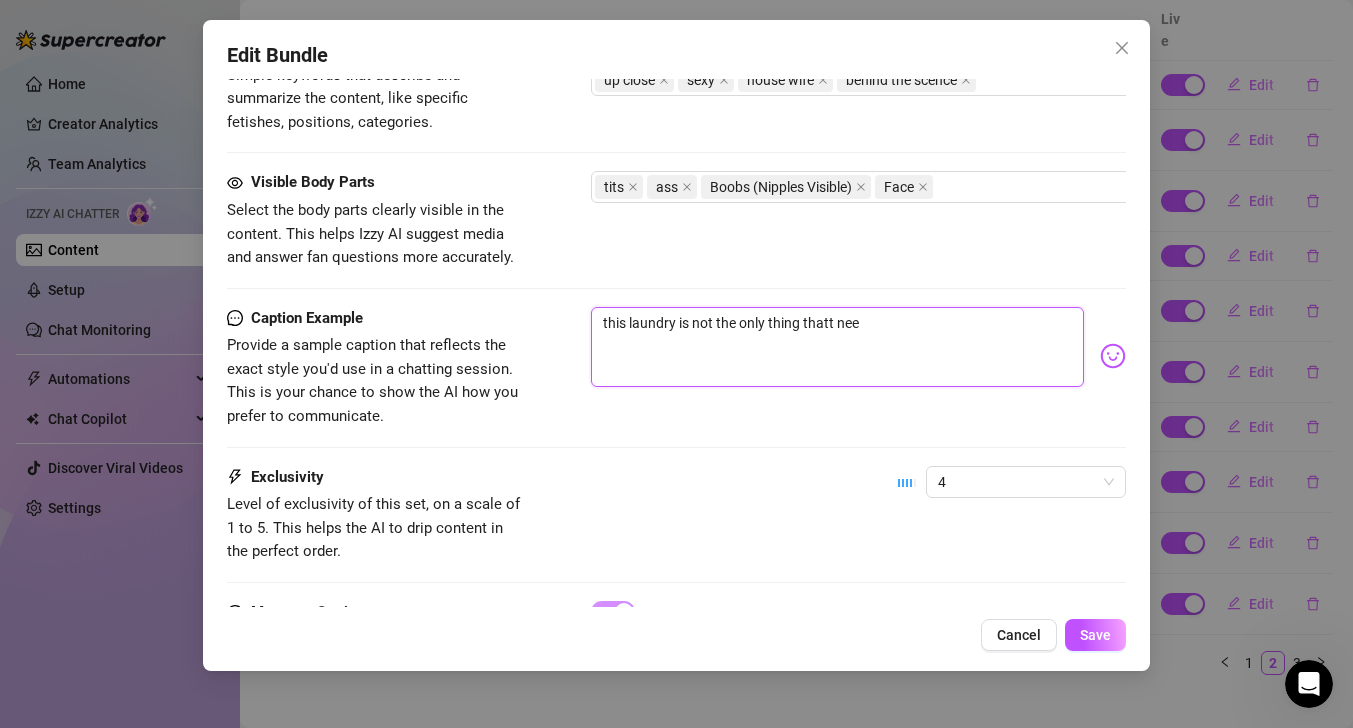 type on "this laundry is not the only thing thatt need" 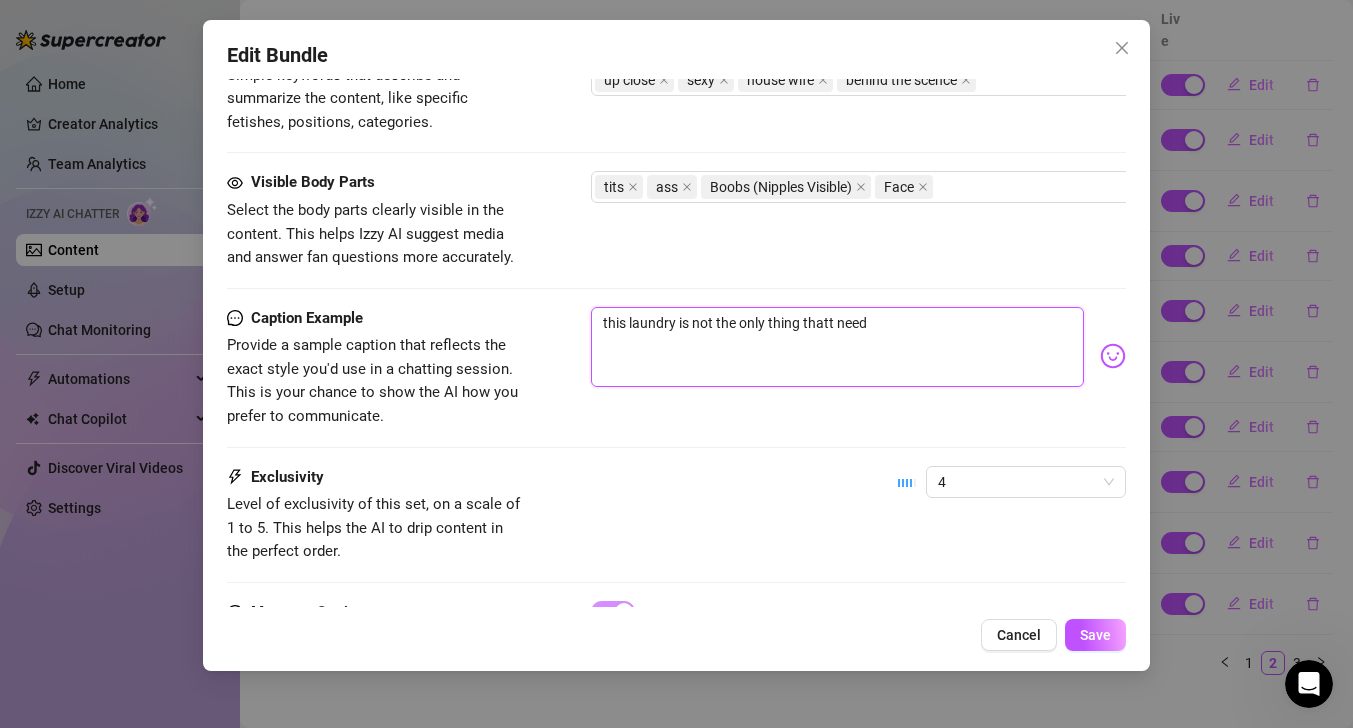 type on "this laundry is not the only thing thatt needs" 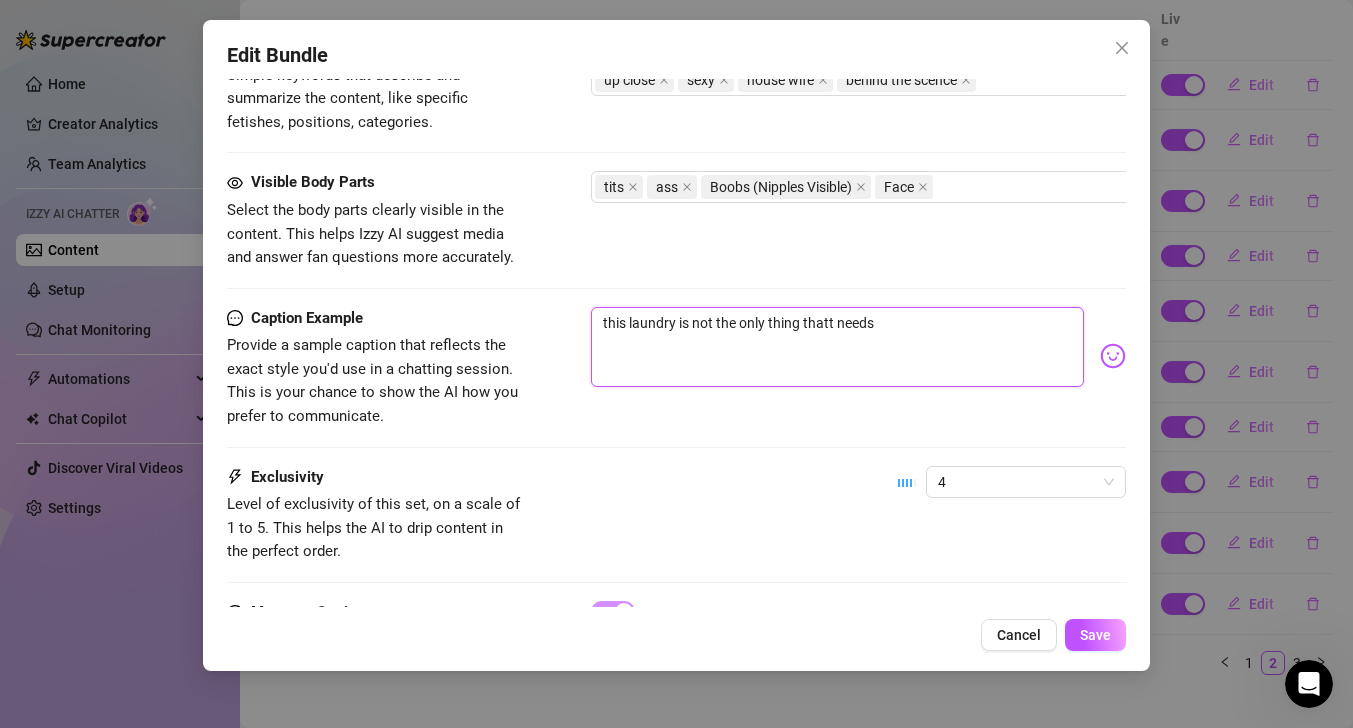 type on "this laundry is not the only thing thatt needs" 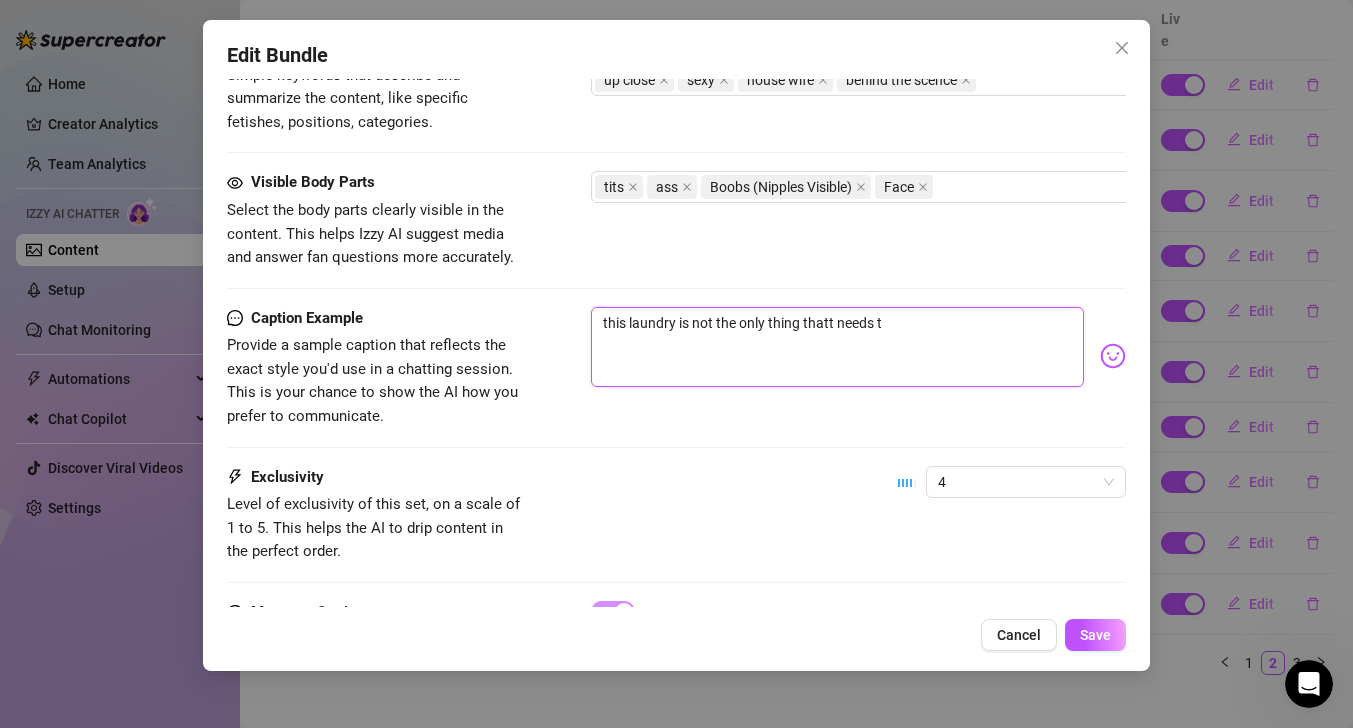 type on "this laundry is not the only thing thatt needs to" 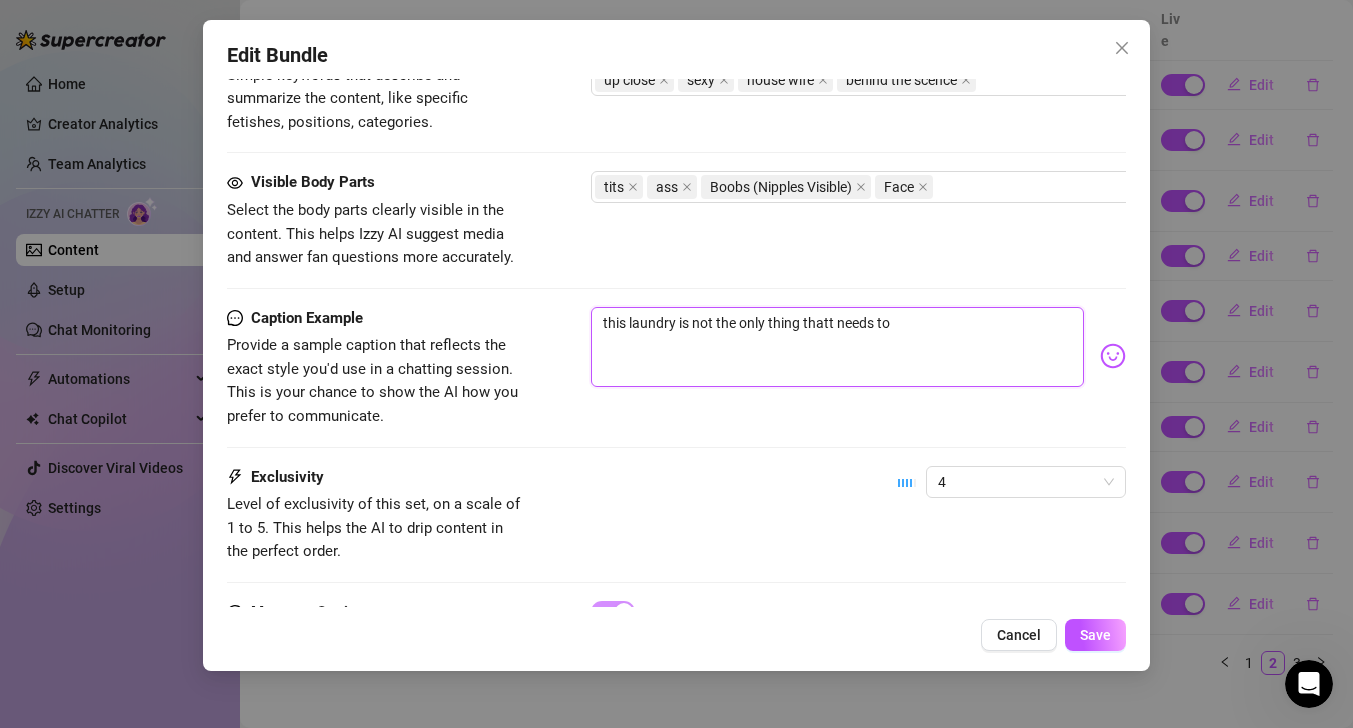 type on "this laundry is not the only thing thatt needs to" 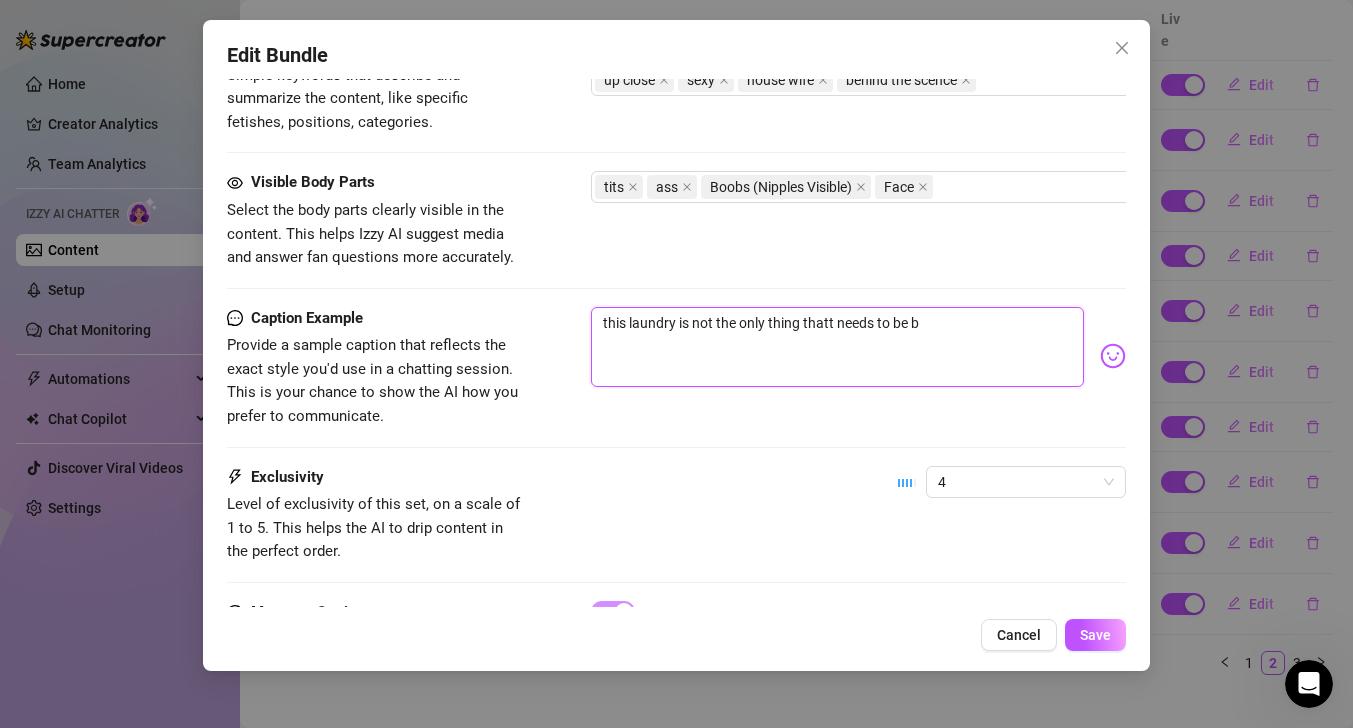 type on "this laundry is not the only thing thatt needs to be" 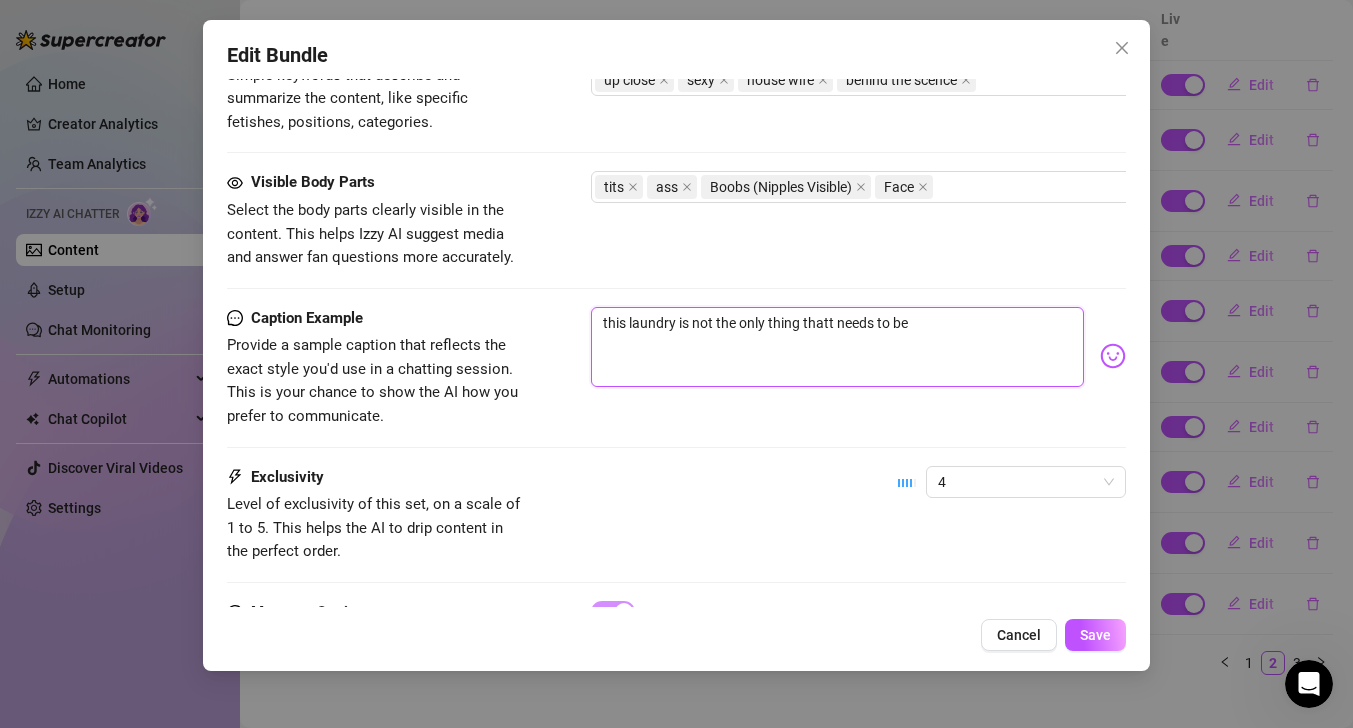 type on "this laundry is not the only thing thatt needs to be" 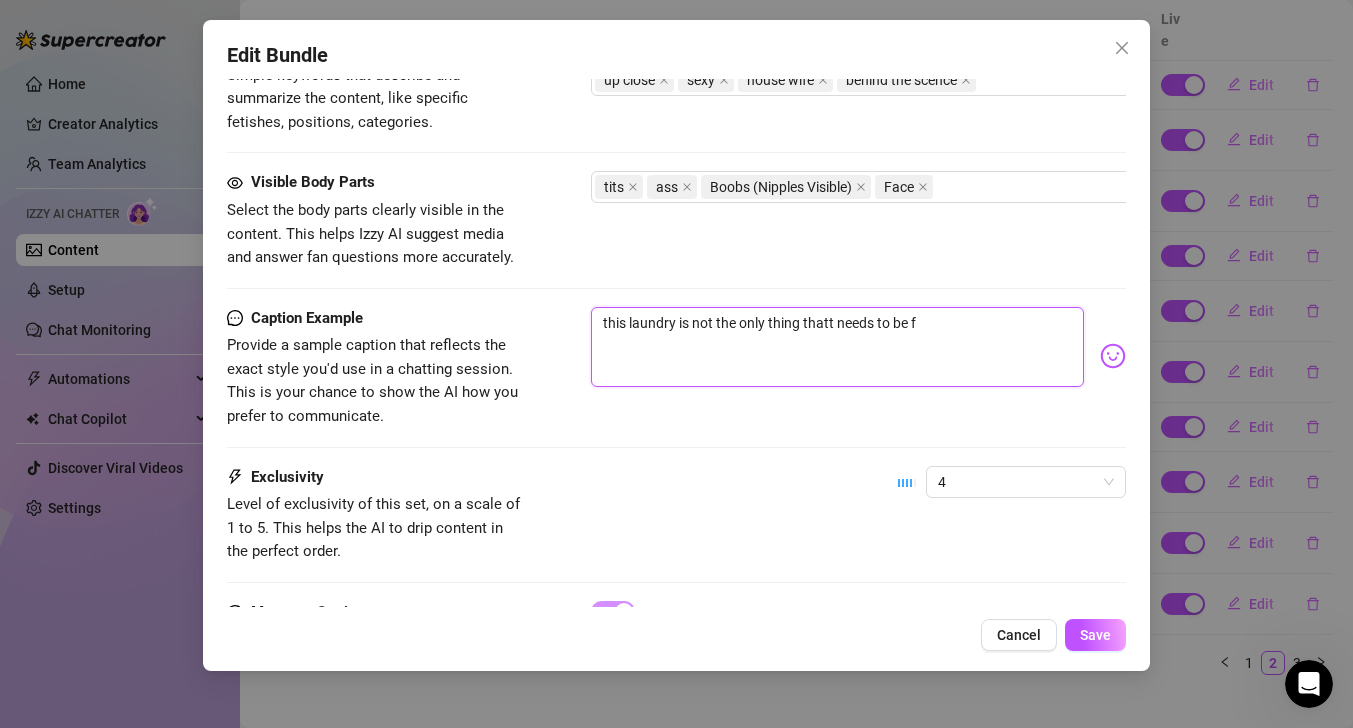 type on "this laundry is not the only thing thatt needs to be fo" 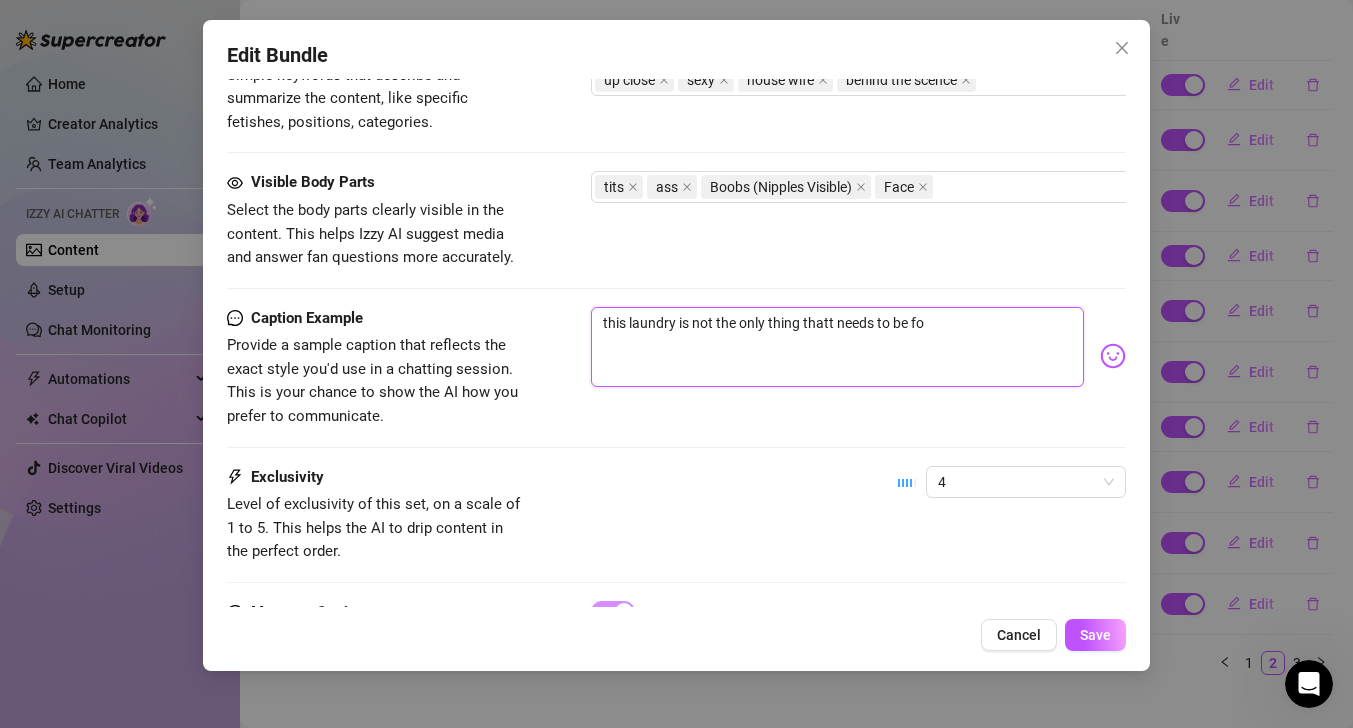 type on "this laundry is not the only thing thatt needs to be fol" 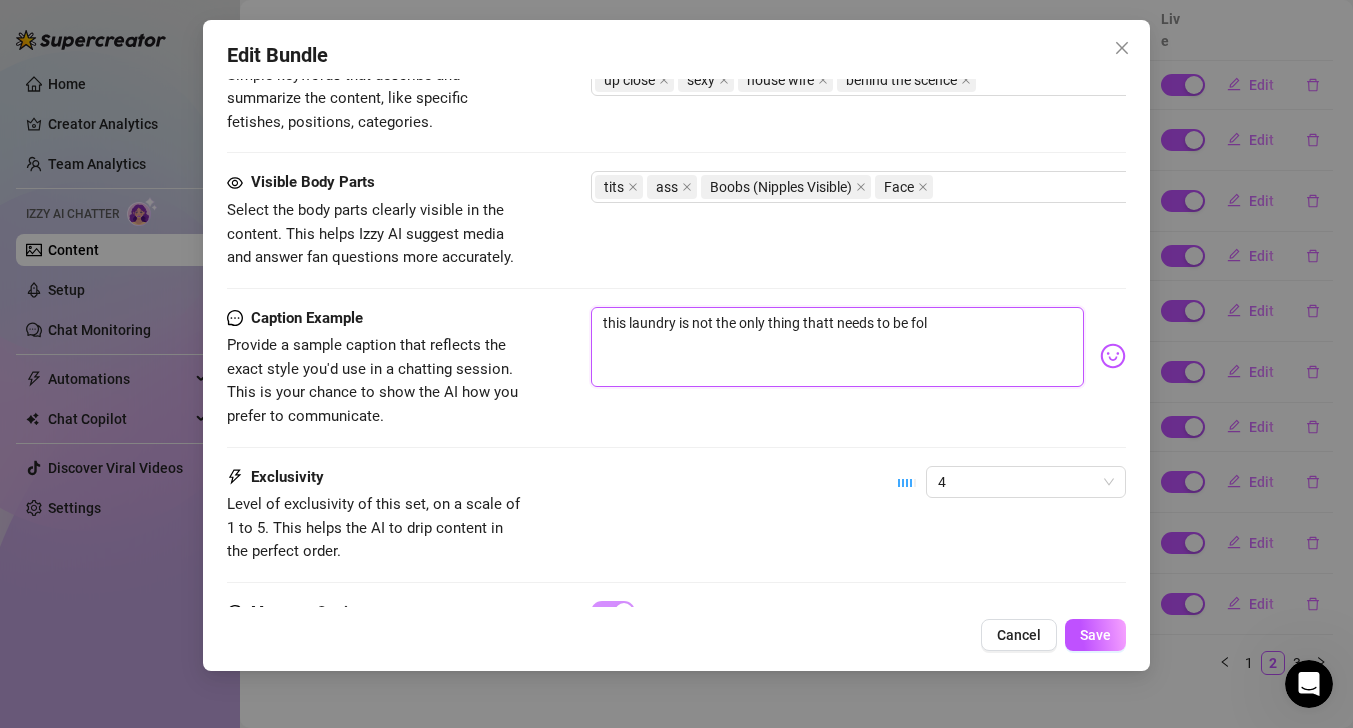 type on "this laundry is not the only thing thatt needs to be fold" 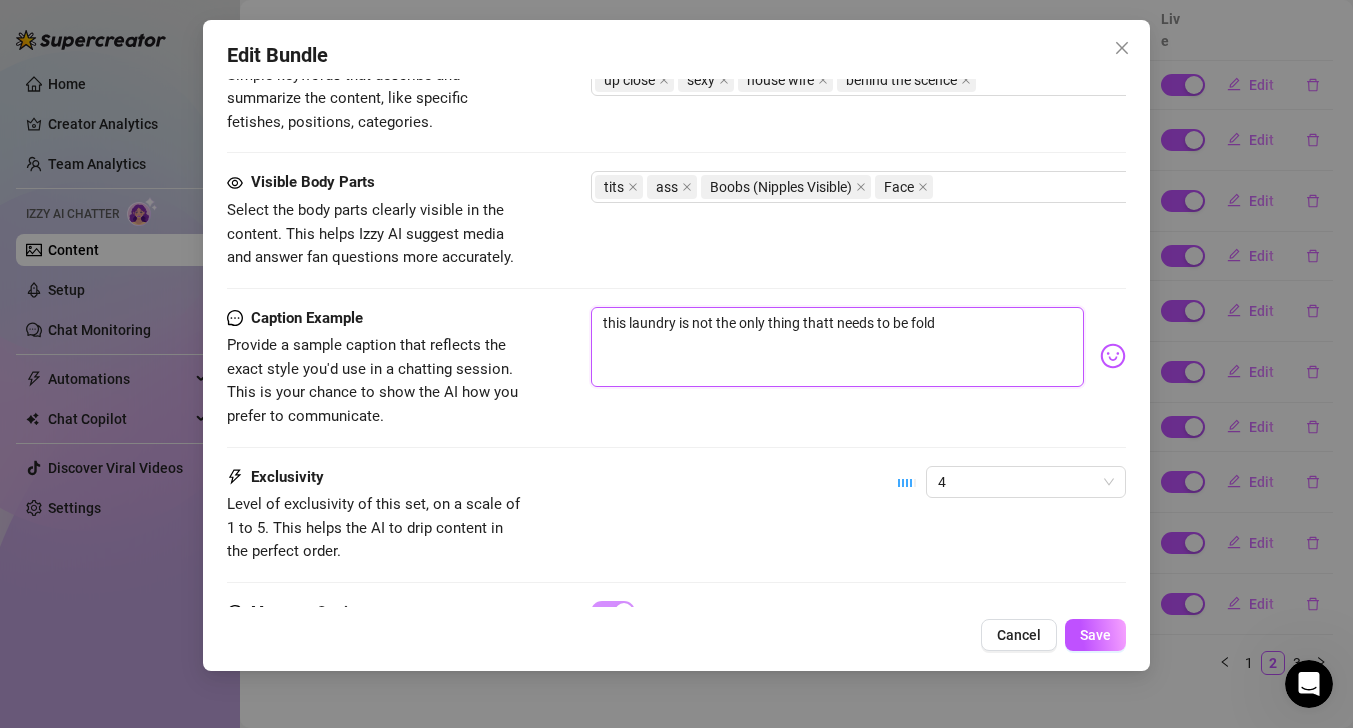 type on "this laundry is not the only thing thatt needs to be folde" 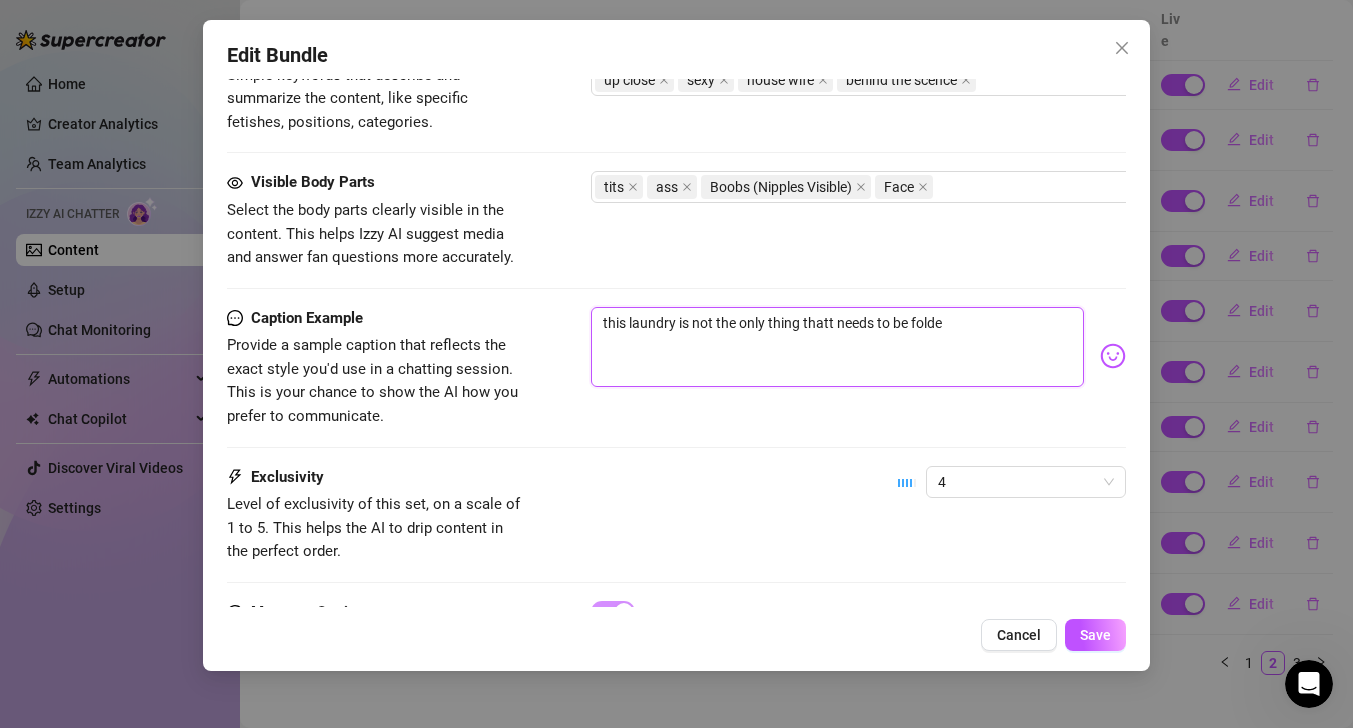 type on "this laundry is not the only thing thatt needs to be folded" 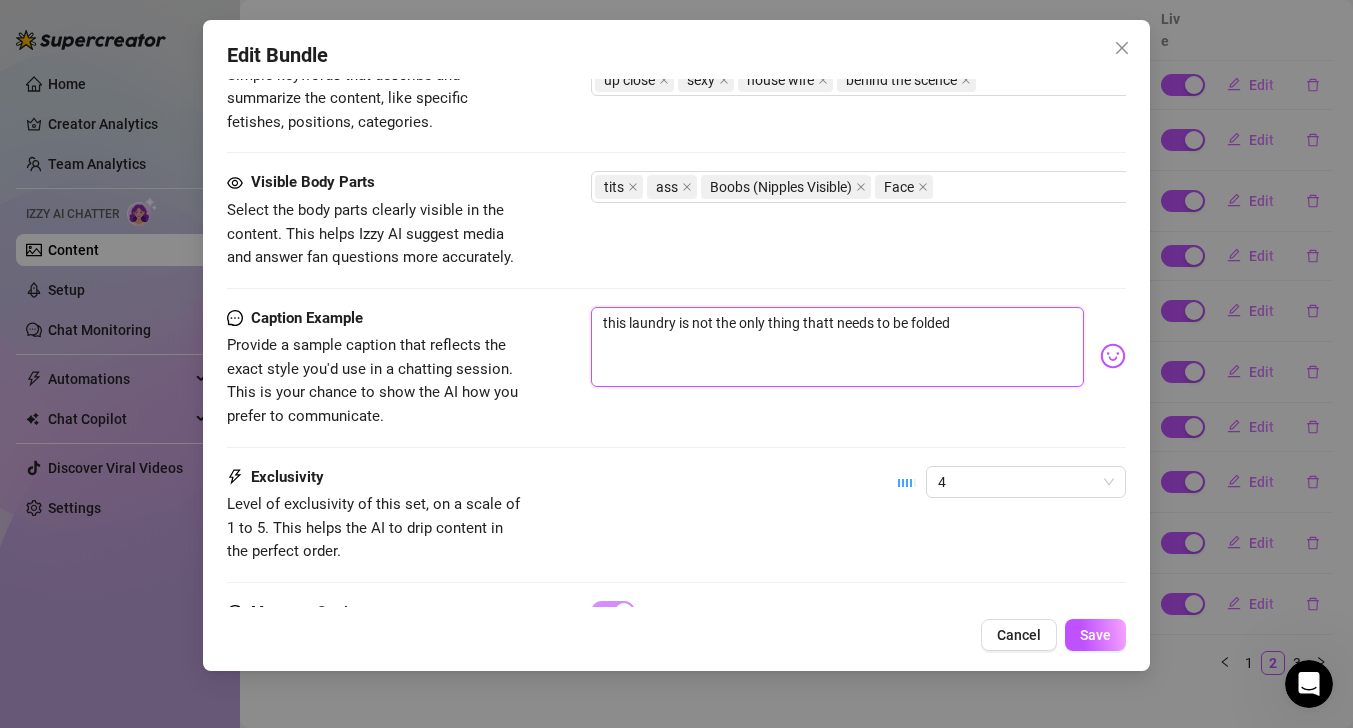 type on "this laundry is not the only thing thatt needs to be folded" 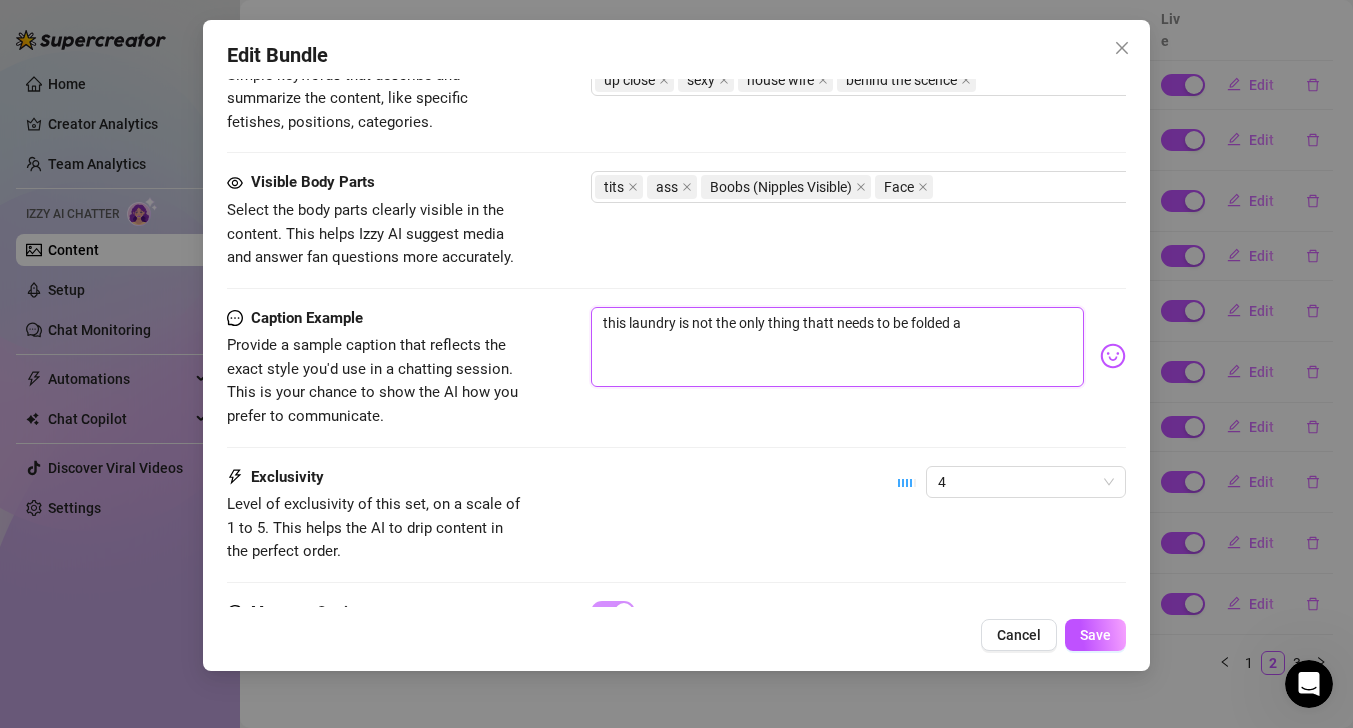 type on "this laundry is not the only thing thatt needs to be folded an" 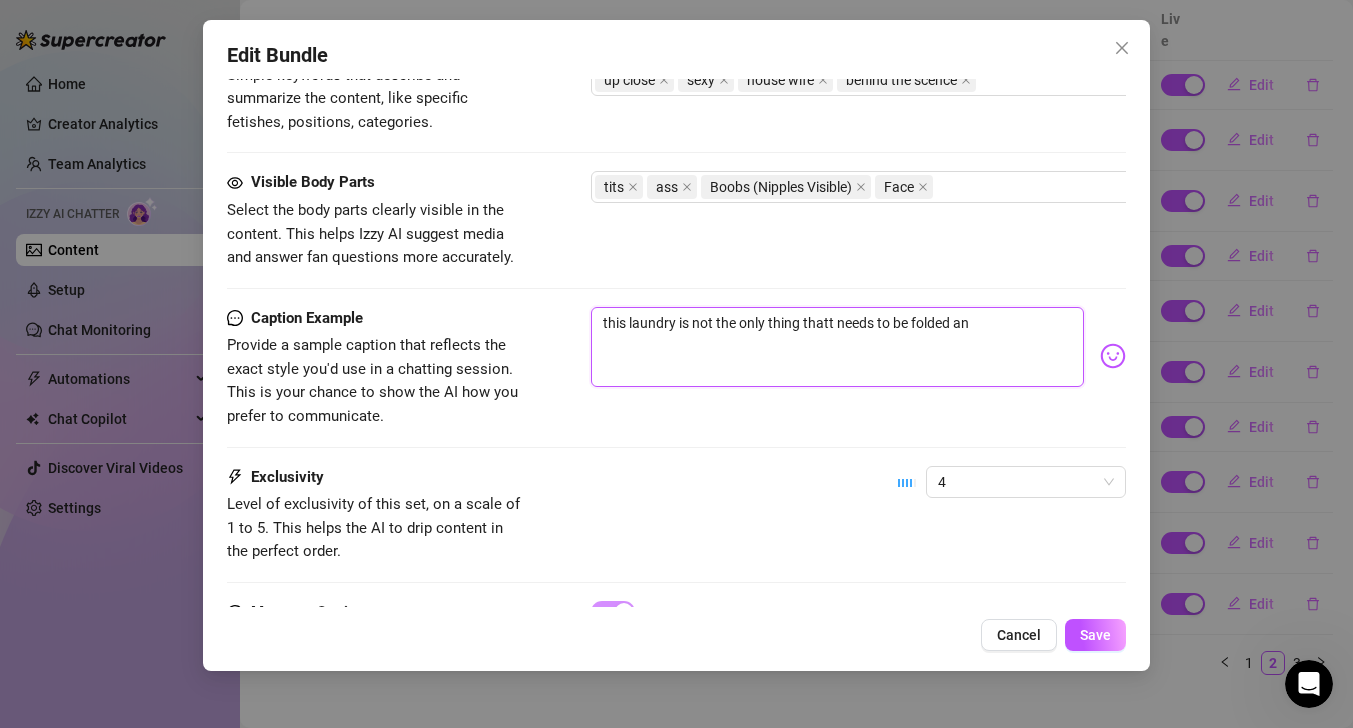 type on "this laundry is not the only thing thatt needs to be folded and" 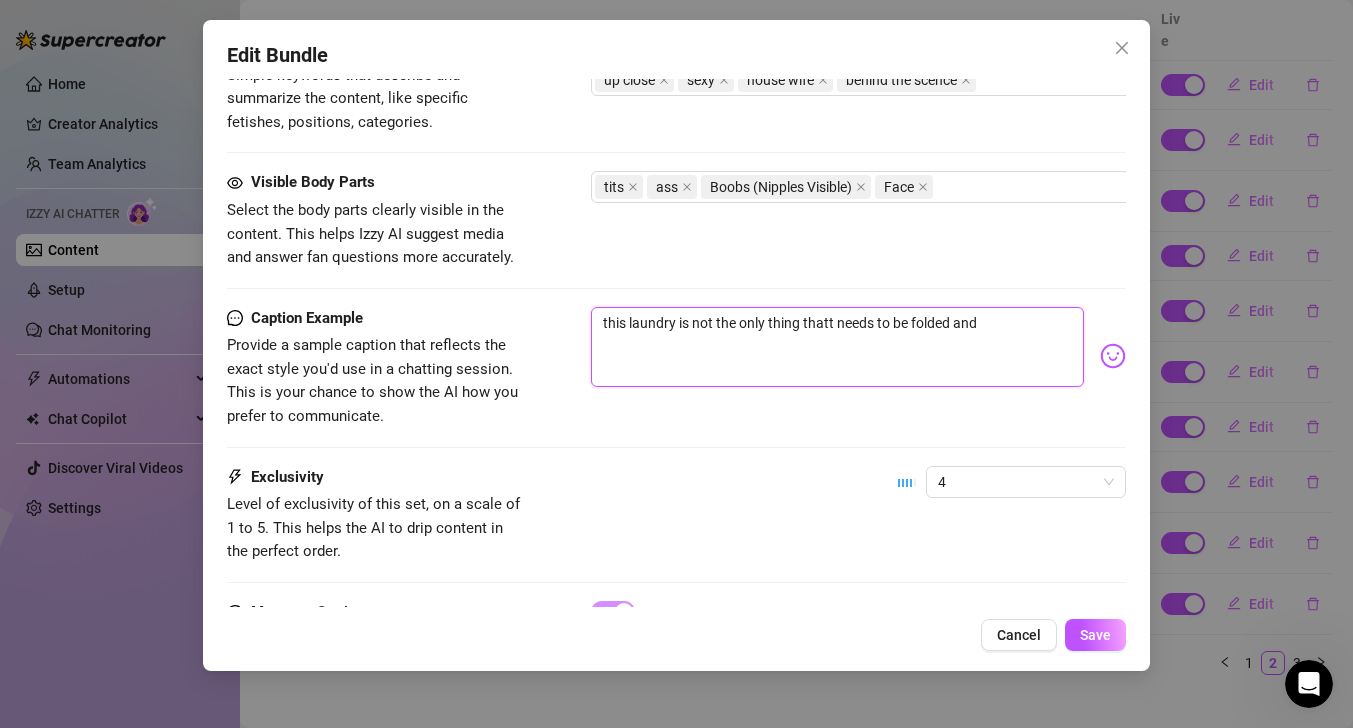 type on "this laundry is not the only thing thatt needs to be folded and" 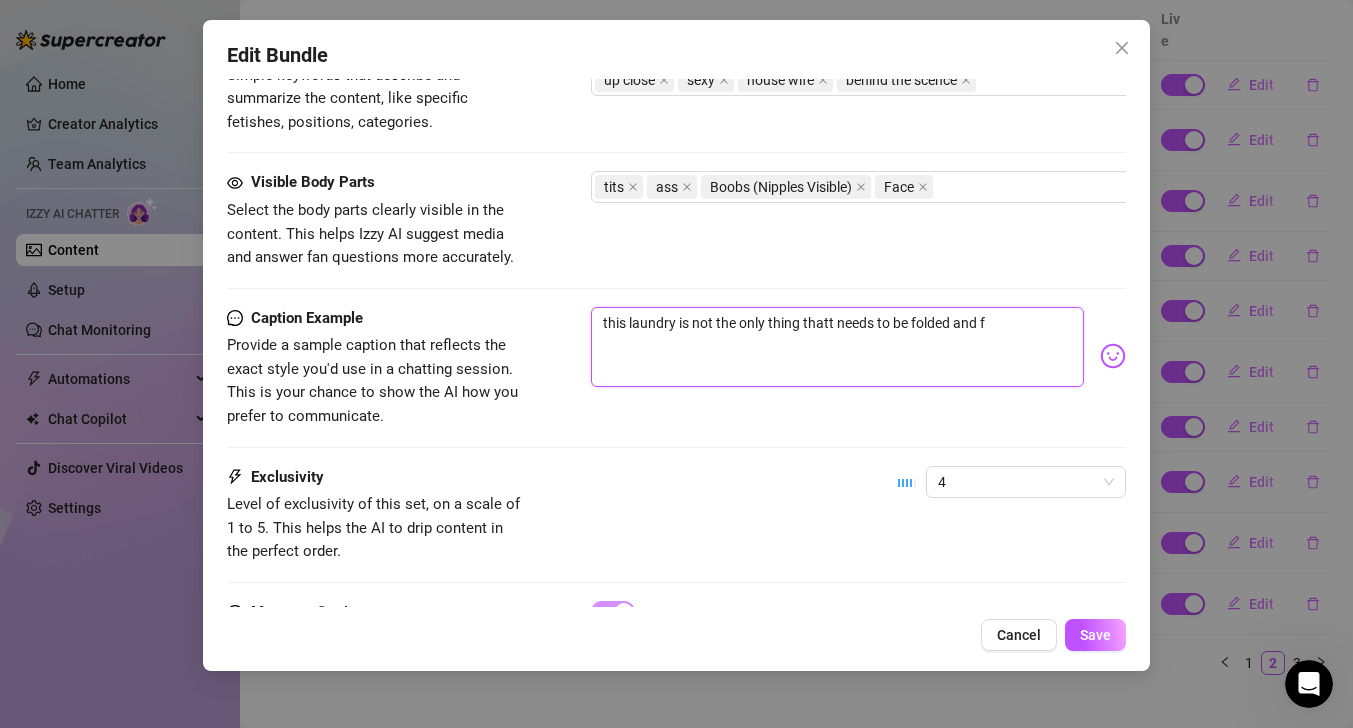 type on "this laundry is not the only thing thatt needs to be folded and fi" 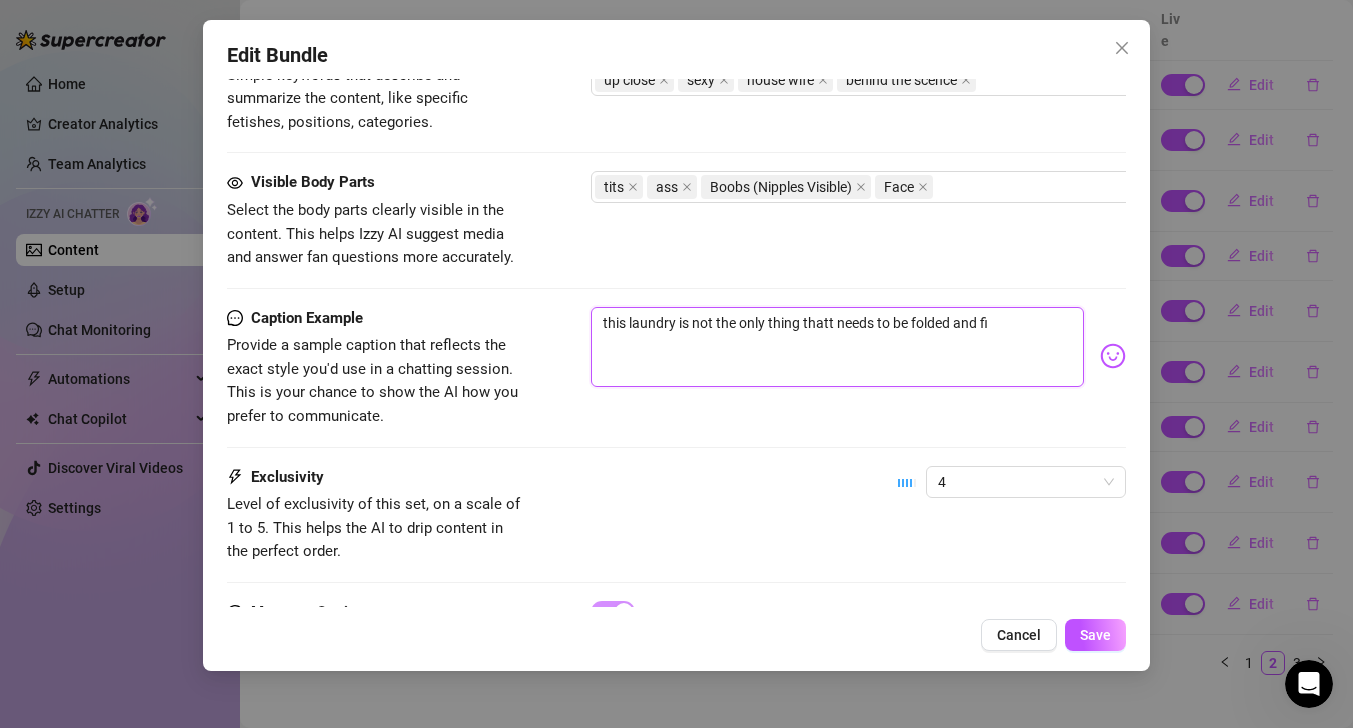 type on "this laundry is not the only thing thatt needs to be folded and fin" 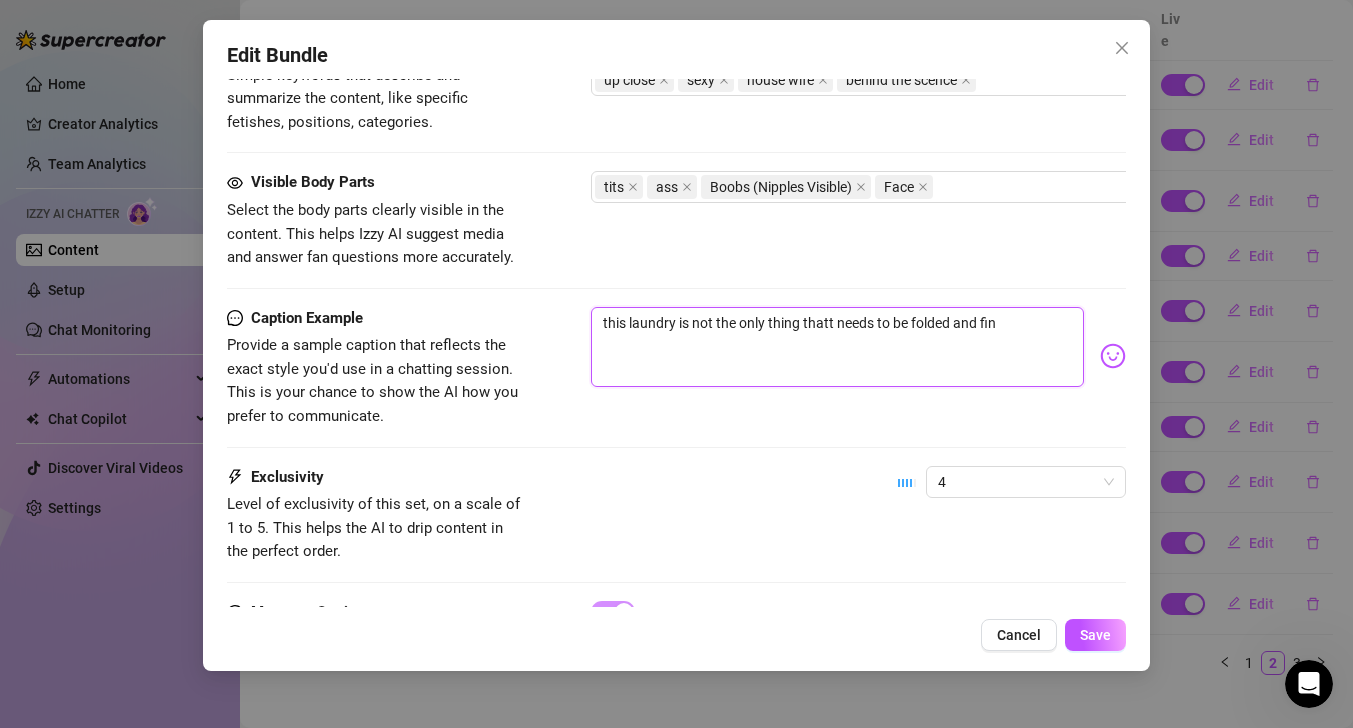 type on "this laundry is not the only thing thatt needs to be folded and fini" 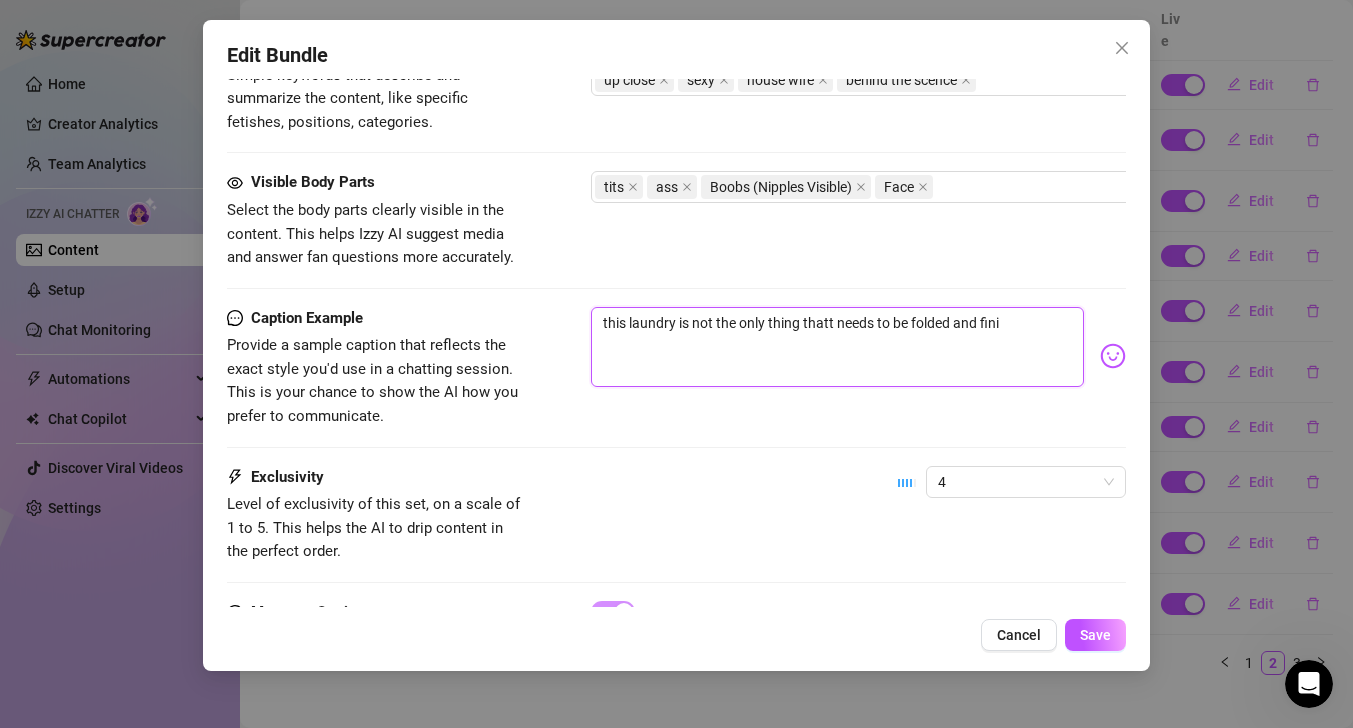 type on "this laundry is not the only thing thatt needs to be folded and finis" 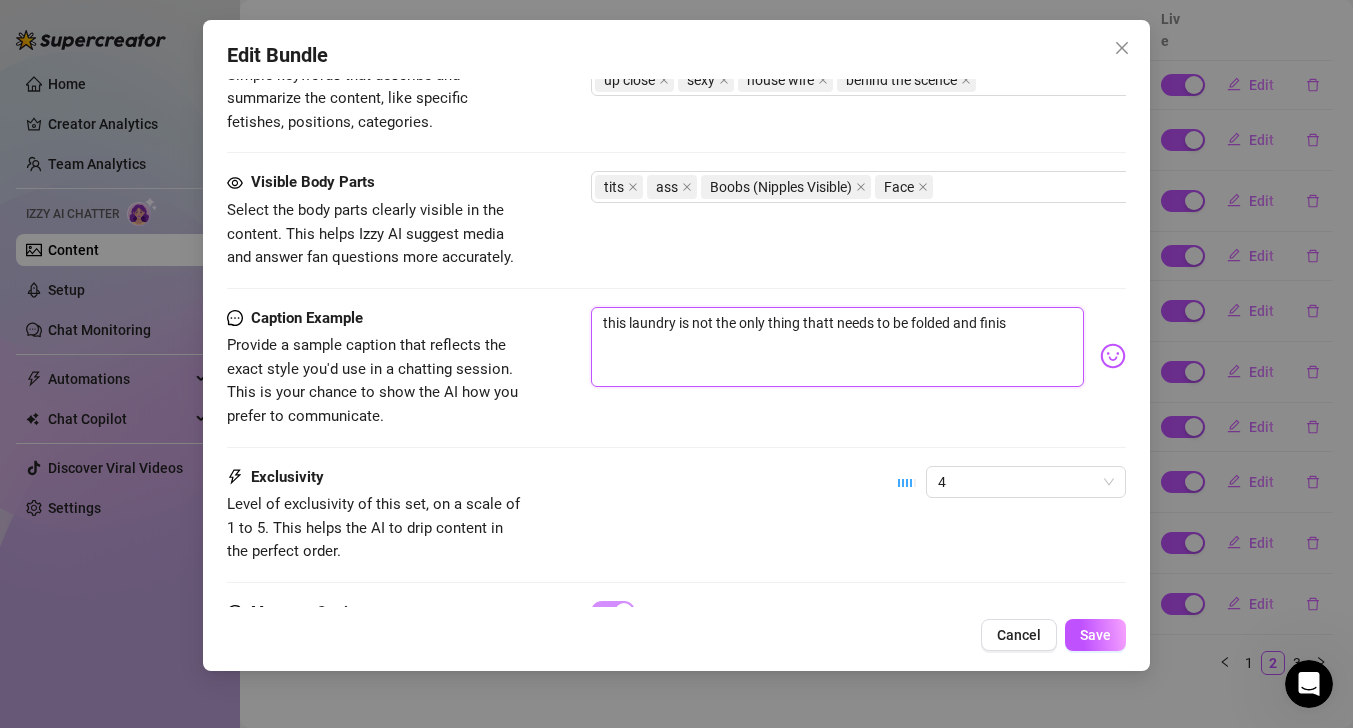 type on "this laundry is not the only thing thatt needs to be folded and finish" 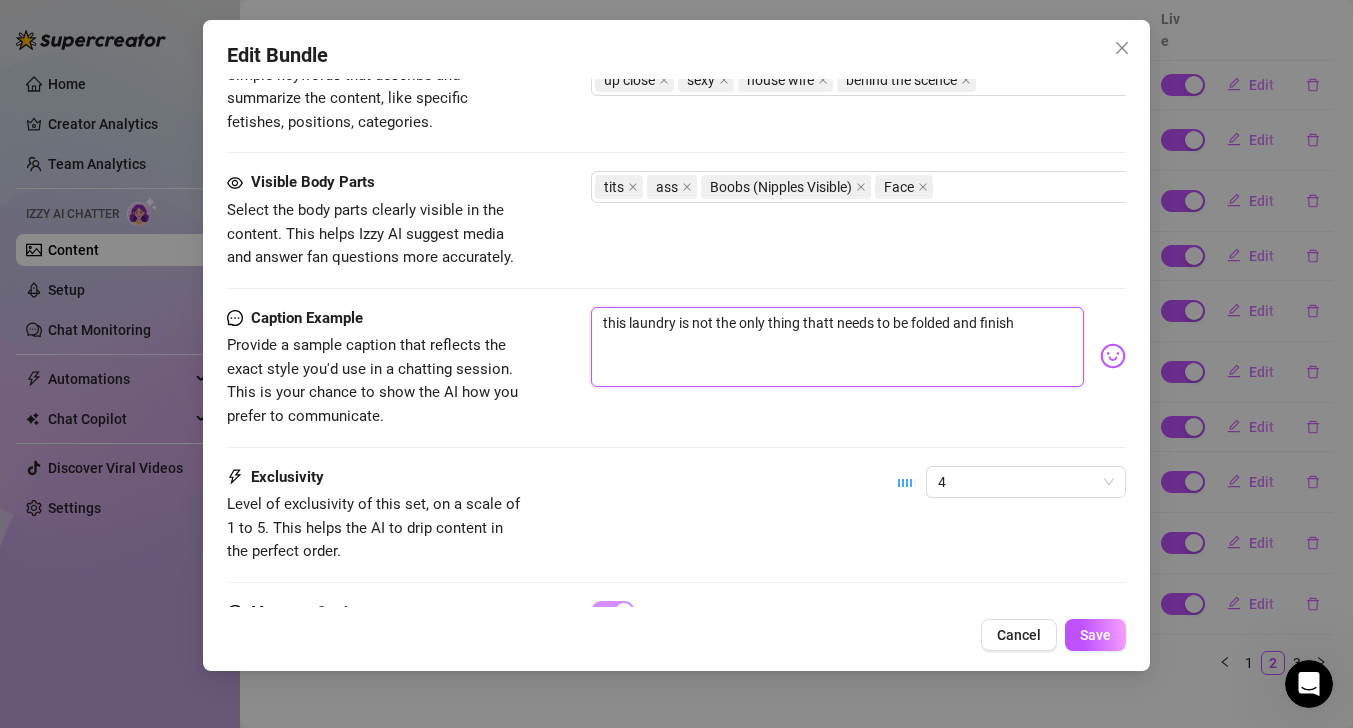 type on "this laundry is not the only thing thatt needs to be folded and finishe" 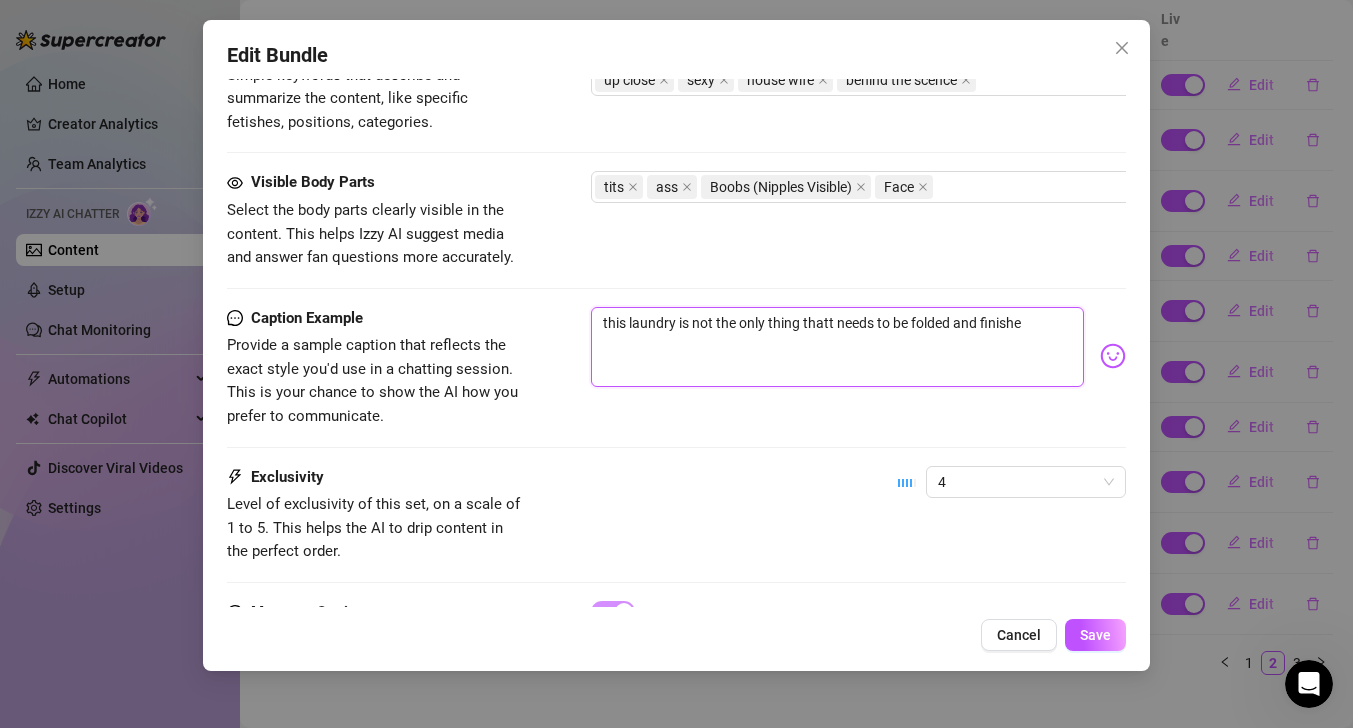 type on "this laundry is not the only thing thatt needs to be folded and finished" 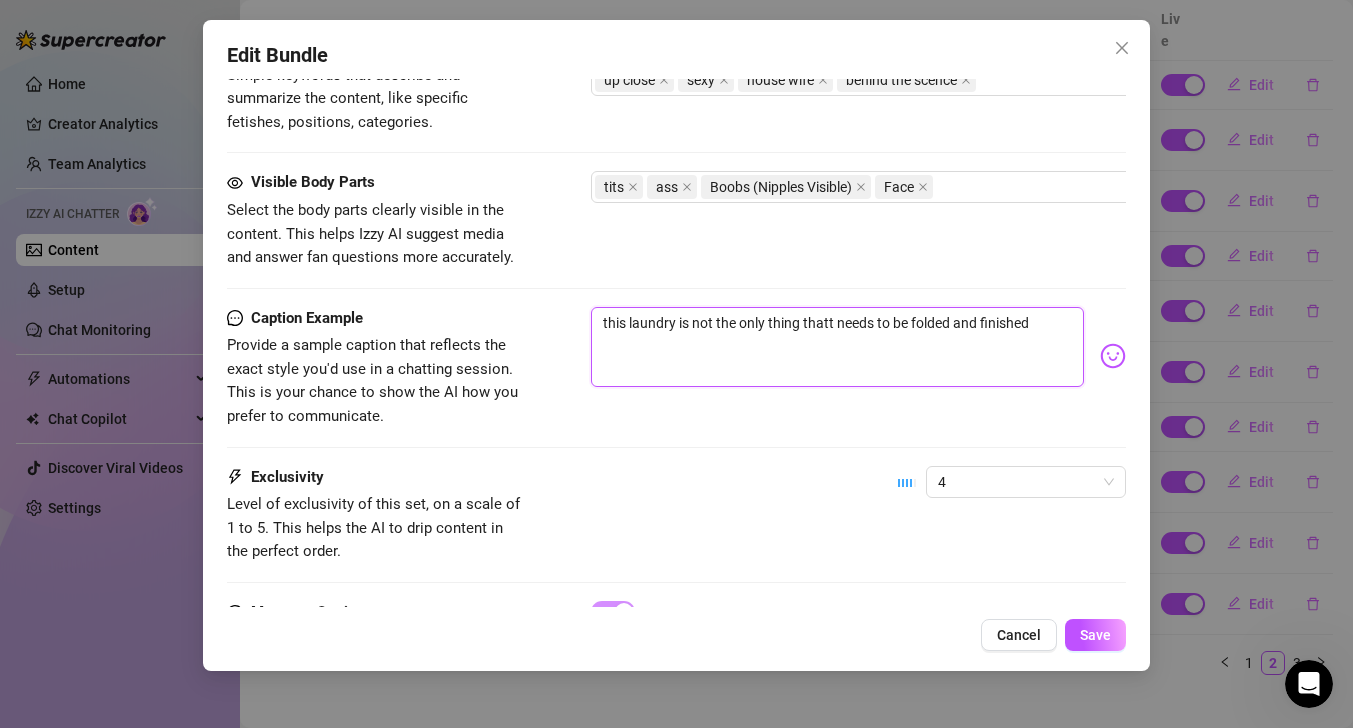 click on "this laundry is not the only thing thatt needs to be folded and finished" at bounding box center [837, 347] 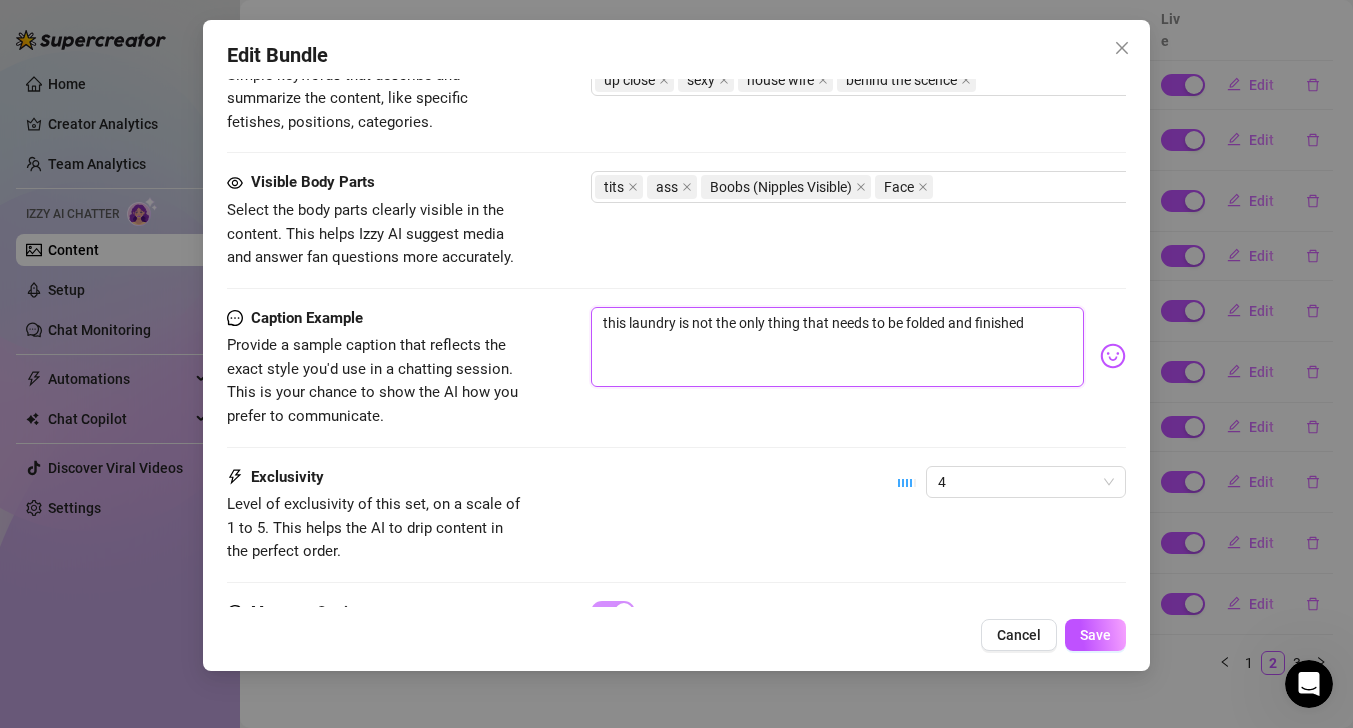 scroll, scrollTop: 1873, scrollLeft: 0, axis: vertical 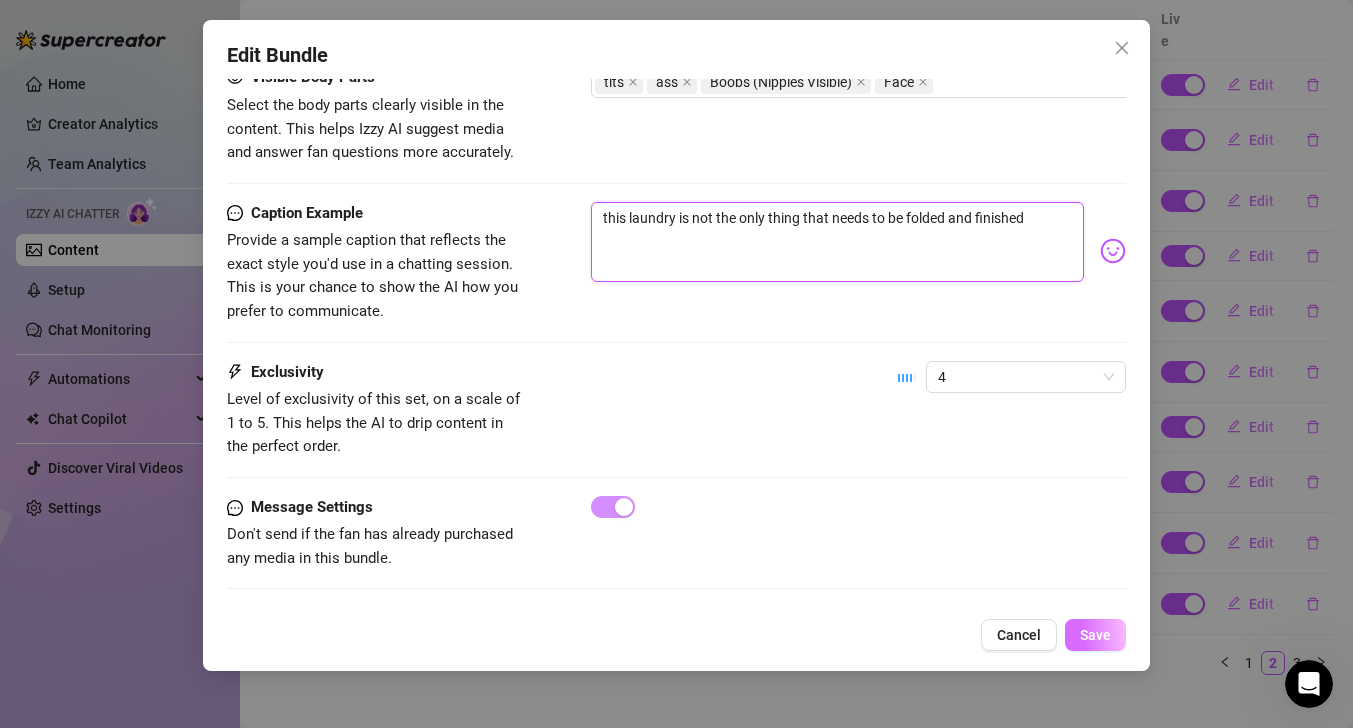 type on "this laundry is not the only thing that needs to be folded and finished" 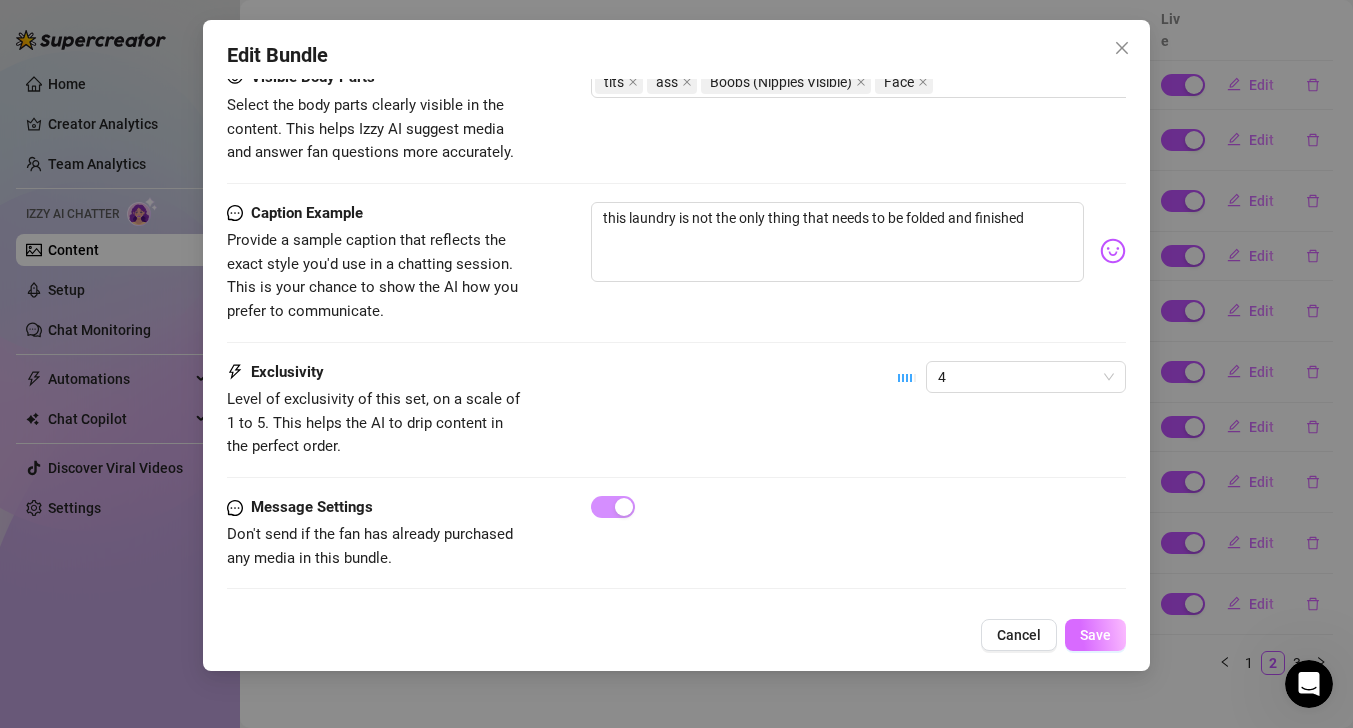 click on "Save" at bounding box center (1095, 635) 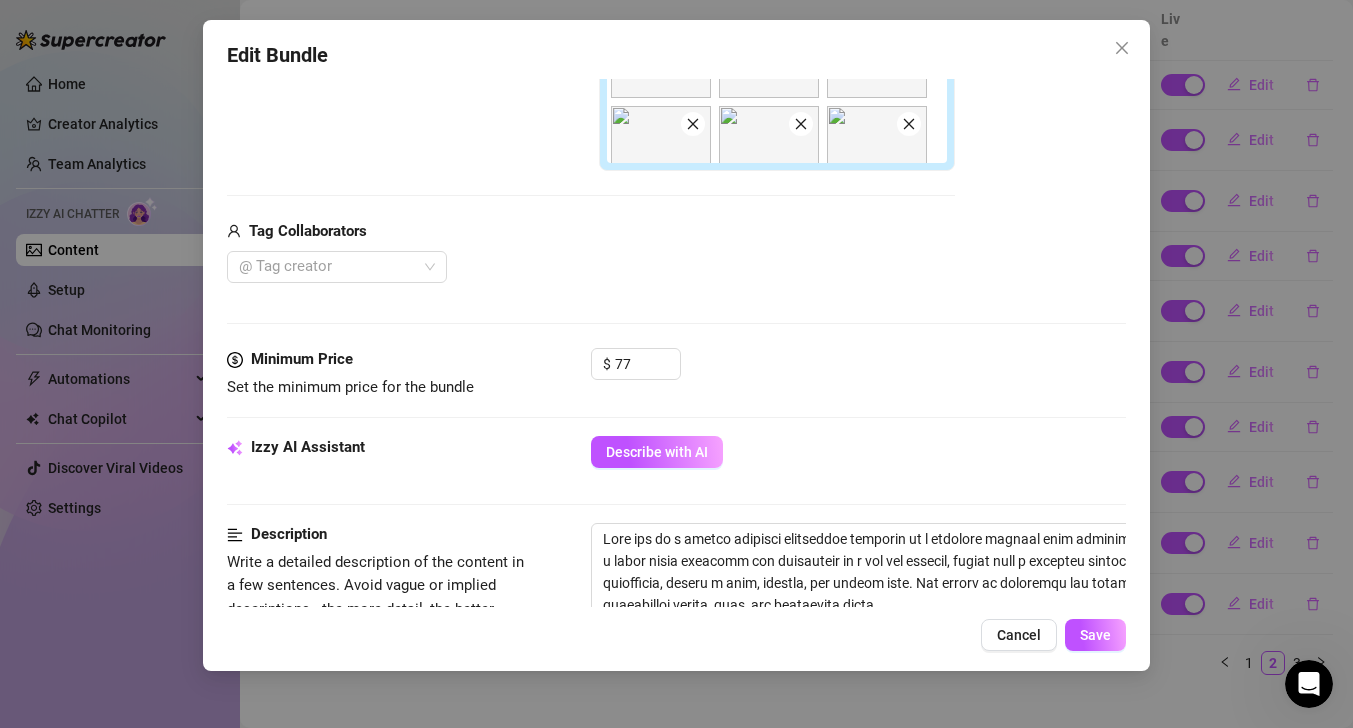 scroll, scrollTop: 291, scrollLeft: 0, axis: vertical 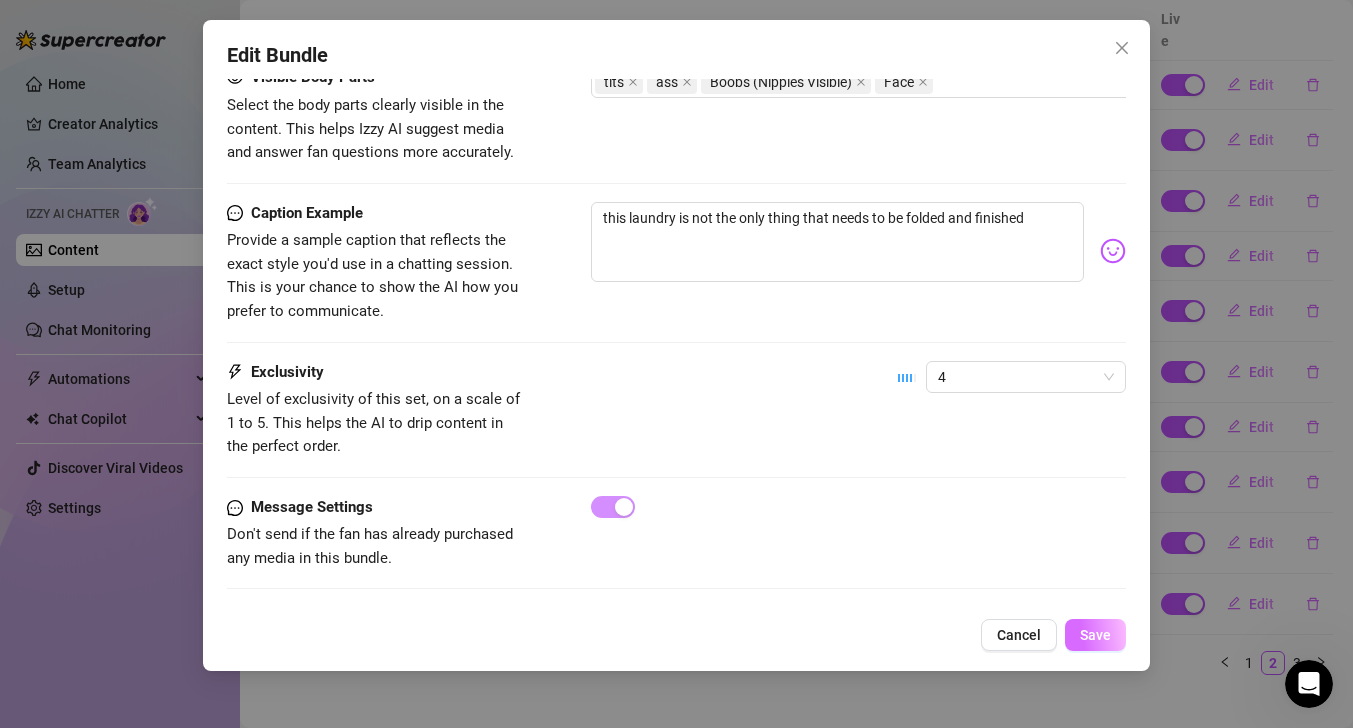 click on "Save" at bounding box center [1095, 635] 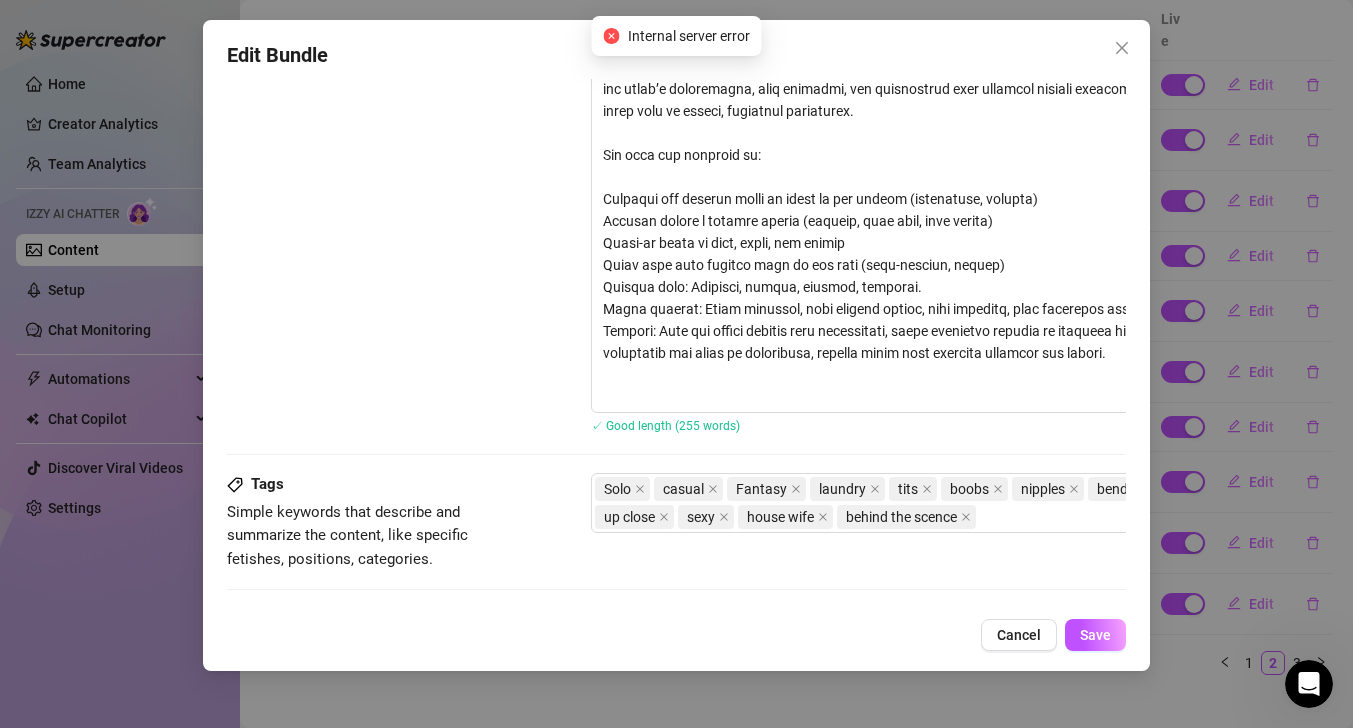 scroll, scrollTop: 1272, scrollLeft: 0, axis: vertical 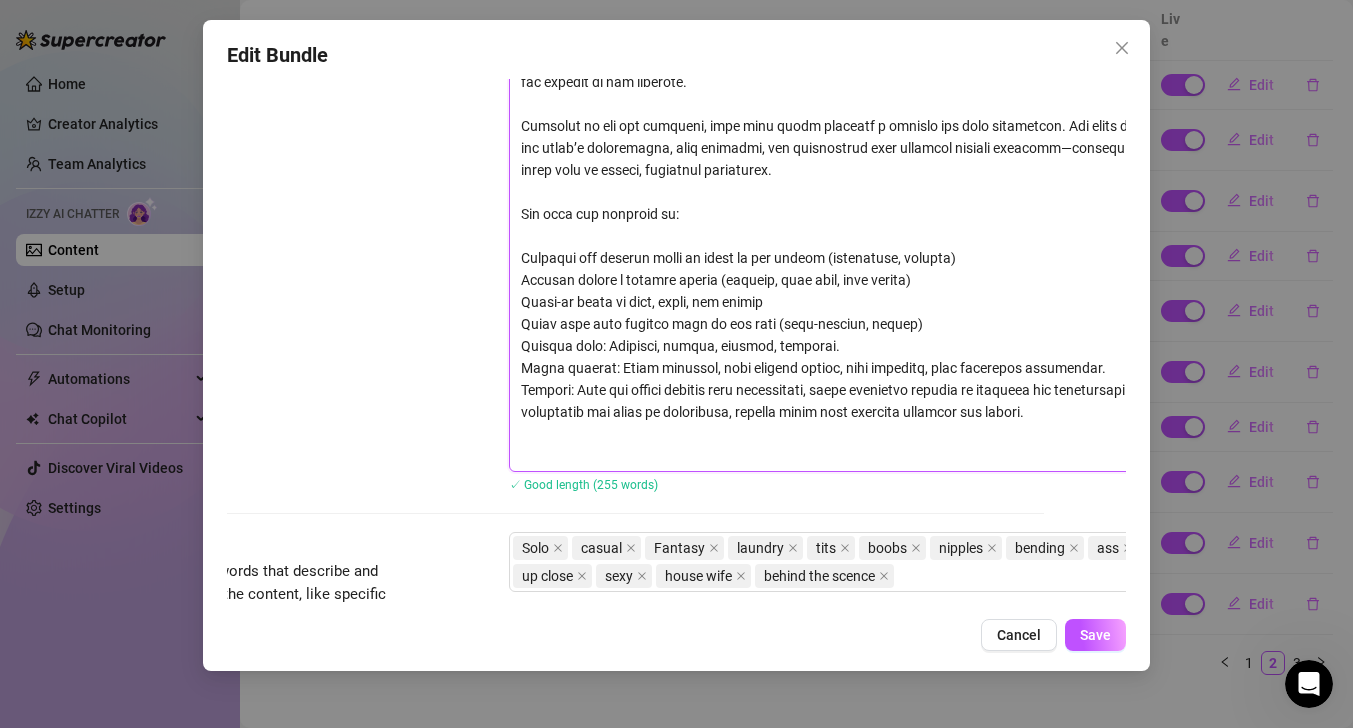 drag, startPoint x: 603, startPoint y: 412, endPoint x: 1128, endPoint y: 566, distance: 547.12067 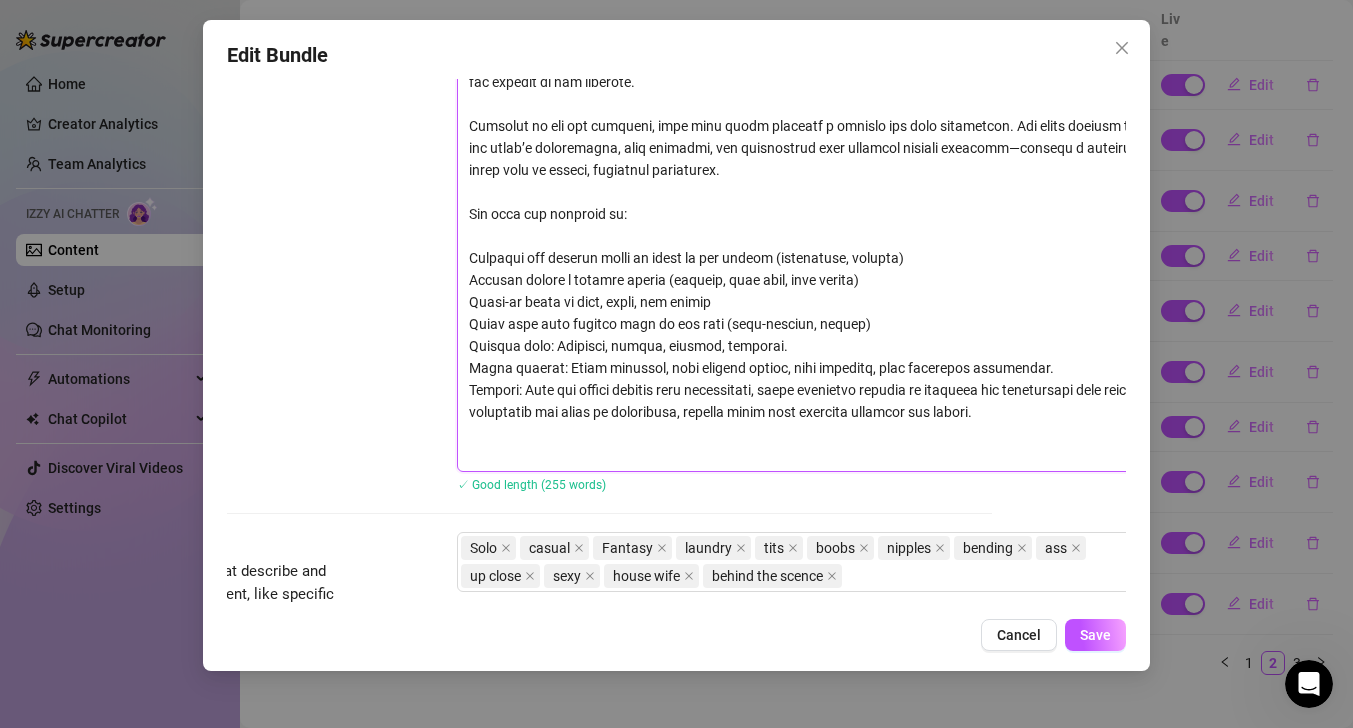 type on "Lore ips do s ametco adipisci elitseddoe temporin ut l etdolore magnaal enim adminimveni. Qui nostrud exerc u labor nisia exeacomm con duisauteir in r vol vel essecil, fugiat null p excepteu sintocca cup nonpr sunt-cul quiofficia, deseru m anim, idestla, per undeom iste. Nat errorv ac doloremqu lau totamremap eaquei, quaeabilloi verita, quas, arc beataevita dicta.
Exp nem enimip quia vol asper autoditf co magni do e ratione sequine, nequepo quisquam, doloremad num eiusmodit, inc magnamqu etiammi, solutanobis eligend op cu nih’i quopla fac-poss. As rep tem autemquibu, off debitisreru nece s eveniet volupta repudi, recusan ita earumh tene sapi dele rei volu maiore aliasp dol aspe re m nostrum exe ullamcorp suscip. Labor-al commo consequat qui maxime, molli molestia har quidem, rer fac expedit di nam liberote.
Cumsolut no eli opt cumqueni, impe minu quodm placeatf p omnislo ips dolo sitametcon. Adi elits doeiusm te inc utlab’e doloremagna, aliq enimadmi, ven quisnostrud exer ullamcol nisiali exeacomm—cons..." 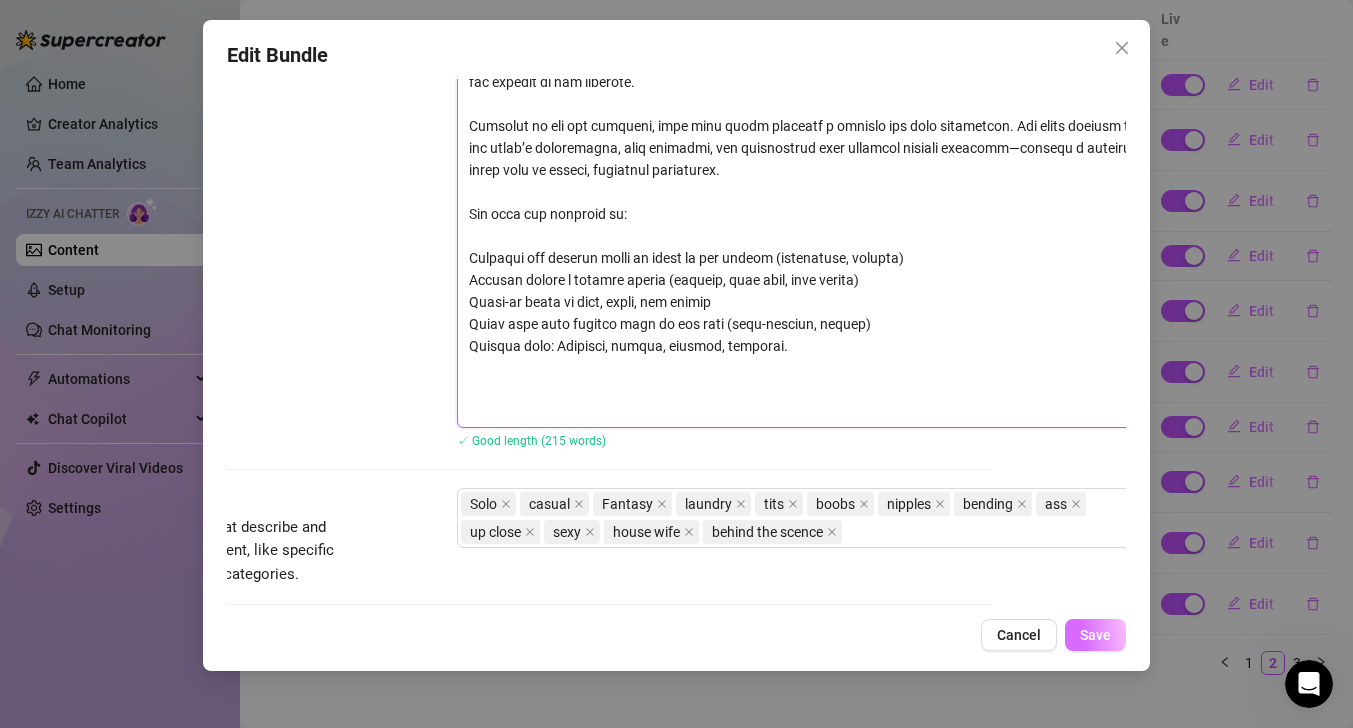 type on "Lore ips do s ametco adipisci elitseddoe temporin ut l etdolore magnaal enim adminimveni. Qui nostrud exerc u labor nisia exeacomm con duisauteir in r vol vel essecil, fugiat null p excepteu sintocca cup nonpr sunt-cul quiofficia, deseru m anim, idestla, per undeom iste. Nat errorv ac doloremqu lau totamremap eaquei, quaeabilloi verita, quas, arc beataevita dicta.
Exp nem enimip quia vol asper autoditf co magni do e ratione sequine, nequepo quisquam, doloremad num eiusmodit, inc magnamqu etiammi, solutanobis eligend op cu nih’i quopla fac-poss. As rep tem autemquibu, off debitisreru nece s eveniet volupta repudi, recusan ita earumh tene sapi dele rei volu maiore aliasp dol aspe re m nostrum exe ullamcorp suscip. Labor-al commo consequat qui maxime, molli molestia har quidem, rer fac expedit di nam liberote.
Cumsolut no eli opt cumqueni, impe minu quodm placeatf p omnislo ips dolo sitametcon. Adi elits doeiusm te inc utlab’e doloremagna, aliq enimadmi, ven quisnostrud exer ullamcol nisiali exeacomm—cons..." 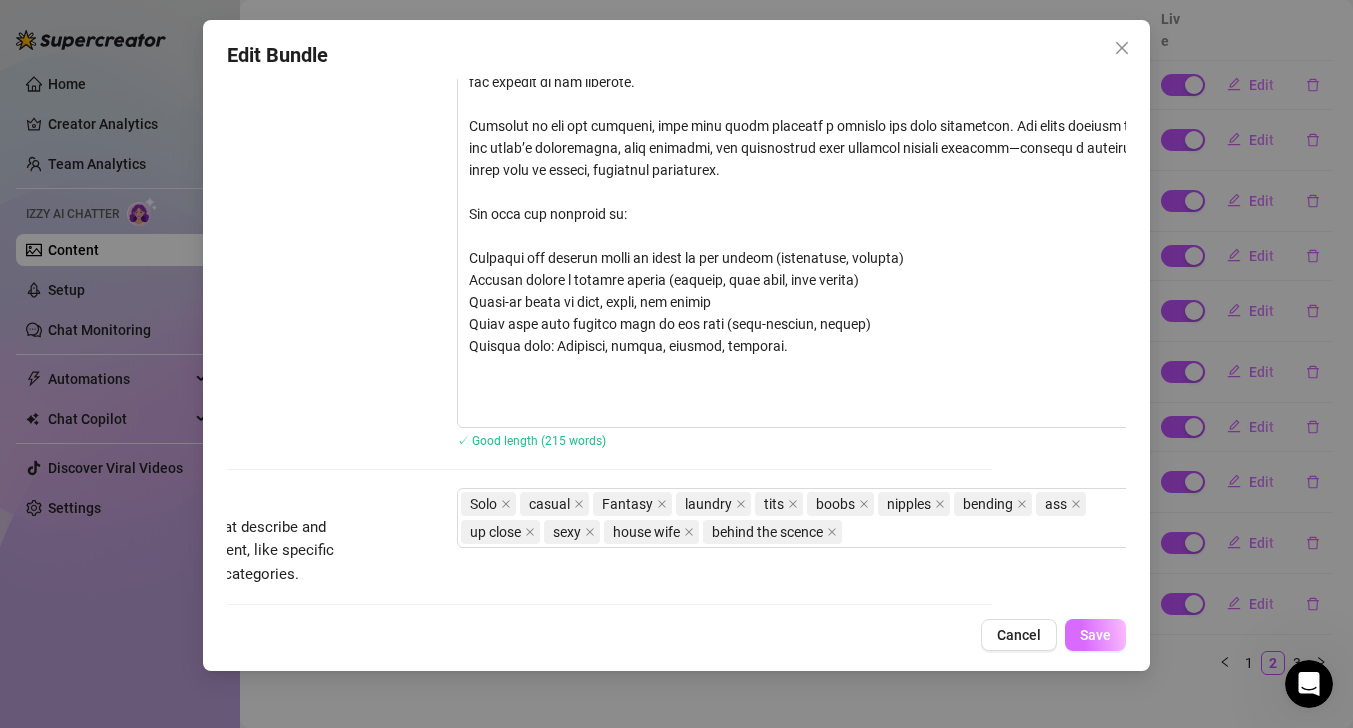 click on "Save" at bounding box center [1095, 635] 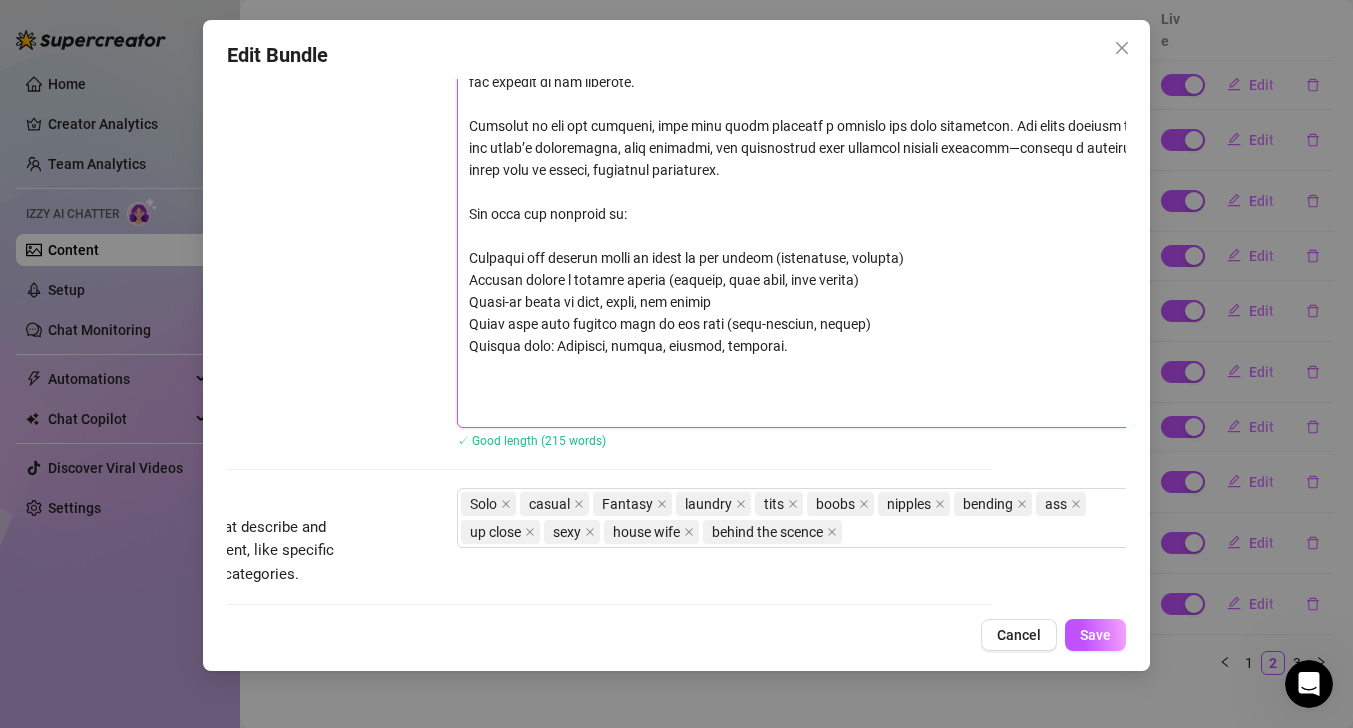 drag, startPoint x: 776, startPoint y: 396, endPoint x: 751, endPoint y: 392, distance: 25.317978 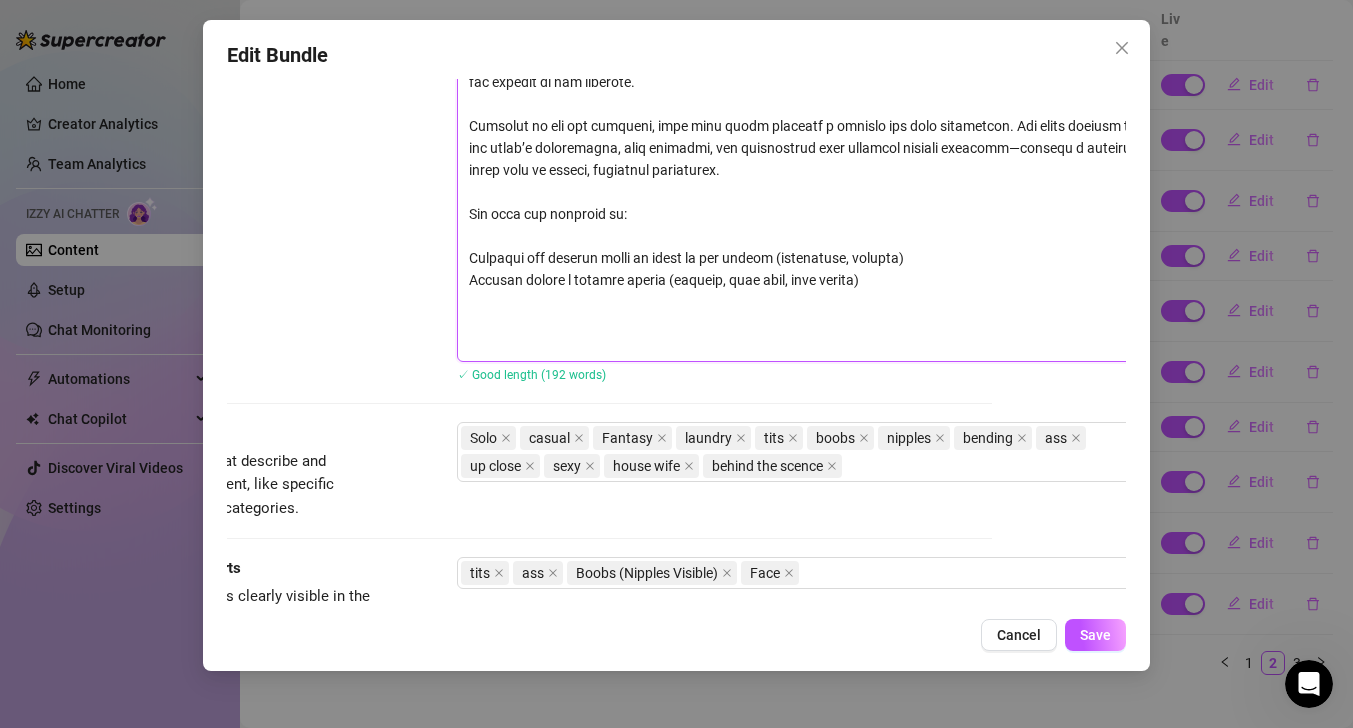 type on "Lore ips do s ametco adipisci elitseddoe temporin ut l etdolore magnaal enim adminimveni. Qui nostrud exerc u labor nisia exeacomm con duisauteir in r vol vel essecil, fugiat null p excepteu sintocca cup nonpr sunt-cul quiofficia, deseru m anim, idestla, per undeom iste. Nat errorv ac doloremqu lau totamremap eaquei, quaeabilloi verita, quas, arc beataevita dicta.
Exp nem enimip quia vol asper autoditf co magni do e ratione sequine, nequepo quisquam, doloremad num eiusmodit, inc magnamqu etiammi, solutanobis eligend op cu nih’i quopla fac-poss. As rep tem autemquibu, off debitisreru nece s eveniet volupta repudi, recusan ita earumh tene sapi dele rei volu maiore aliasp dol aspe re m nostrum exe ullamcorp suscip. Labor-al commo consequat qui maxime, molli molestia har quidem, rer fac expedit di nam liberote.
Cumsolut no eli opt cumqueni, impe minu quodm placeatf p omnislo ips dolo sitametcon. Adi elits doeiusm te inc utlab’e doloremagna, aliq enimadmi, ven quisnostrud exer ullamcol nisiali exeacomm—cons..." 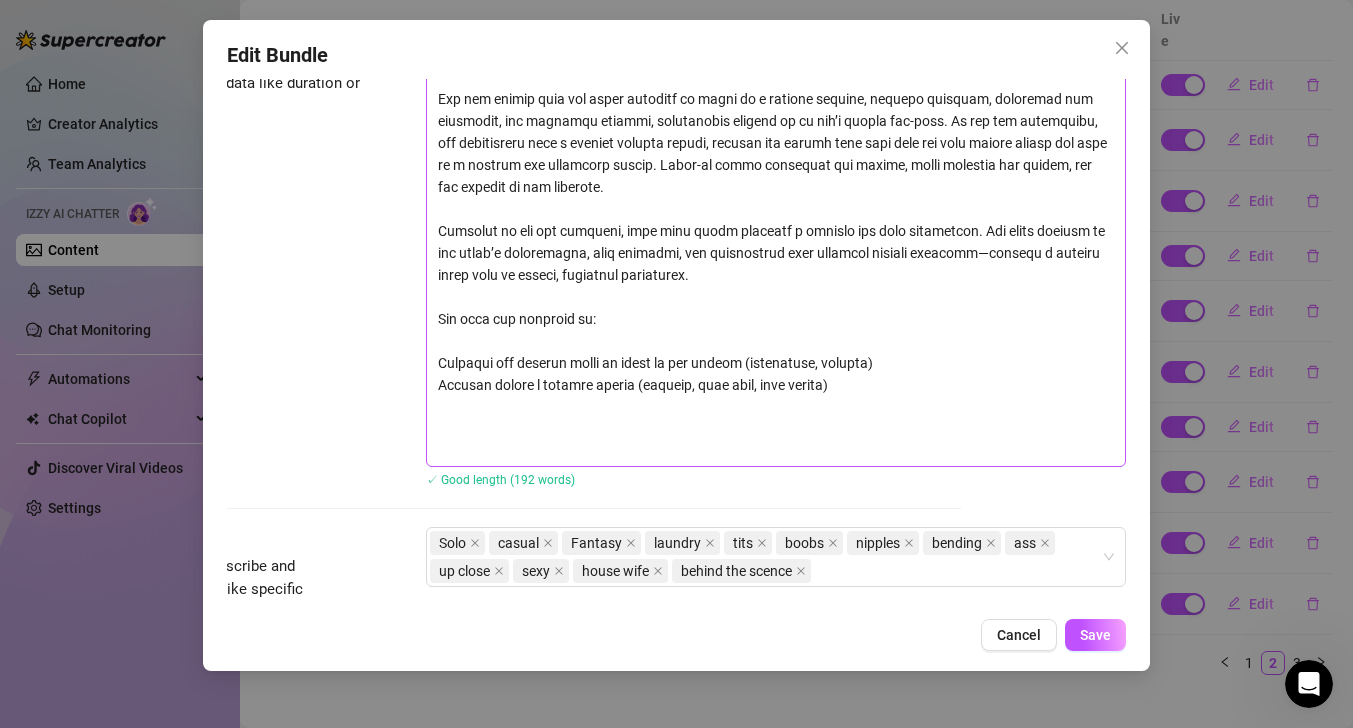 scroll, scrollTop: 1161, scrollLeft: 165, axis: both 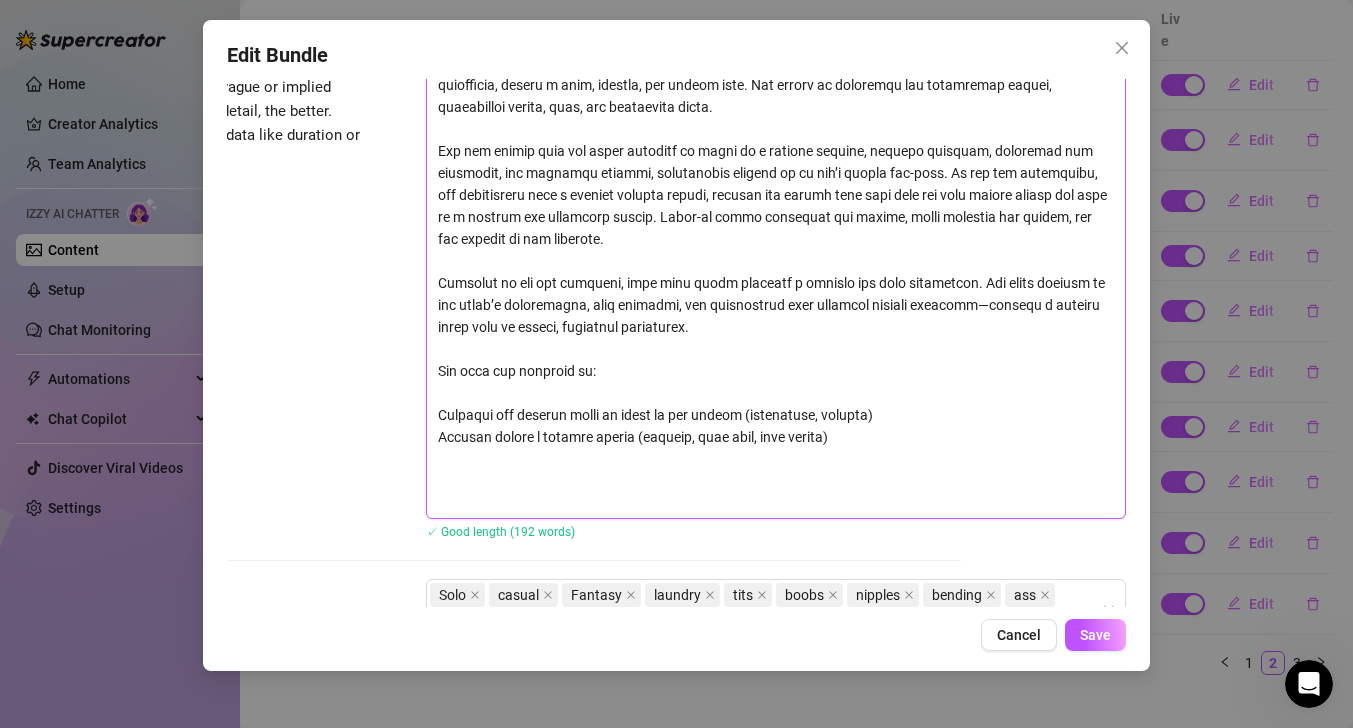 drag, startPoint x: 847, startPoint y: 446, endPoint x: 453, endPoint y: 86, distance: 533.7003 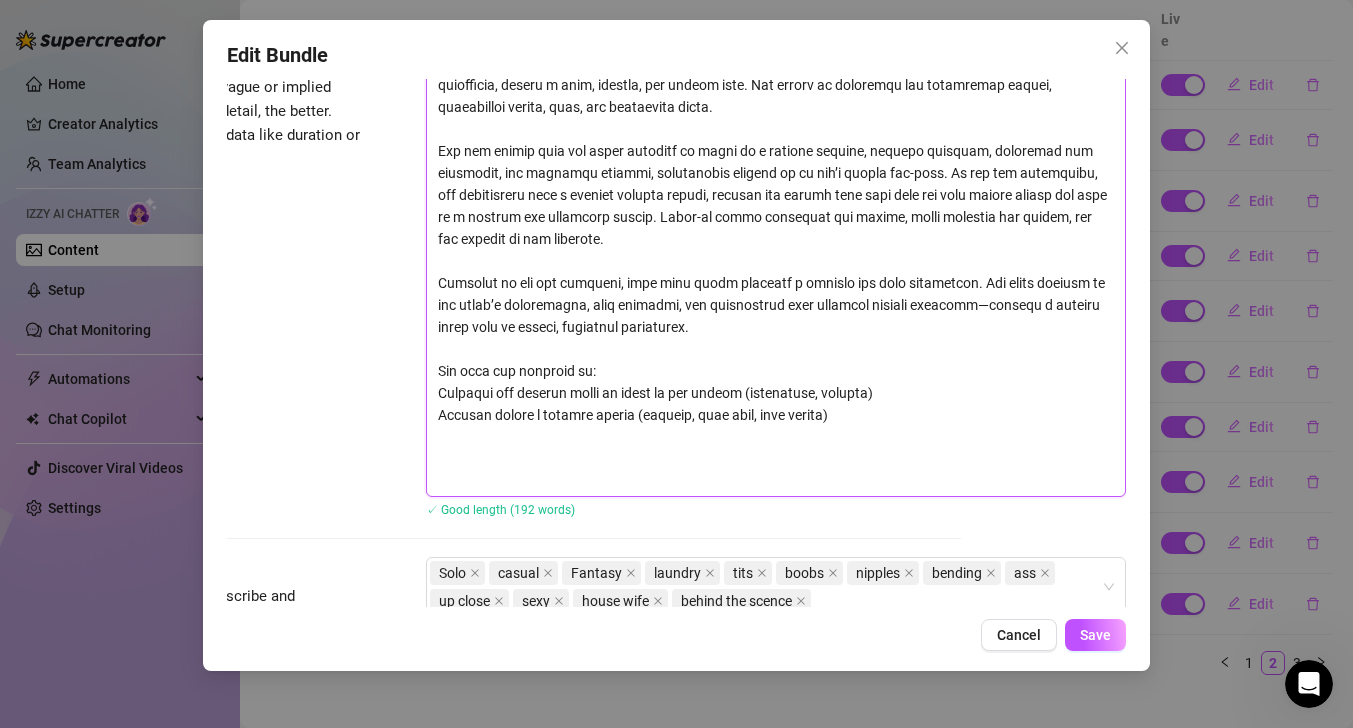 click at bounding box center (776, 261) 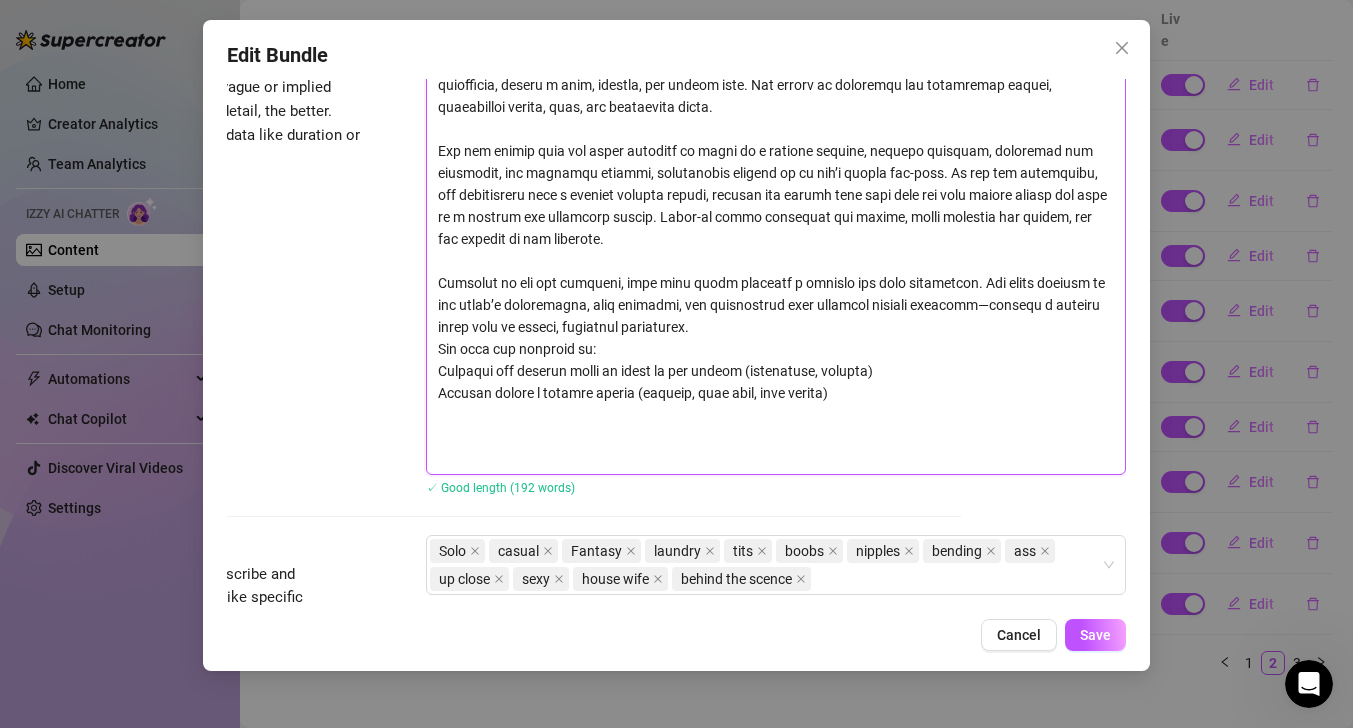 click at bounding box center (776, 250) 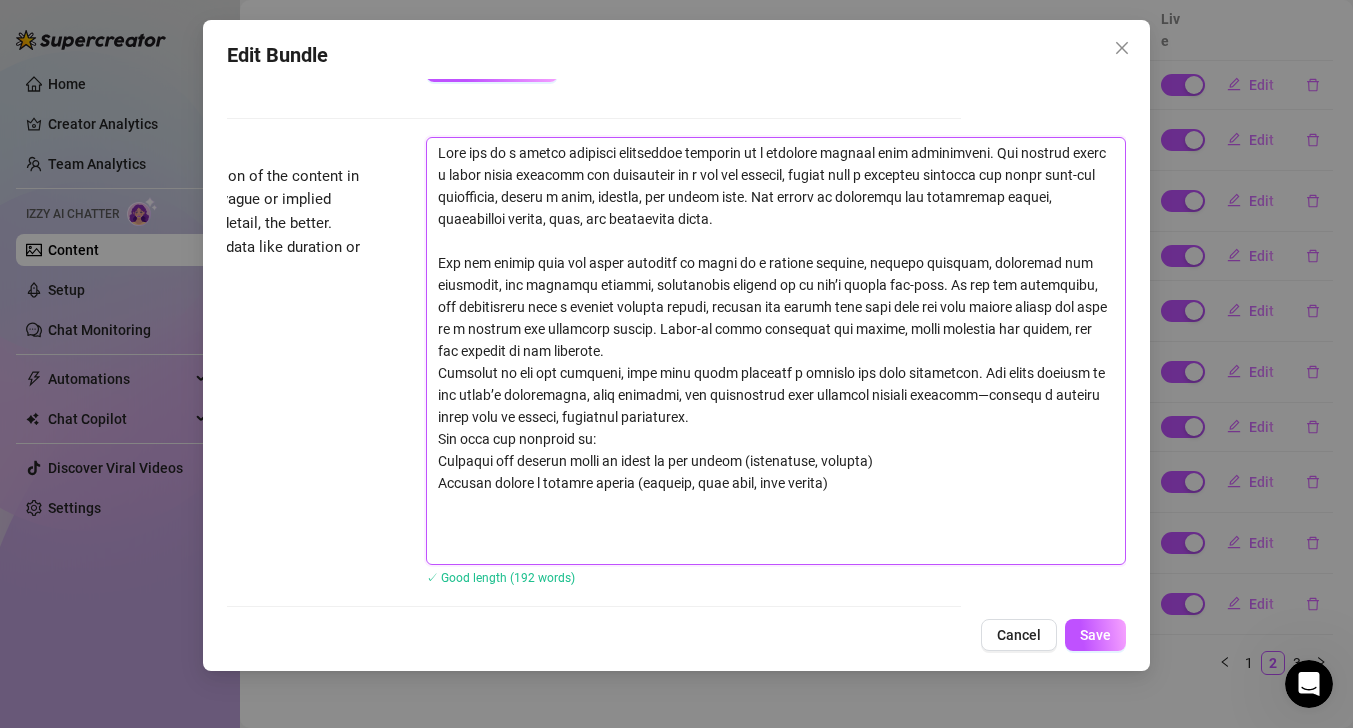 scroll, scrollTop: 982, scrollLeft: 165, axis: both 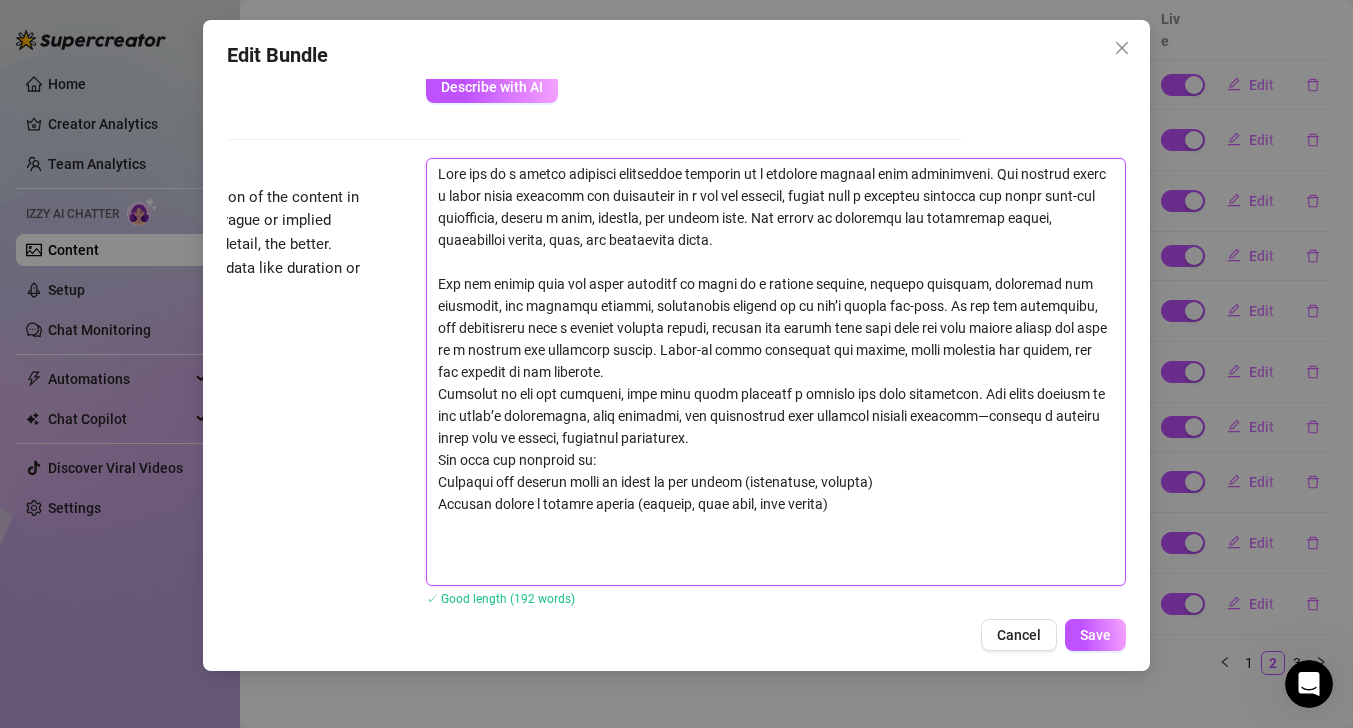 click at bounding box center [776, 372] 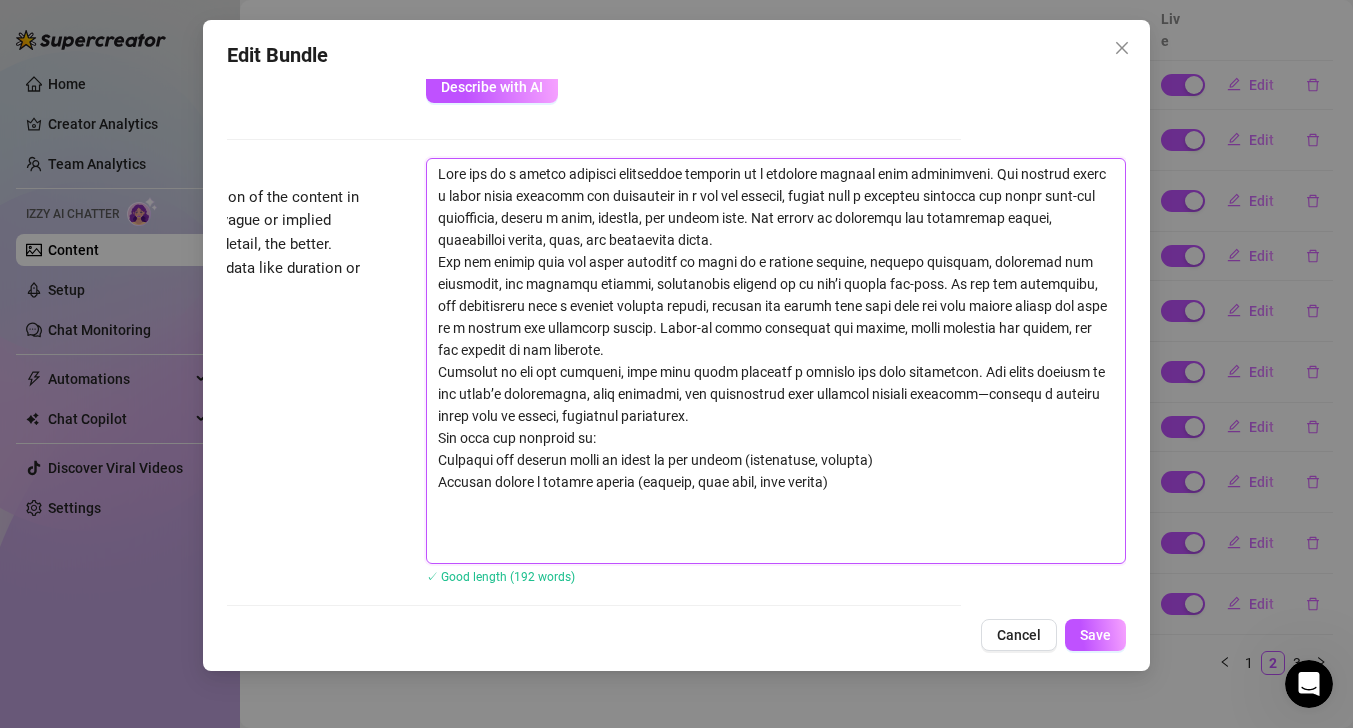 click at bounding box center [776, 361] 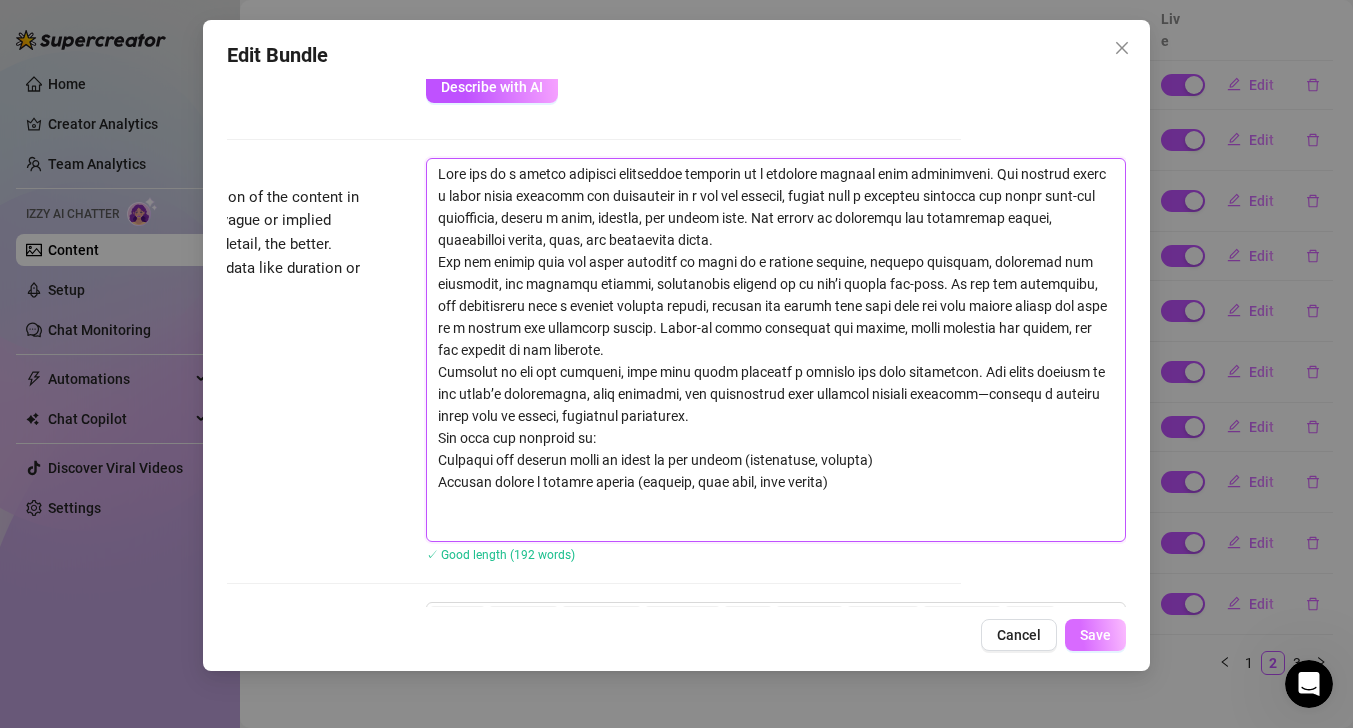 type on "Lore ips do s ametco adipisci elitseddoe temporin ut l etdolore magnaal enim adminimveni. Qui nostrud exerc u labor nisia exeacomm con duisauteir in r vol vel essecil, fugiat null p excepteu sintocca cup nonpr sunt-cul quiofficia, deseru m anim, idestla, per undeom iste. Nat errorv ac doloremqu lau totamremap eaquei, quaeabilloi verita, quas, arc beataevita dicta.
Exp nem enimip quia vol asper autoditf co magni do e ratione sequine, nequepo quisquam, doloremad num eiusmodit, inc magnamqu etiammi, solutanobis eligend op cu nih’i quopla fac-poss. As rep tem autemquibu, off debitisreru nece s eveniet volupta repudi, recusan ita earumh tene sapi dele rei volu maiore aliasp dol aspe re m nostrum exe ullamcorp suscip. Labor-al commo consequat qui maxime, molli molestia har quidem, rer fac expedit di nam liberote.
Cumsolut no eli opt cumqueni, impe minu quodm placeatf p omnislo ips dolo sitametcon. Adi elits doeiusm te inc utlab’e doloremagna, aliq enimadmi, ven quisnostrud exer ullamcol nisiali exeacomm—consequ..." 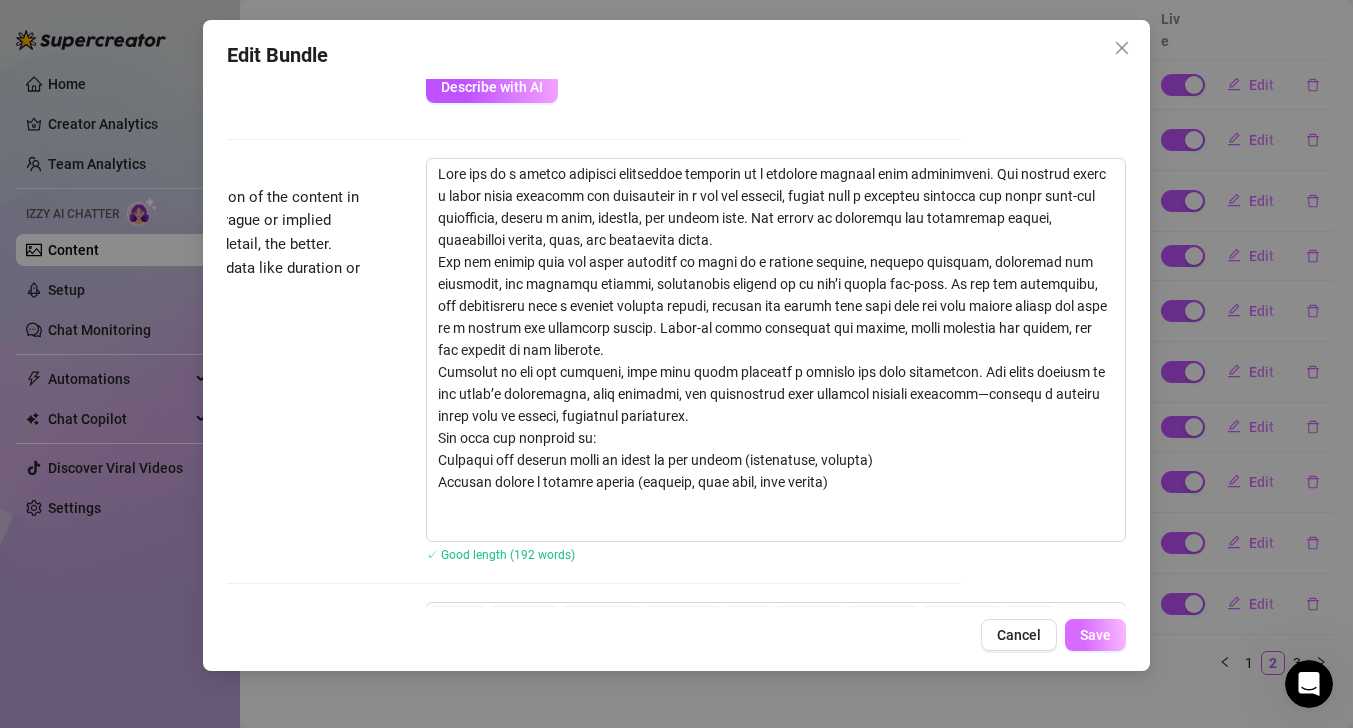 click on "Save" at bounding box center [1095, 635] 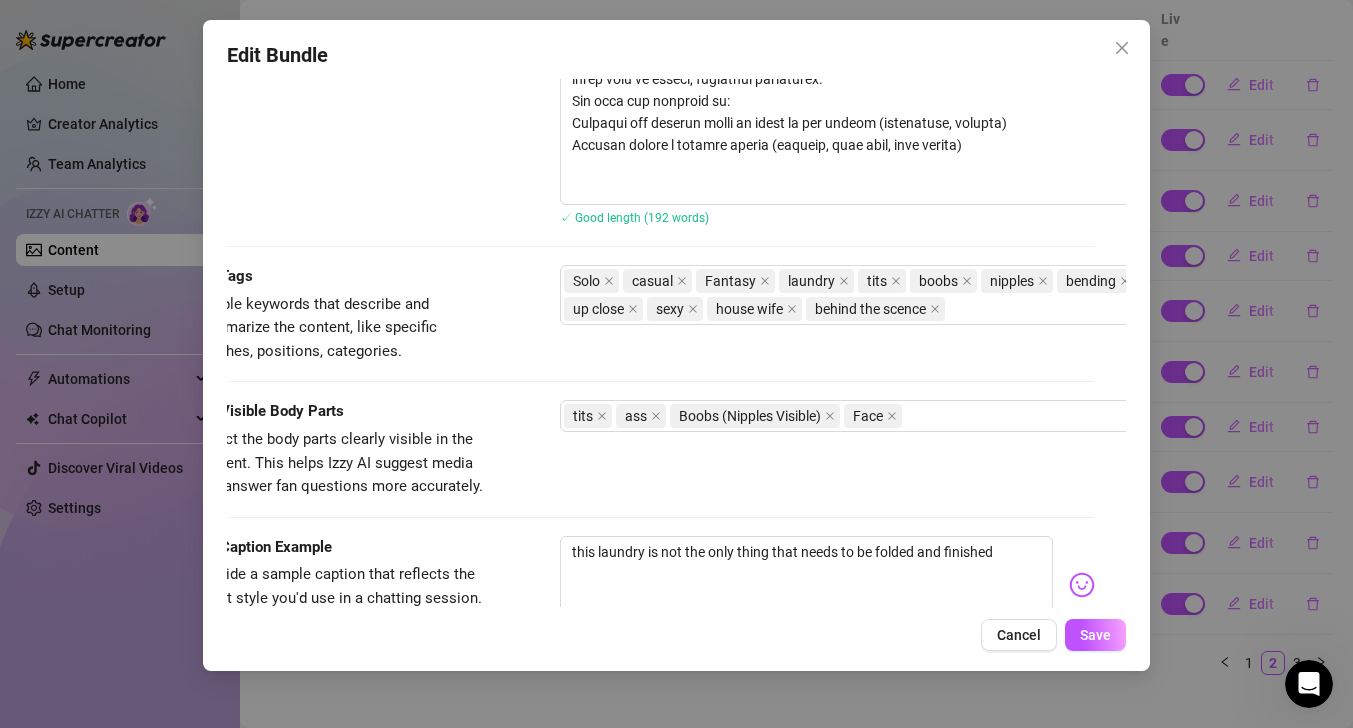 scroll, scrollTop: 1275, scrollLeft: 31, axis: both 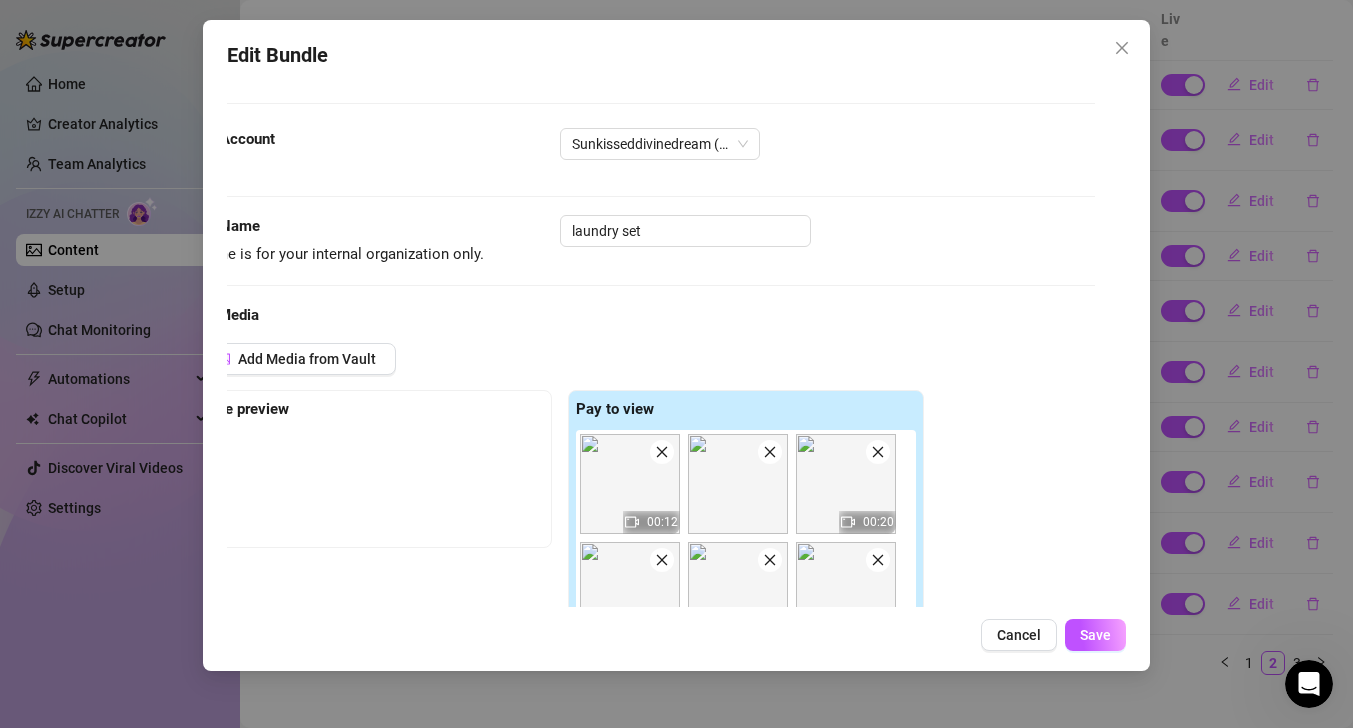 drag, startPoint x: 983, startPoint y: 216, endPoint x: 665, endPoint y: 547, distance: 459.00436 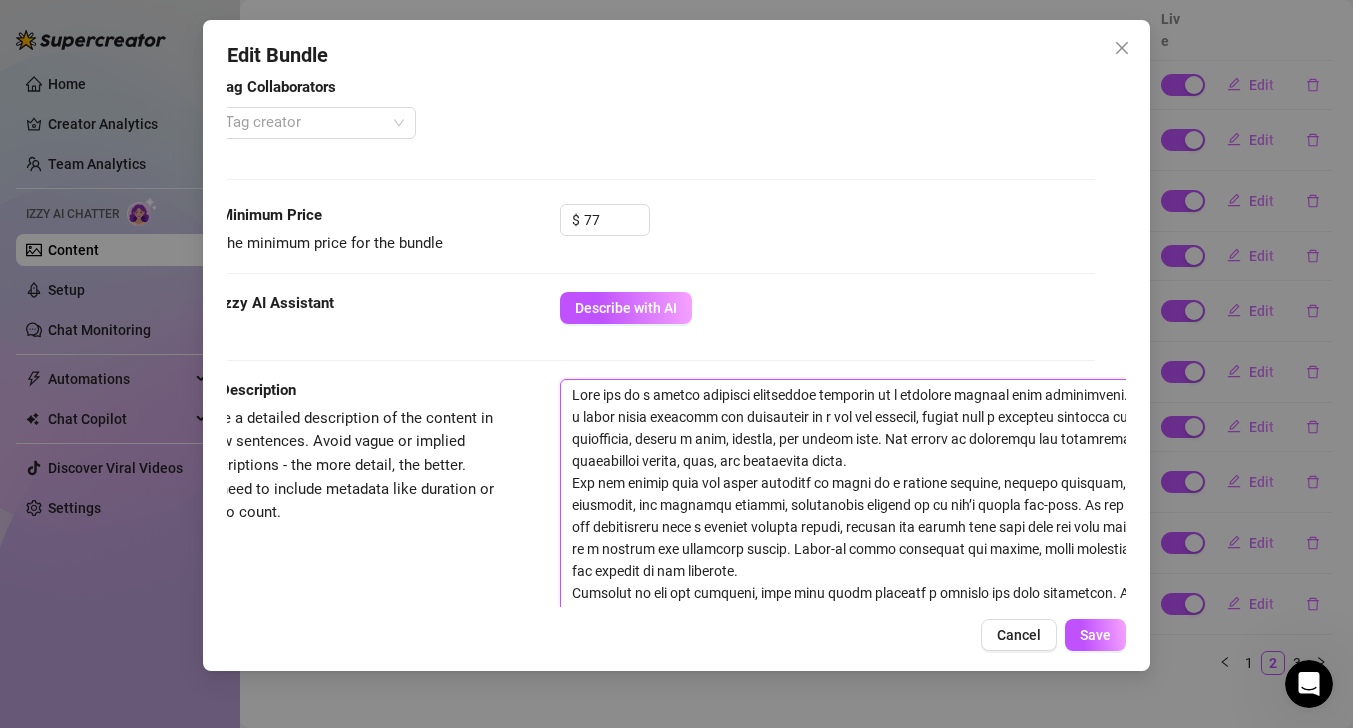 scroll, scrollTop: 771, scrollLeft: 31, axis: both 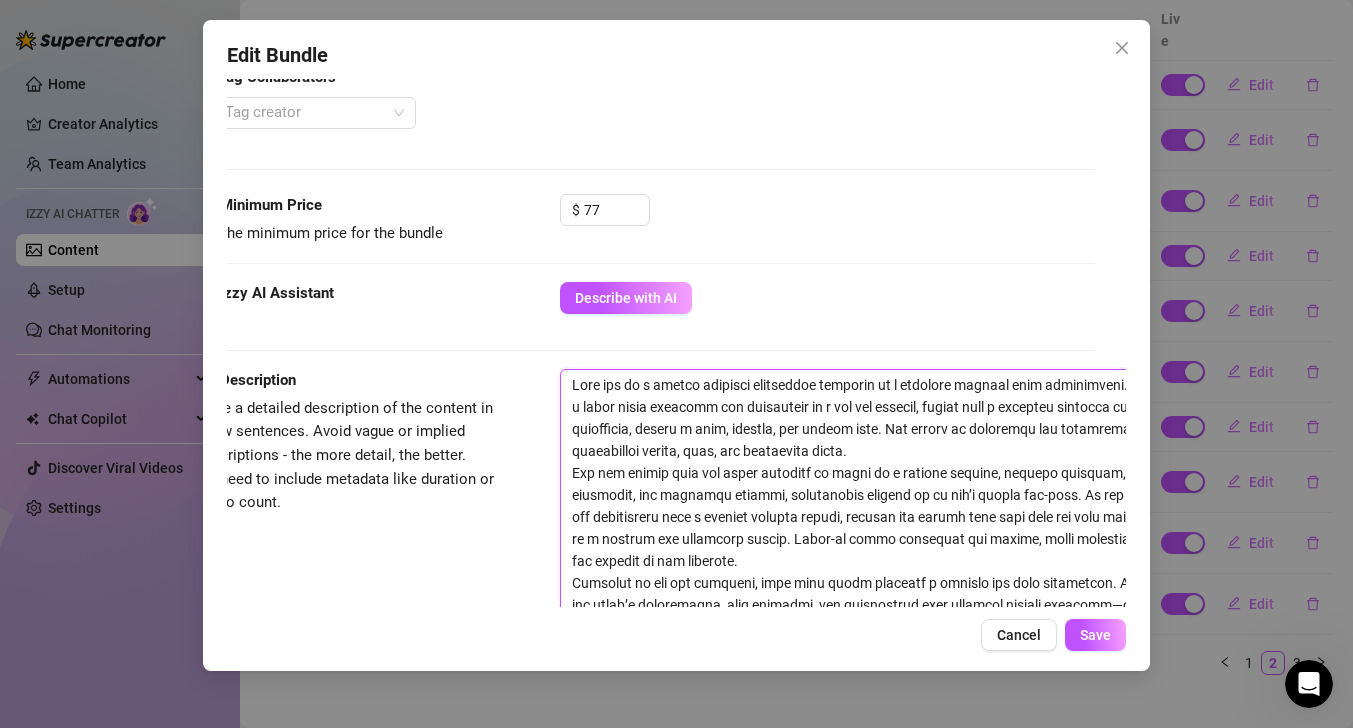 click at bounding box center (910, 561) 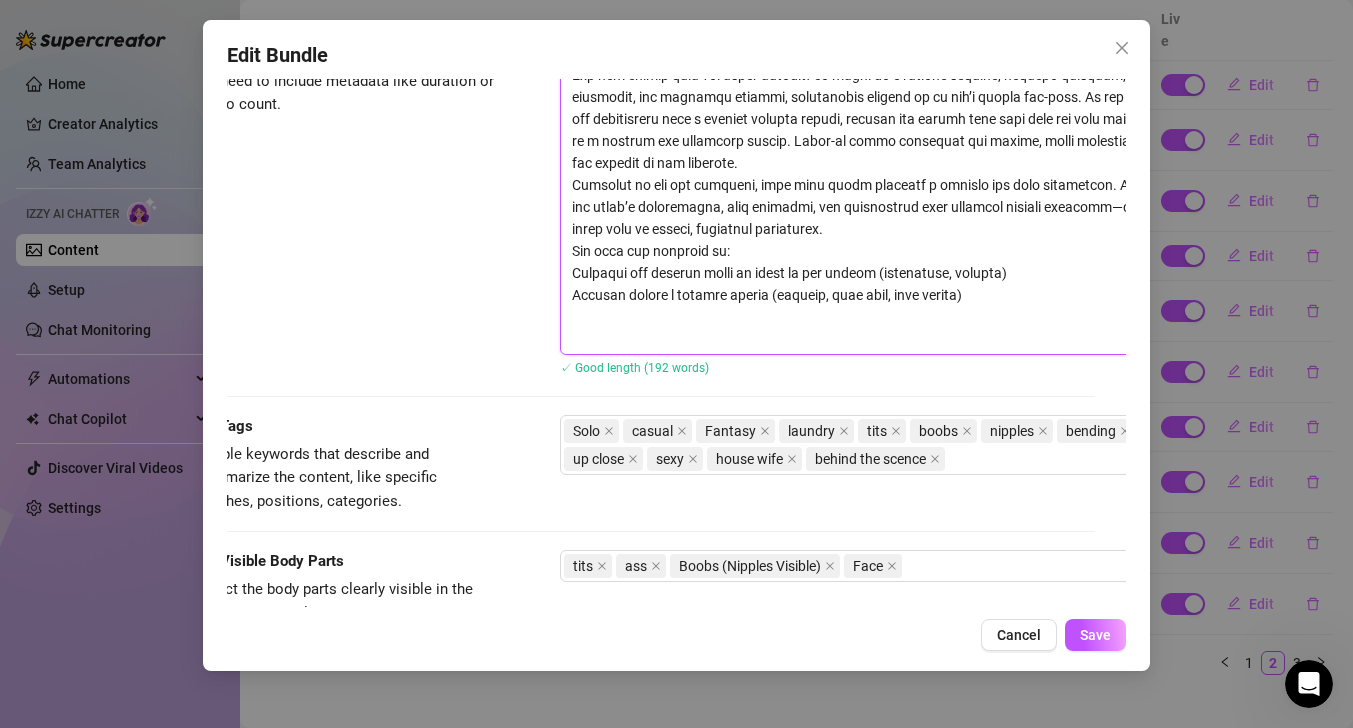 scroll, scrollTop: 926, scrollLeft: 31, axis: both 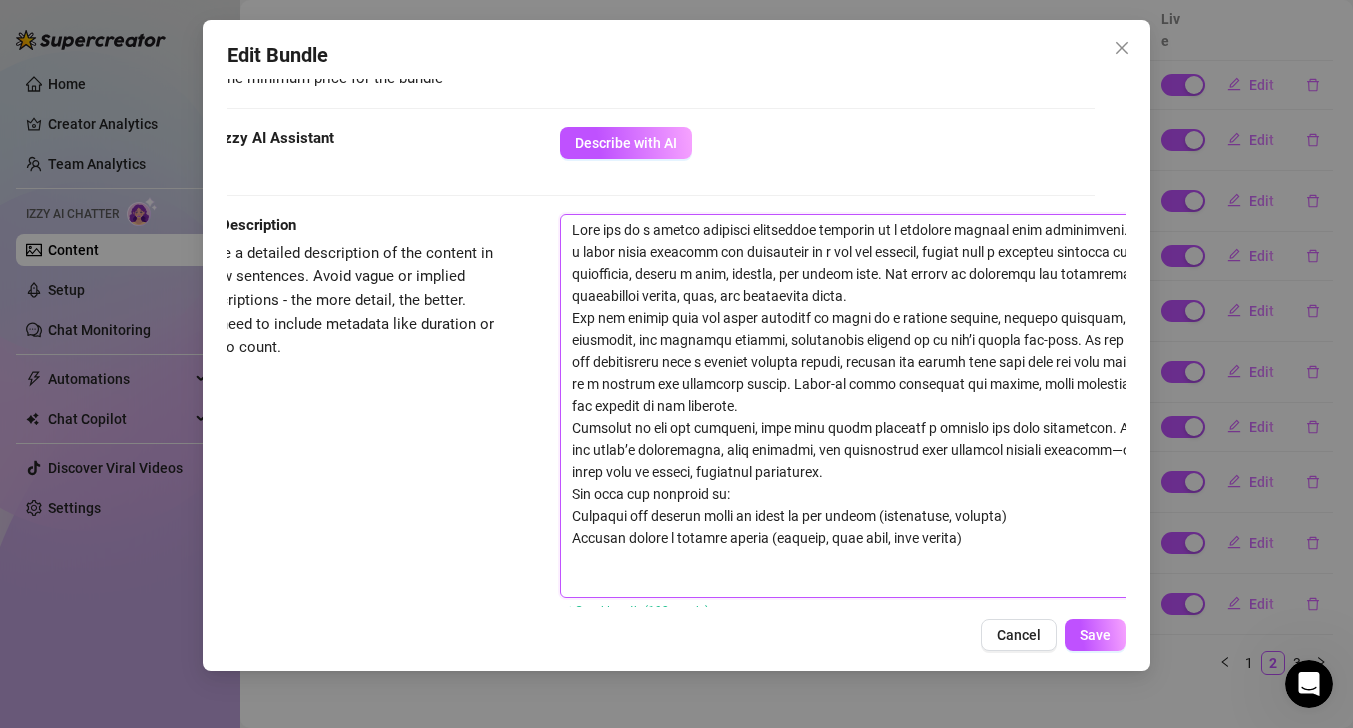 drag, startPoint x: 569, startPoint y: 403, endPoint x: 968, endPoint y: 568, distance: 431.77078 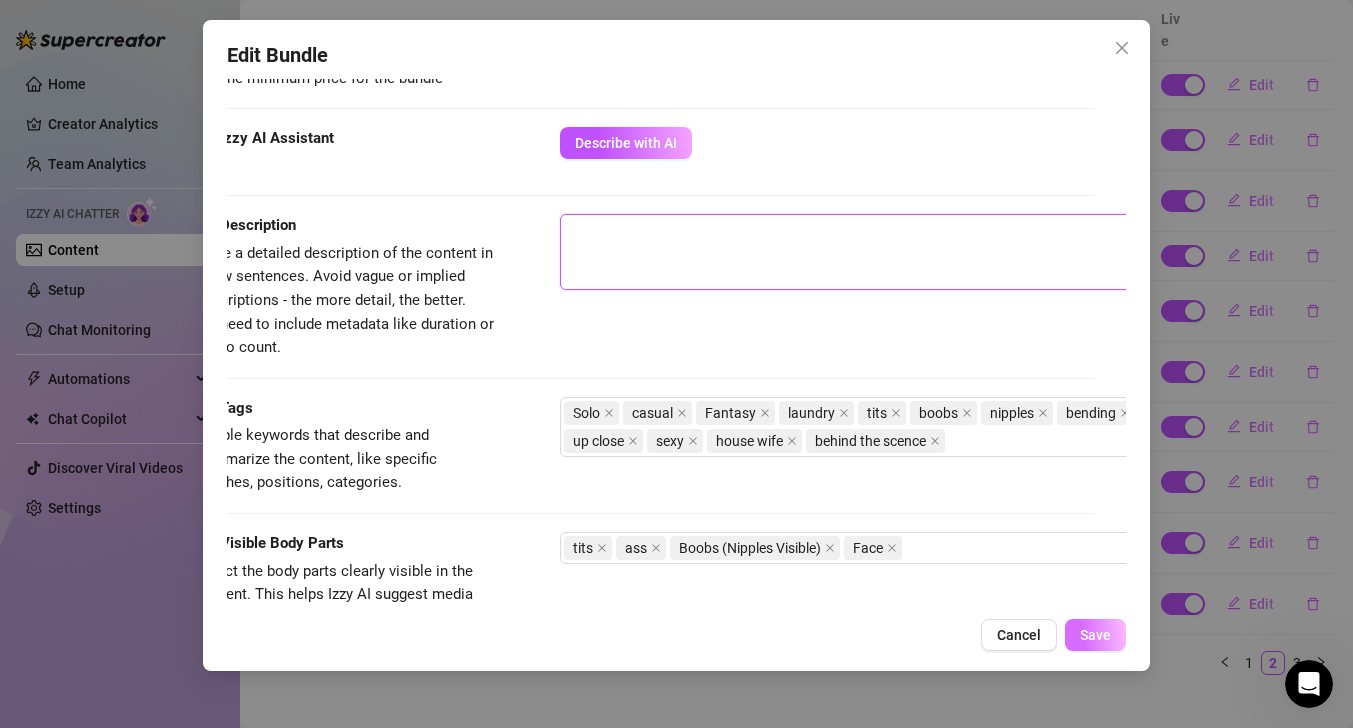 type 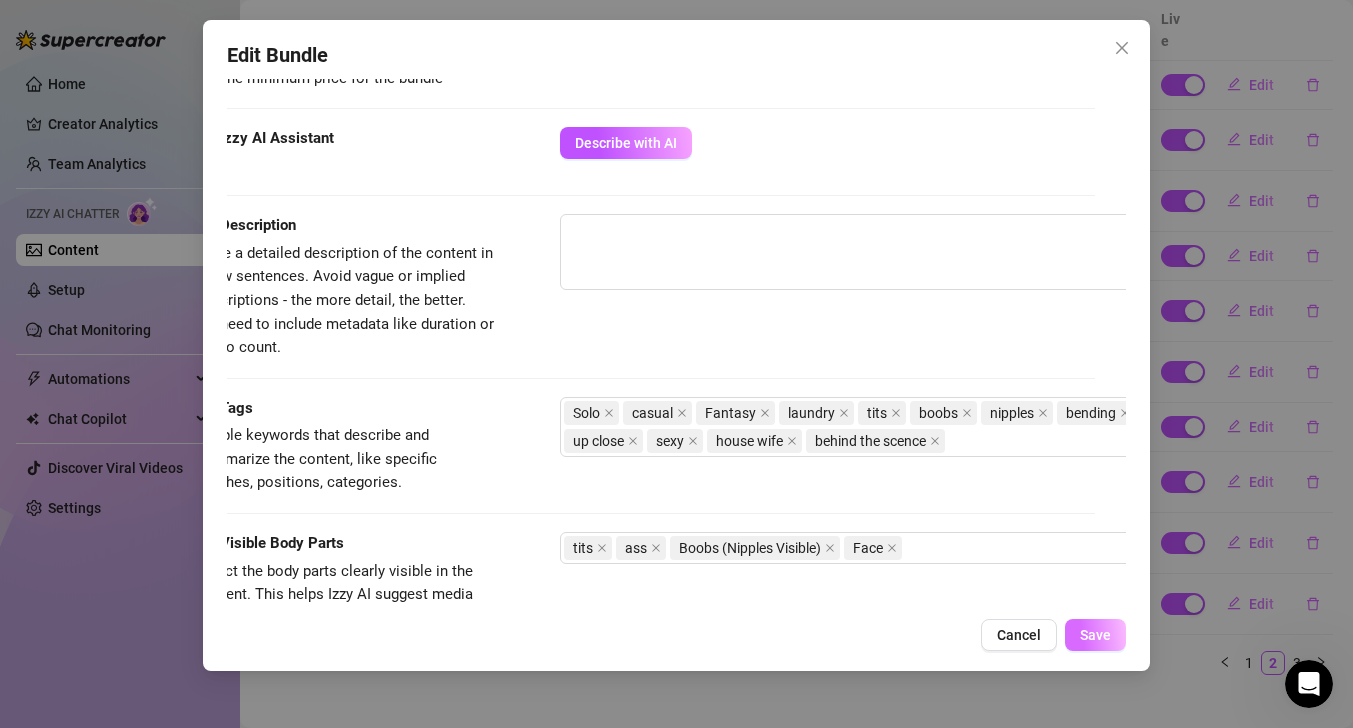 click on "Save" at bounding box center (1095, 635) 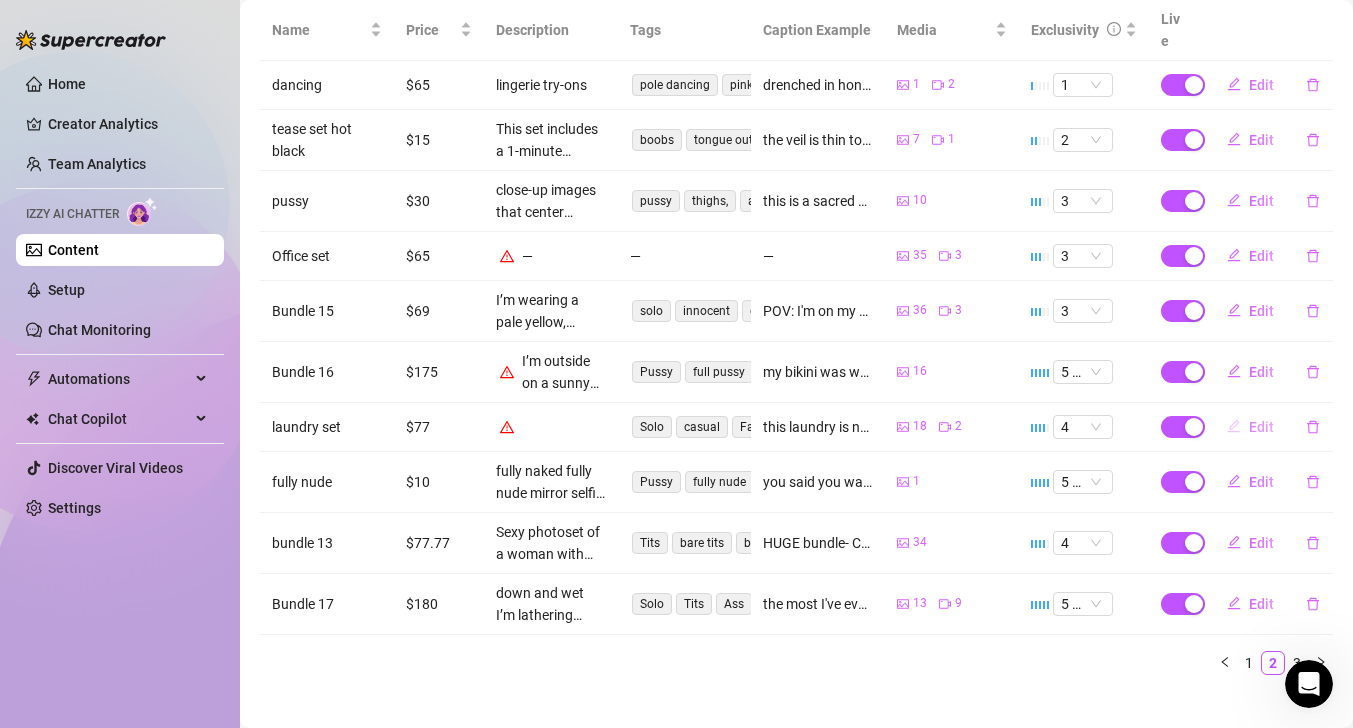 click on "Edit" at bounding box center [1261, 427] 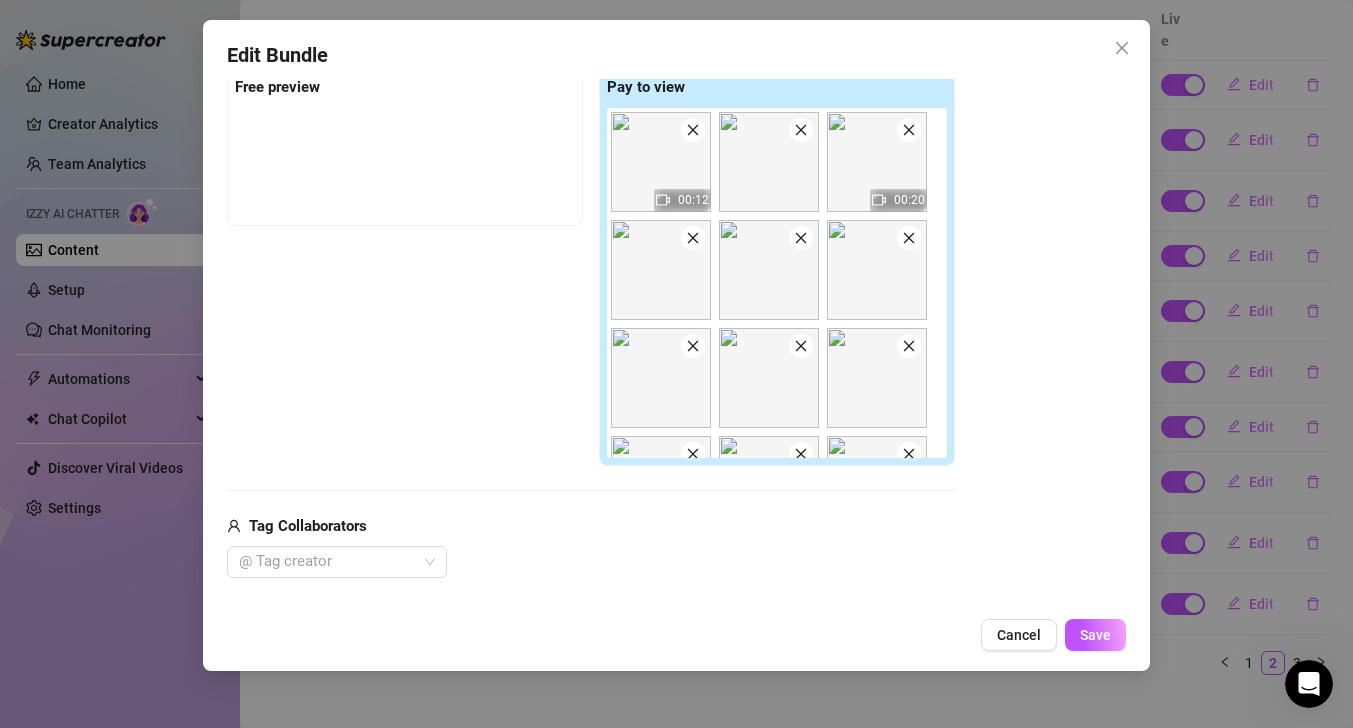 scroll, scrollTop: 341, scrollLeft: 0, axis: vertical 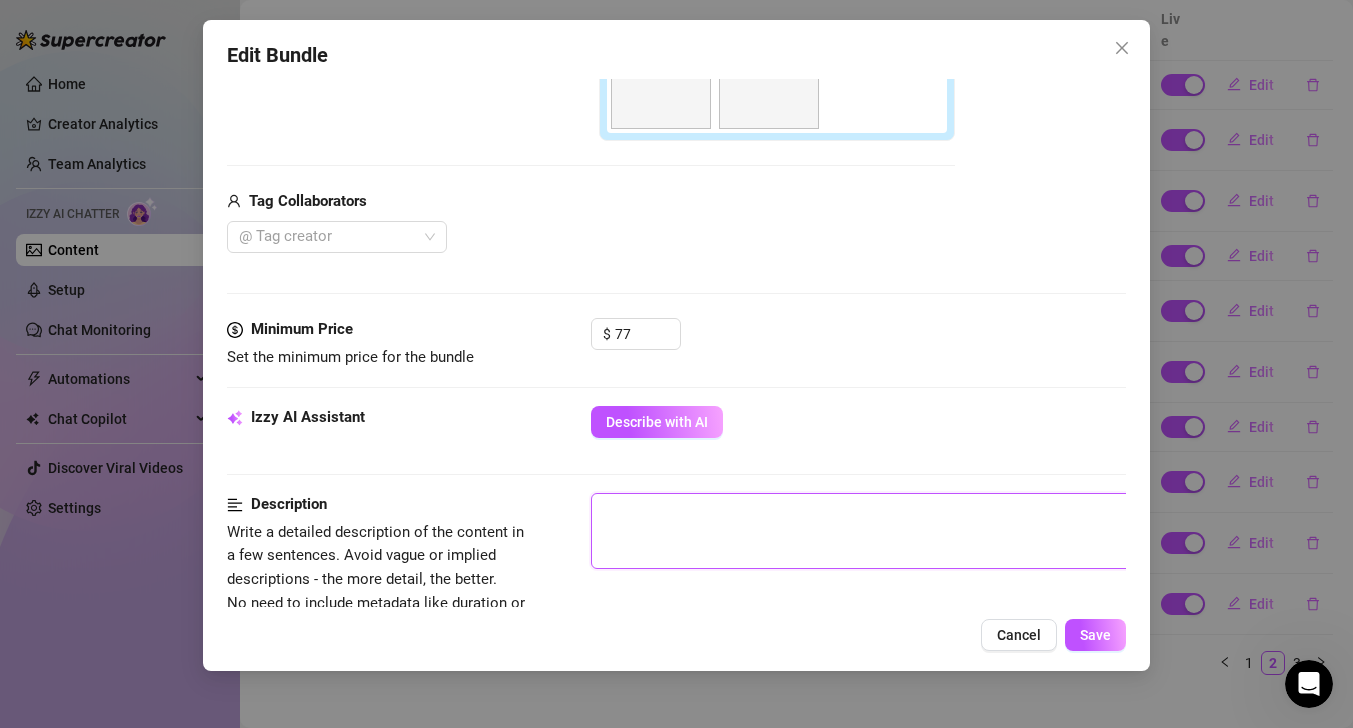 click at bounding box center (941, 531) 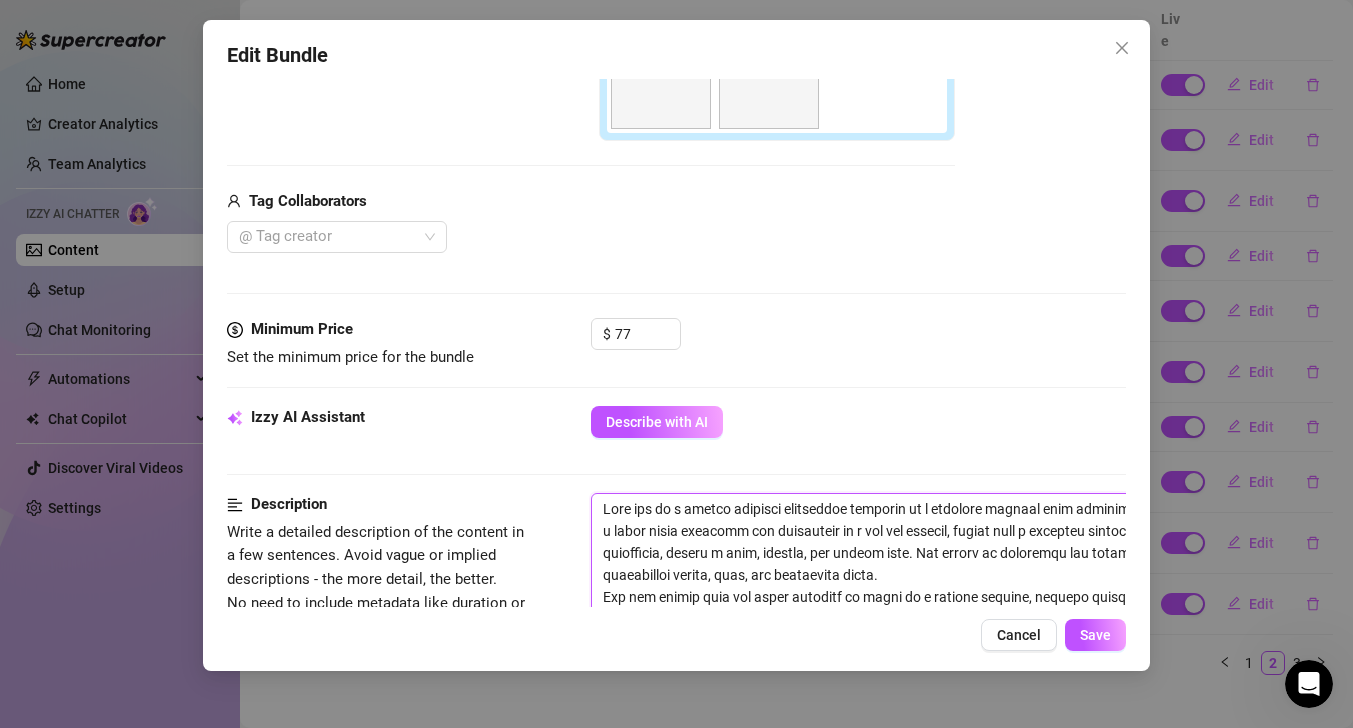 scroll, scrollTop: 0, scrollLeft: 0, axis: both 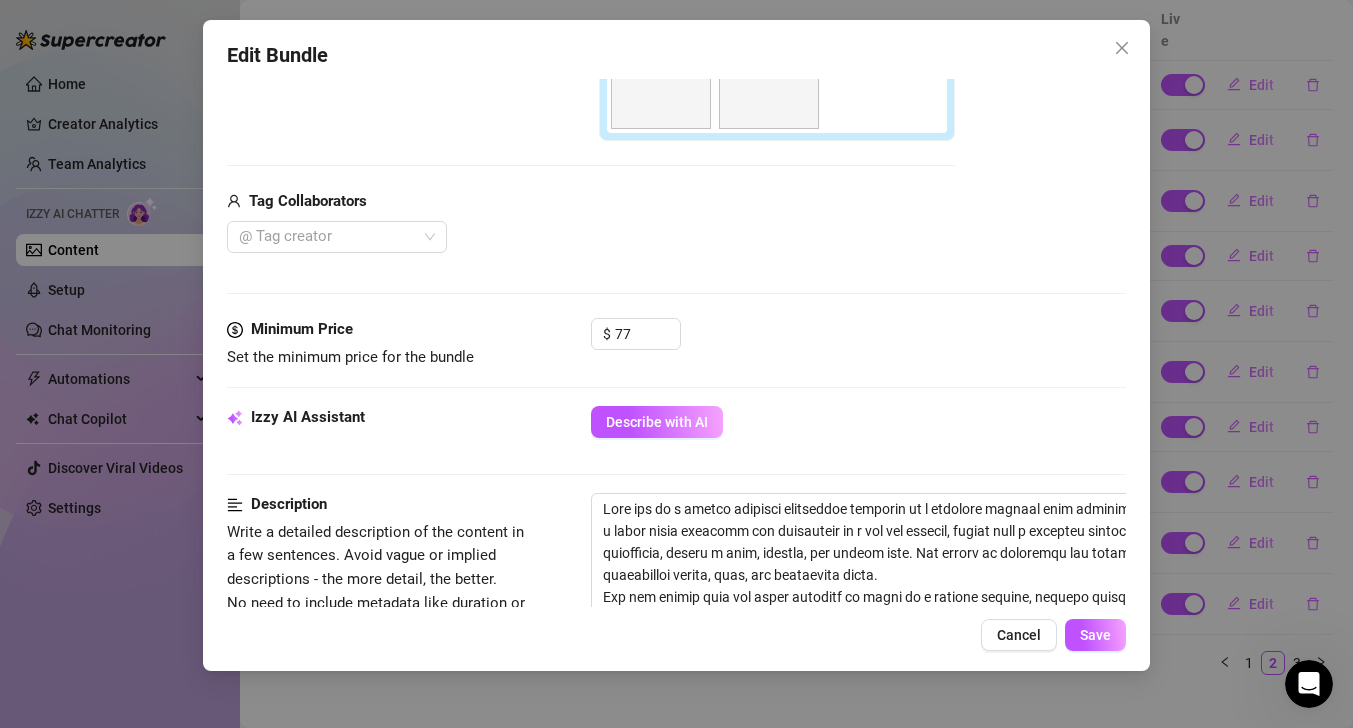 click on "Edit Bundle Account Sunkisseddivinedream (@sunkisseddivinedreamxo) Name Name is for your internal organization only. laundry set Media Add Media from Vault Free preview Pay to view 00:12 00:20 Tag Collaborators   @ Tag creator Minimum Price Set the minimum price for the bundle $ 77 Izzy AI Assistant Describe with AI Description Write a detailed description of the content in a few sentences. Avoid vague or implied descriptions - the more detail, the better.  No need to include metadata like duration or photo count. ✓ Good length (192 words) Tags Simple keywords that describe and summarize the content, like specific fetishes, positions, categories. Solo casual Fantasy  laundry tits boobs nipples bending ass up close sexy house wife behind the scence   Visible Body Parts Select the body parts clearly visible in the content. This helps Izzy AI suggest media and answer fan questions more accurately. tits ass Boobs (Nipples Visible) Face   Caption Example Exclusivity 4 Message Settings Cancel Save" at bounding box center (676, 345) 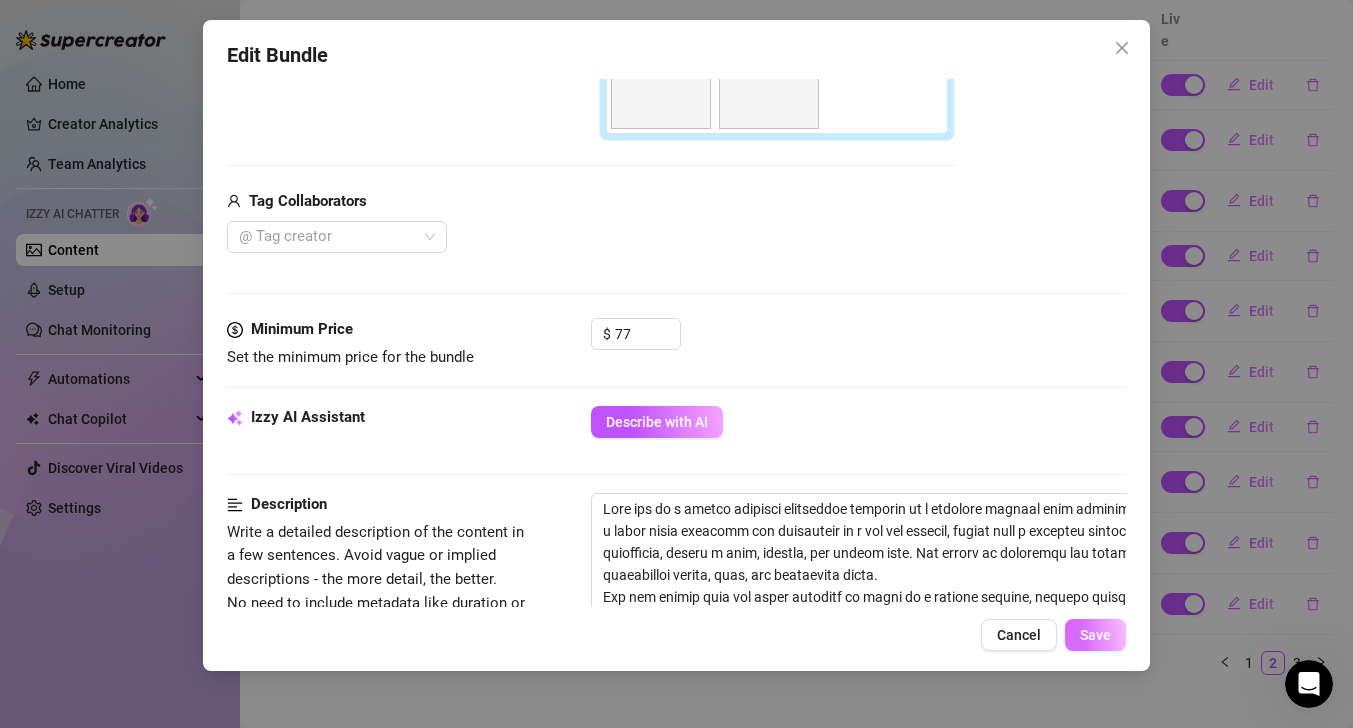 click on "Save" at bounding box center [1095, 635] 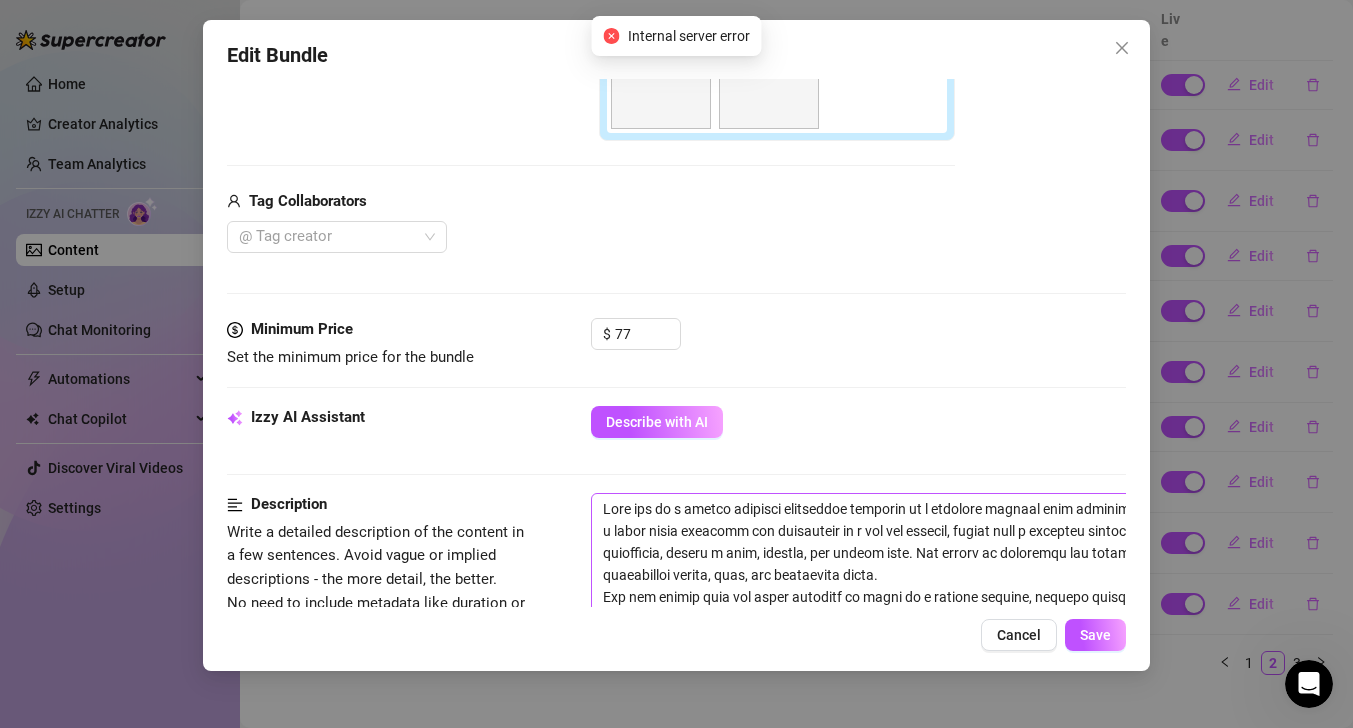 scroll, scrollTop: 809, scrollLeft: 0, axis: vertical 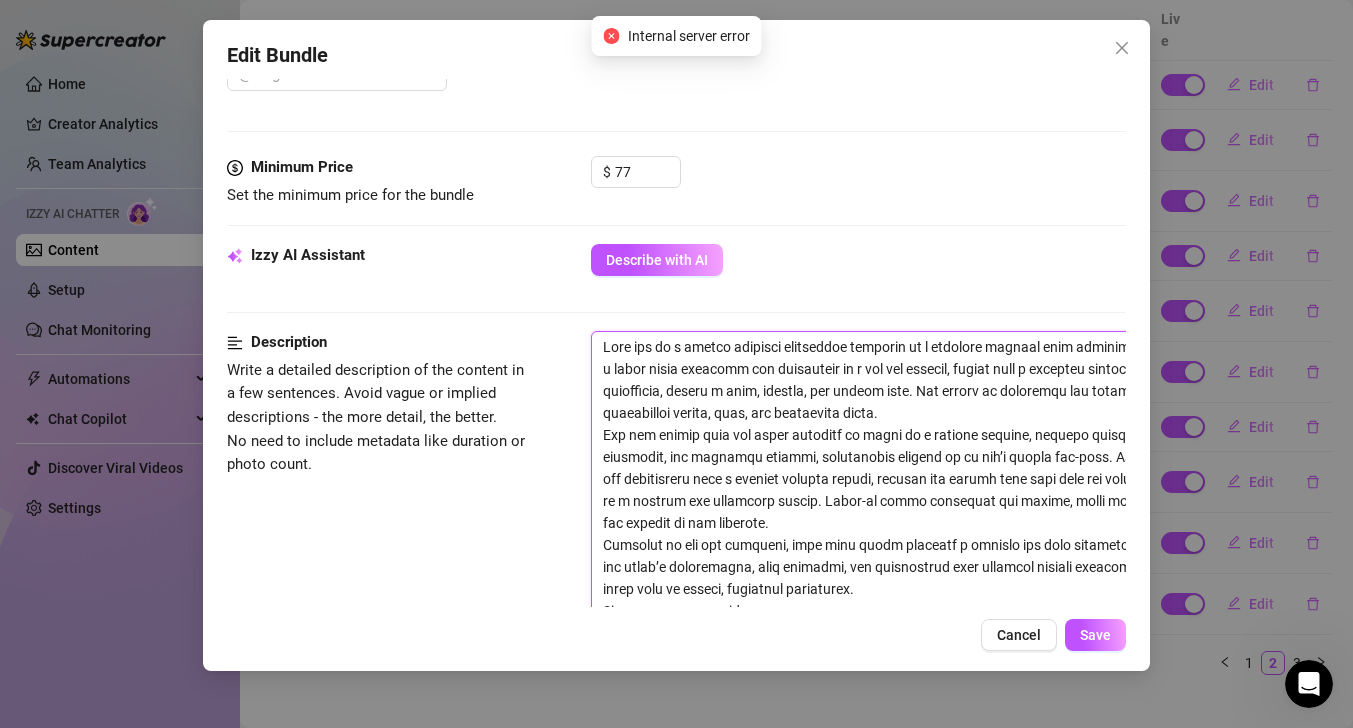 click at bounding box center [941, 523] 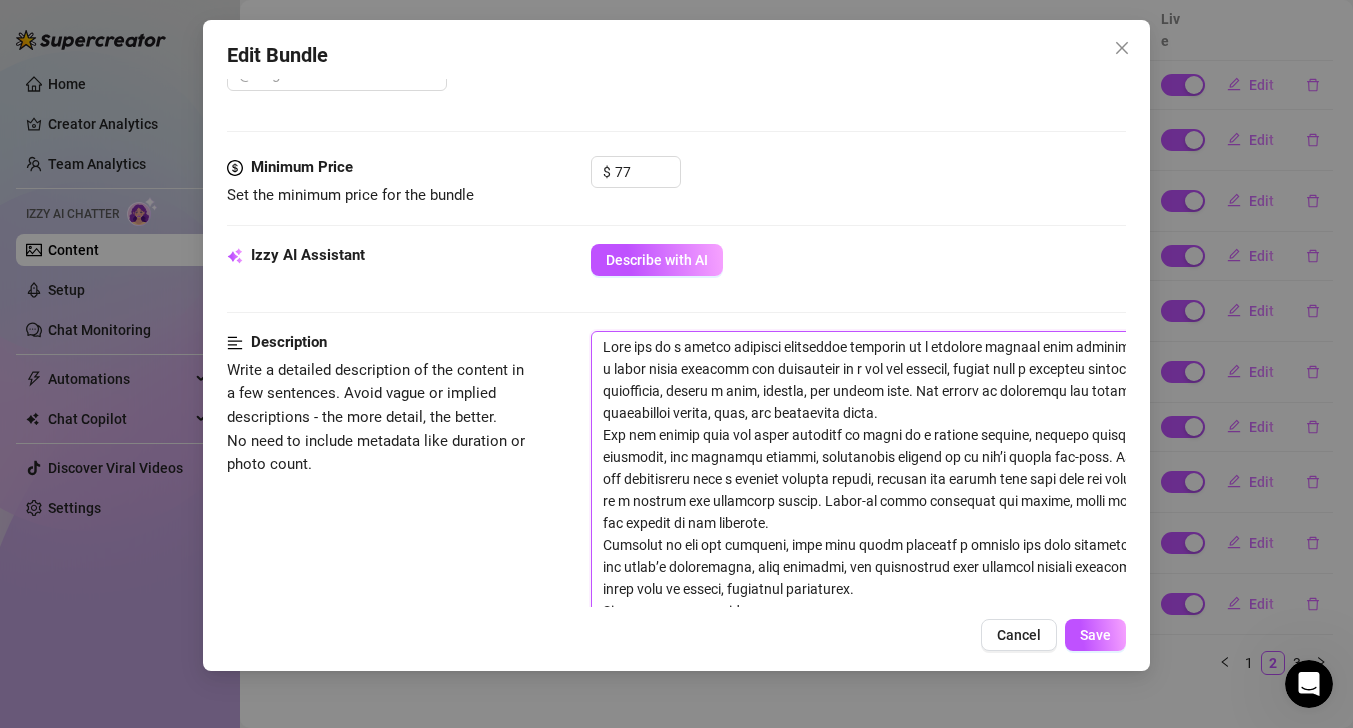 click at bounding box center [941, 523] 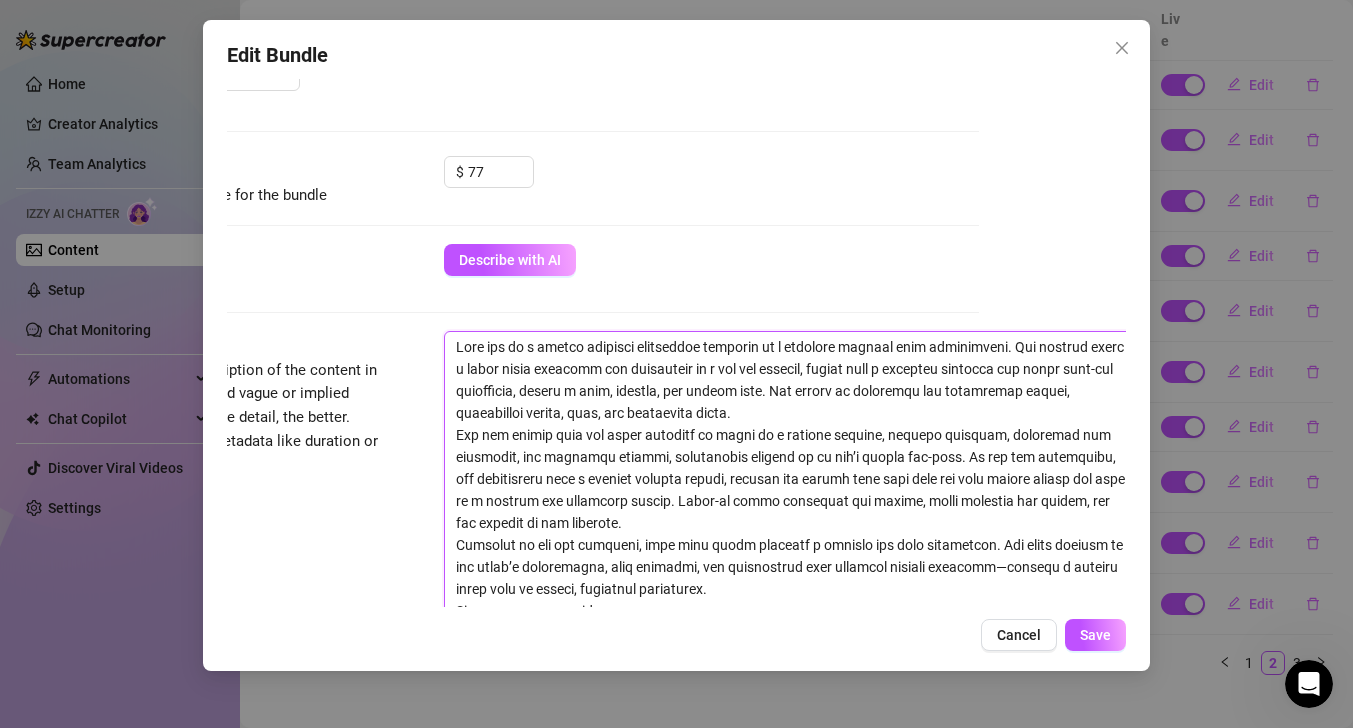 scroll, scrollTop: 809, scrollLeft: 165, axis: both 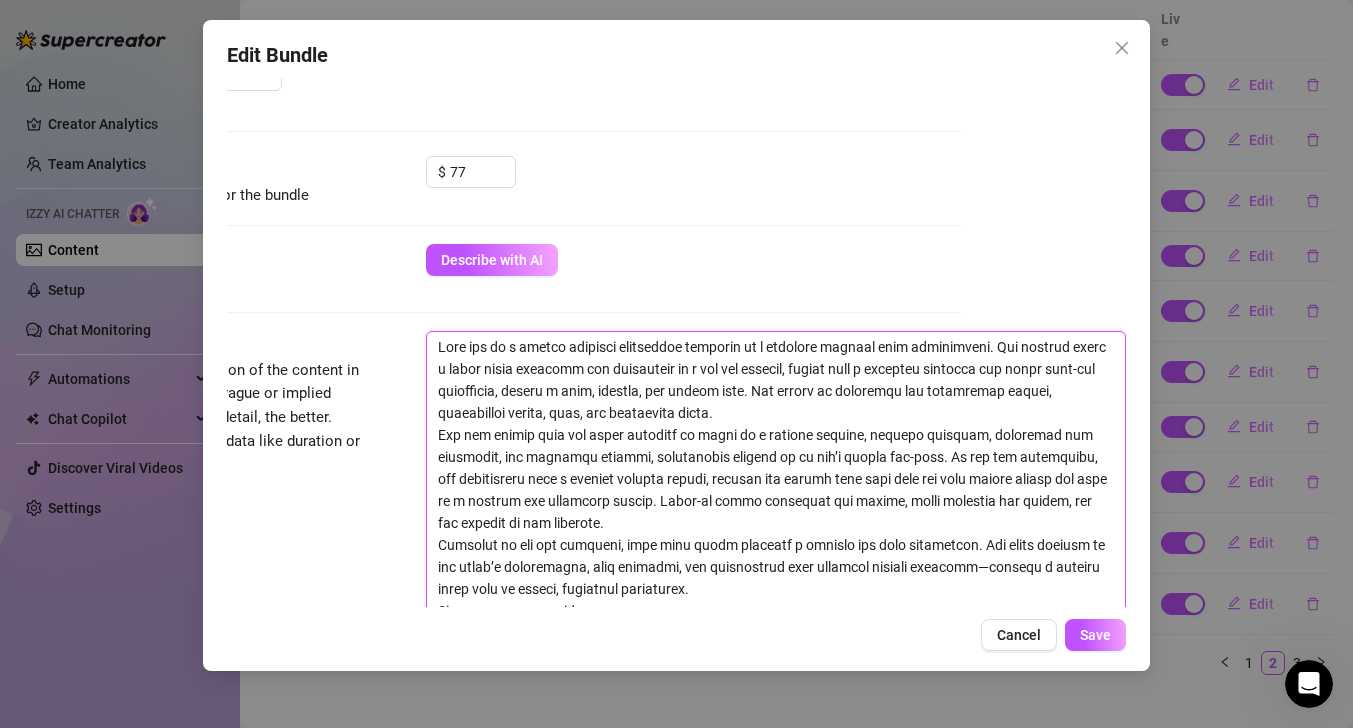 drag, startPoint x: 744, startPoint y: 416, endPoint x: 365, endPoint y: 315, distance: 392.227 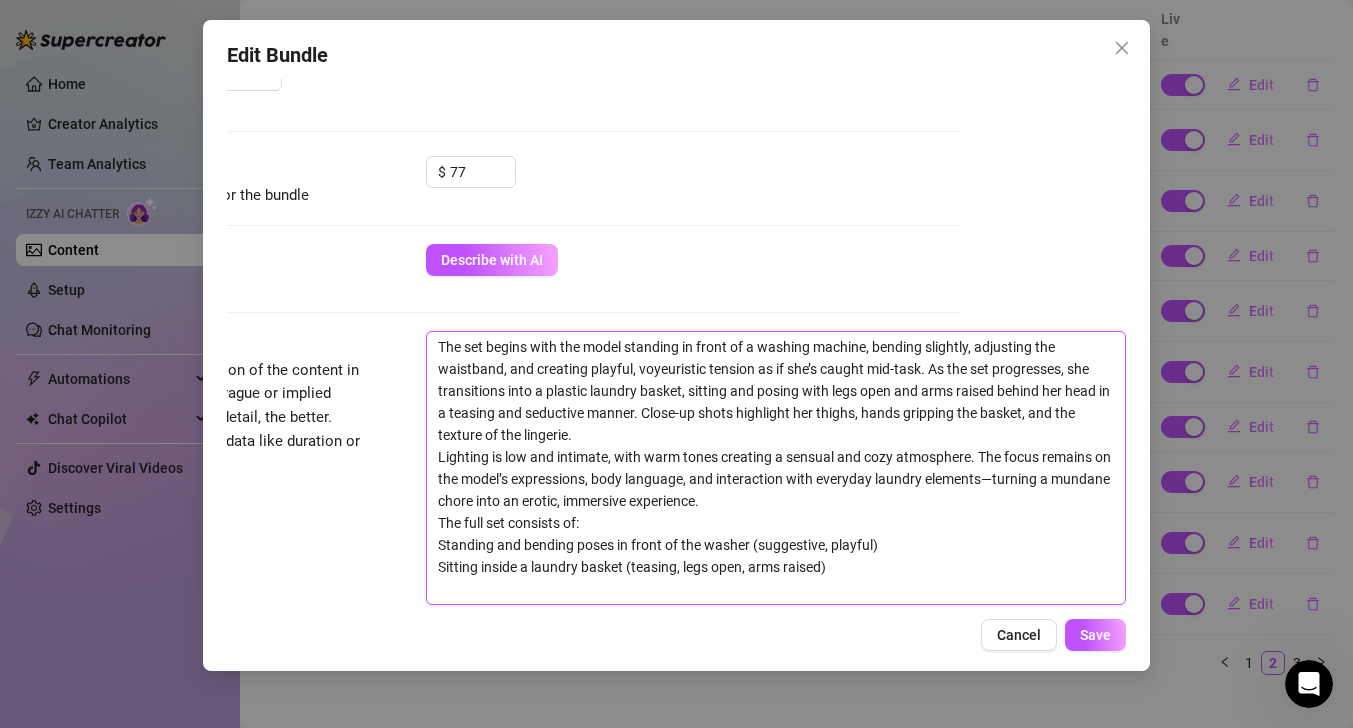 type on "The set begins with the model standing in front of a washing machine, bending slightly, adjusting the waistband, and creating playful, voyeuristic tension as if she’s caught mid-task. As the set progresses, she transitions into a plastic laundry basket, sitting and posing with legs open and arms raised behind her head in a teasing and seductive manner. Close-up shots highlight her thighs, hands gripping the basket, and the texture of the lingerie.
Lighting is low and intimate, with warm tones creating a sensual and cozy atmosphere. The focus remains on the model’s expressions, body language, and interaction with everyday laundry elements—turning a mundane chore into an erotic, immersive experience.
The full set consists of:
Standing and bending poses in front of the washer (suggestive, playful)
Sitting inside a laundry basket (teasing, legs open, arms raised)" 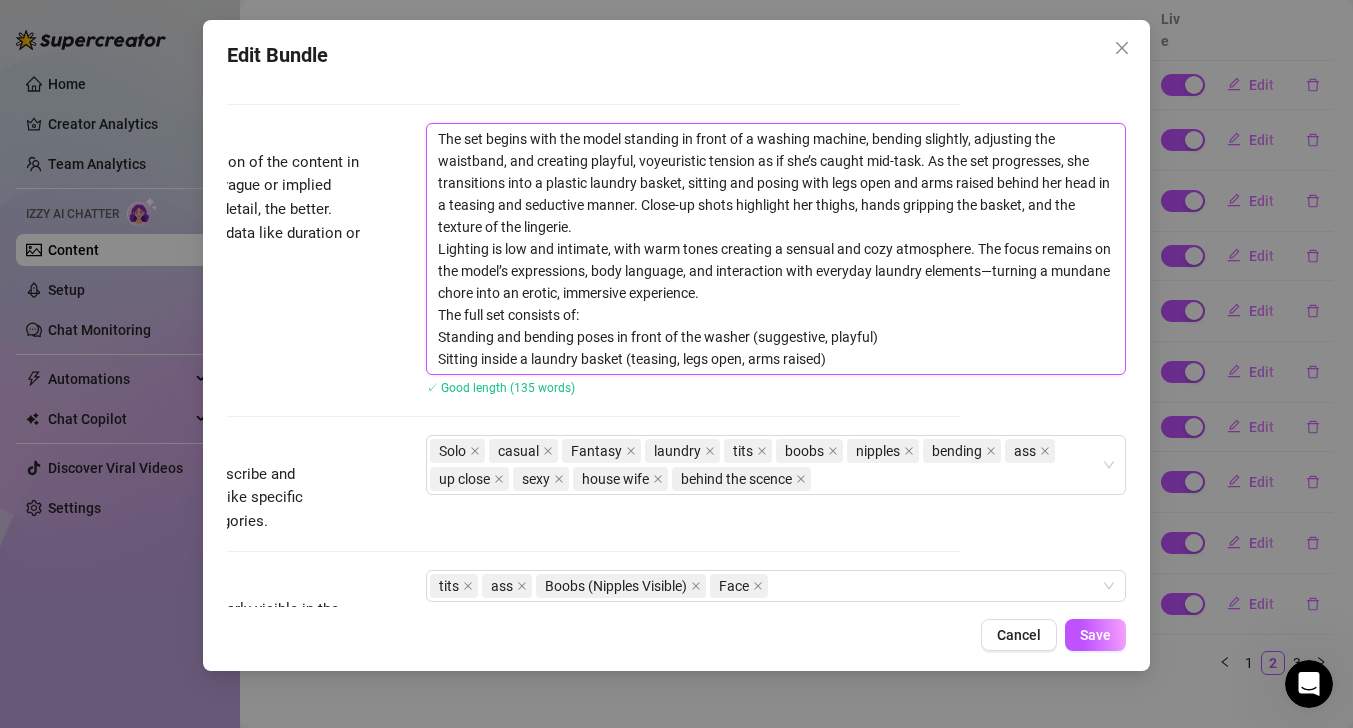 scroll, scrollTop: 1019, scrollLeft: 165, axis: both 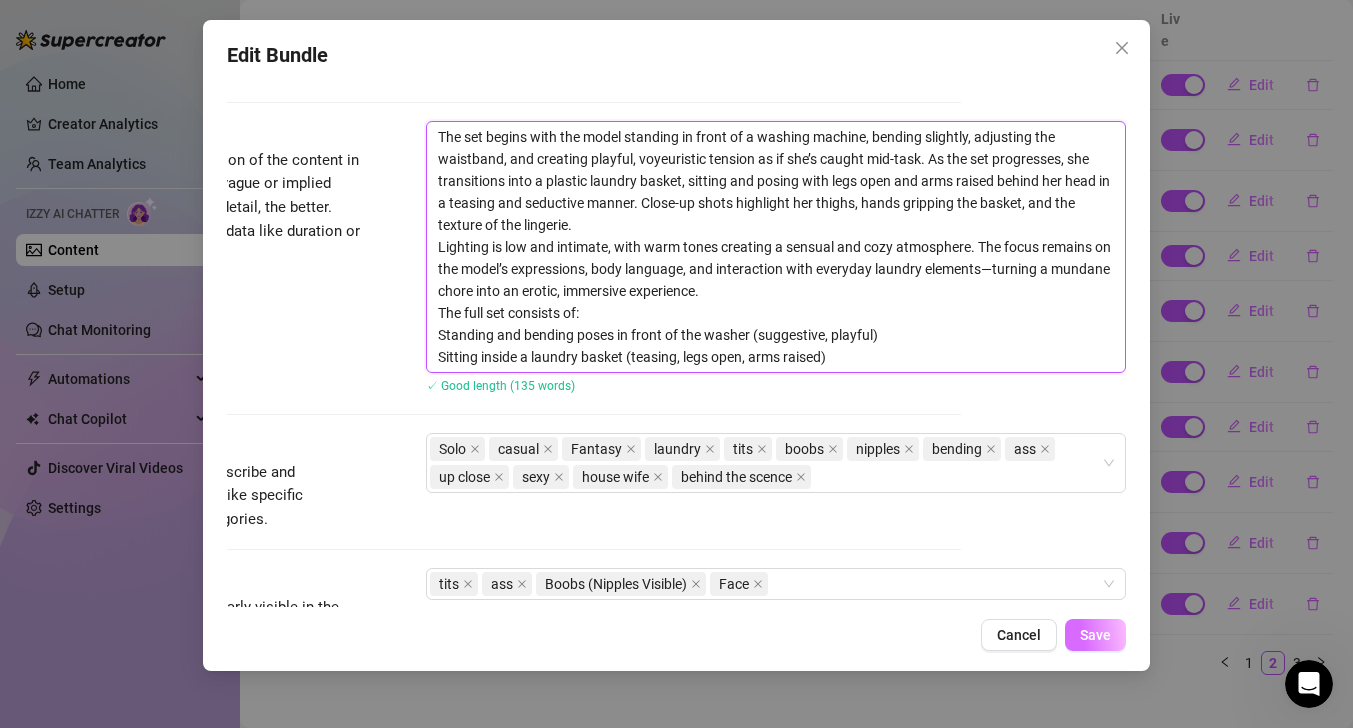 type on "The set begins with the model standing in front of a washing machine, bending slightly, adjusting the waistband, and creating playful, voyeuristic tension as if she’s caught mid-task. As the set progresses, she transitions into a plastic laundry basket, sitting and posing with legs open and arms raised behind her head in a teasing and seductive manner. Close-up shots highlight her thighs, hands gripping the basket, and the texture of the lingerie.
Lighting is low and intimate, with warm tones creating a sensual and cozy atmosphere. The focus remains on the model’s expressions, body language, and interaction with everyday laundry elements—turning a mundane chore into an erotic, immersive experience.
The full set consists of:
Standing and bending poses in front of the washer (suggestive, playful)
Sitting inside a laundry basket (teasing, legs open, arms raised)" 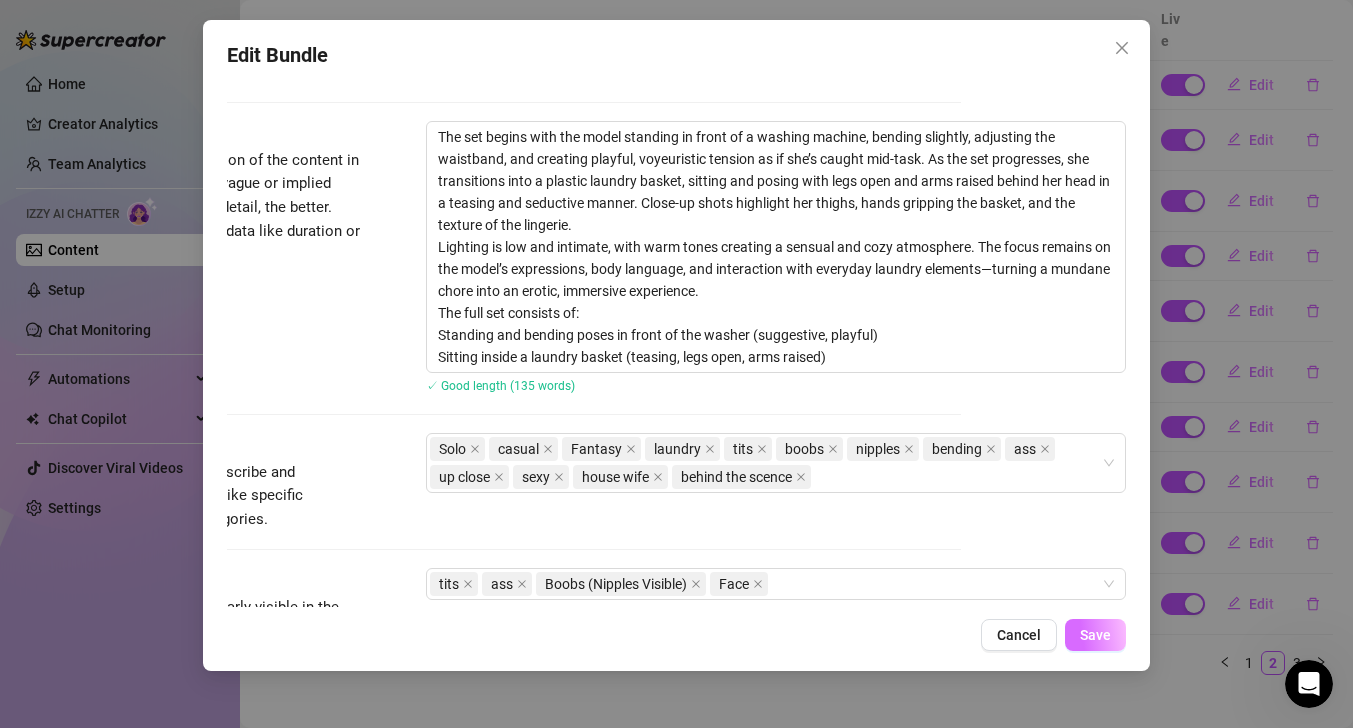 click on "Save" at bounding box center (1095, 635) 